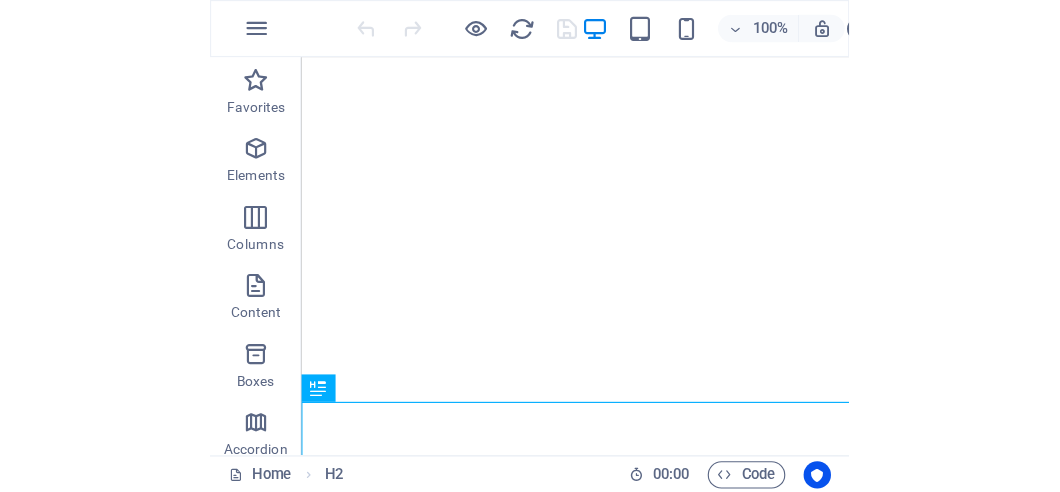 scroll, scrollTop: 0, scrollLeft: 0, axis: both 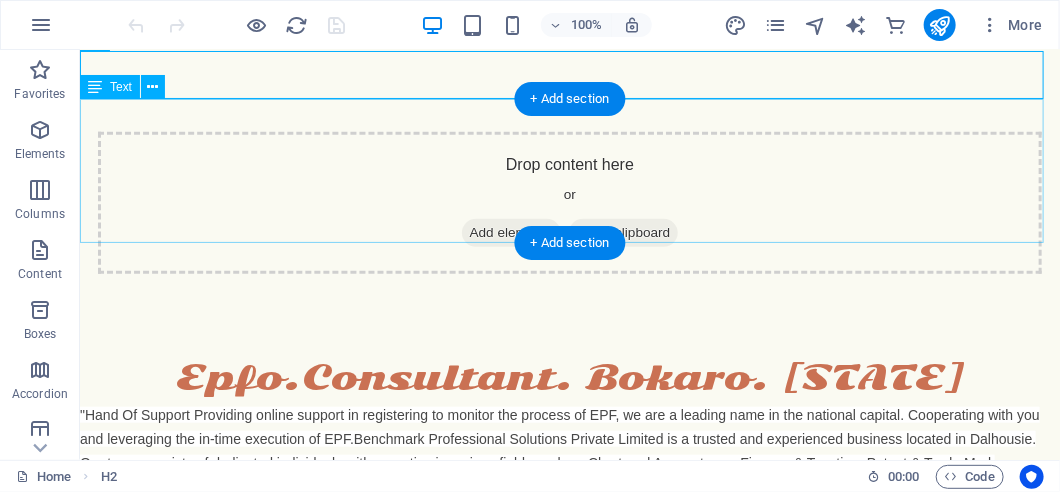 drag, startPoint x: 156, startPoint y: 156, endPoint x: 208, endPoint y: 192, distance: 63.245552 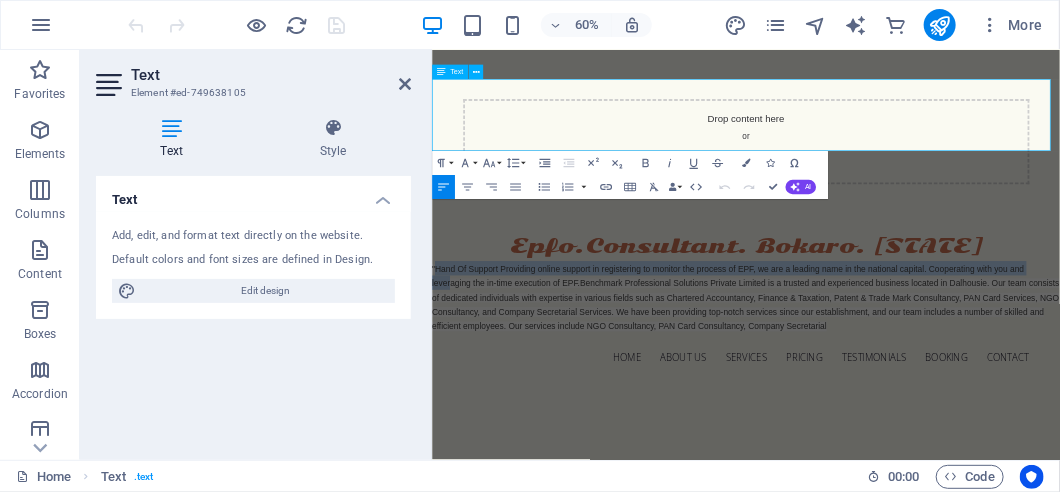 drag, startPoint x: 449, startPoint y: 124, endPoint x: 474, endPoint y: 139, distance: 29.15476 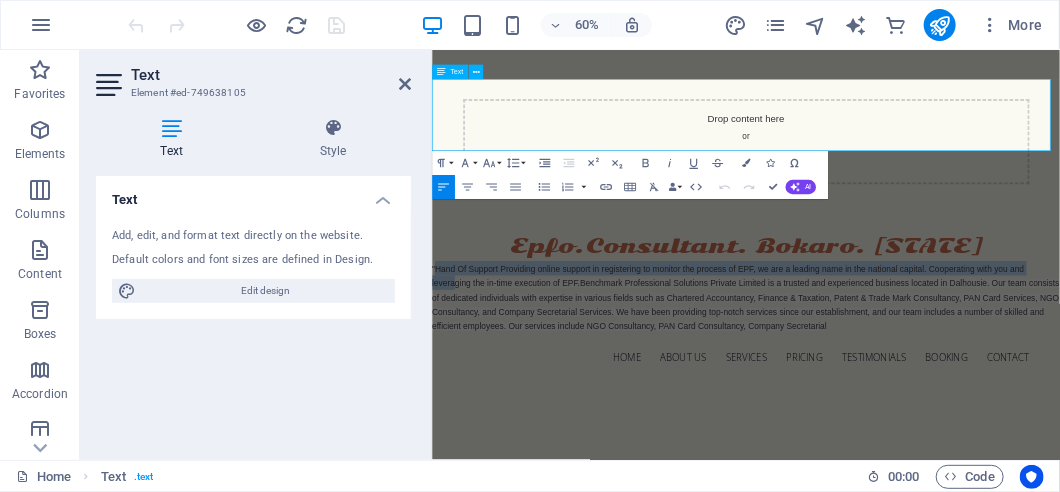 click on ""Hand Of Support Providing online support in registering to monitor the process of EPF, we are a leading name in the national capital. Cooperating with you and leveraging the in-time execution of EPF.Benchmark Professional Solutions Private Limited is a trusted and experienced business located in Dalhousie. Our team consists of dedicated individuals with expertise in various fields such as Chartered Accountancy, Finance & Taxation, Patent & Trade Mark Consultancy, PAN Card Services, NGO Consultancy, and Company Secretarial Services. We have been providing top-notch services since our establishment, and our team includes a number of skilled and efficient employees. Our services include NGO Consultancy, PAN Card Consultancy, Company Secretarial" at bounding box center [954, 463] 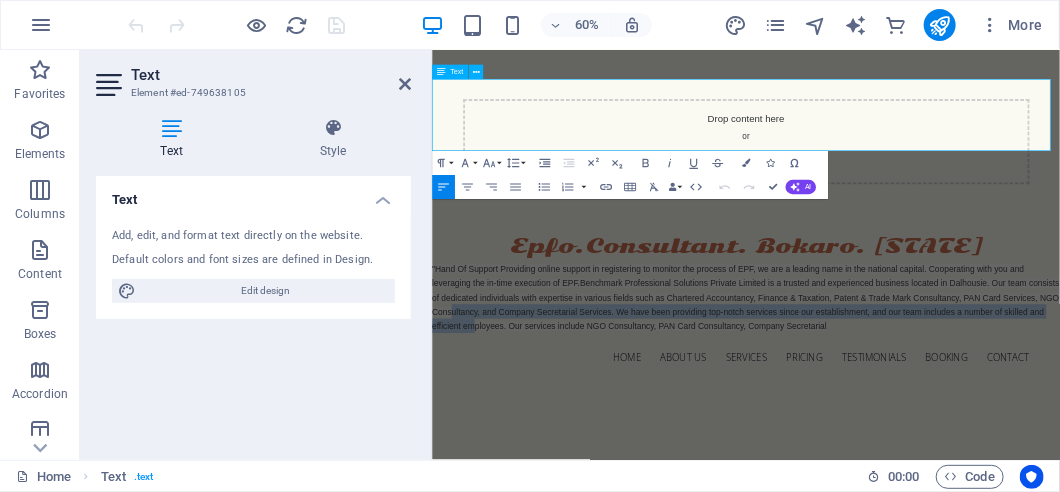 drag, startPoint x: 562, startPoint y: 193, endPoint x: 695, endPoint y: 212, distance: 134.3503 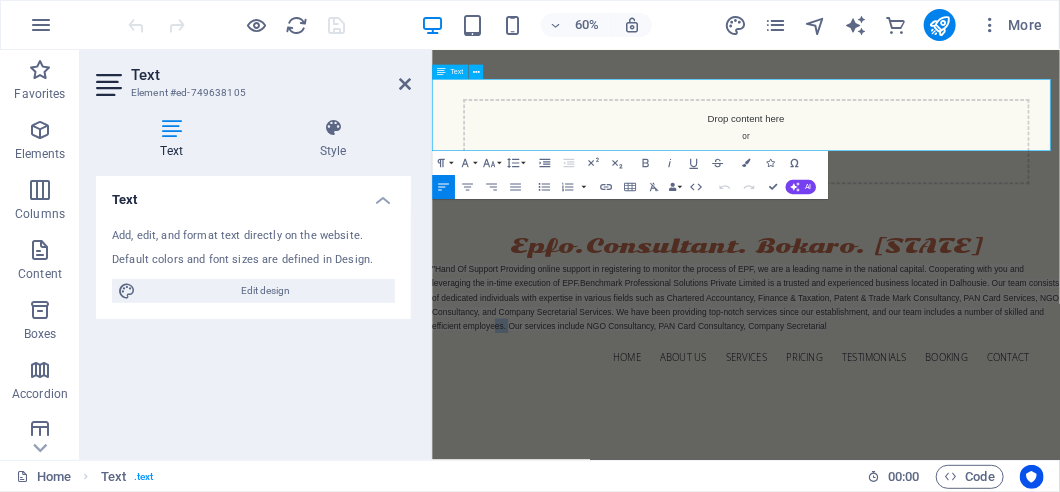 click on ""Hand Of Support Providing online support in registering to monitor the process of EPF, we are a leading name in the national capital. Cooperating with you and leveraging the in-time execution of EPF.Benchmark Professional Solutions Private Limited is a trusted and experienced business located in Dalhousie. Our team consists of dedicated individuals with expertise in various fields such as Chartered Accountancy, Finance & Taxation, Patent & Trade Mark Consultancy, PAN Card Services, NGO Consultancy, and Company Secretarial Services. We have been providing top-notch services since our establishment, and our team includes a number of skilled and efficient employees. Our services include NGO Consultancy, PAN Card Consultancy, Company Secretarial" at bounding box center (954, 463) 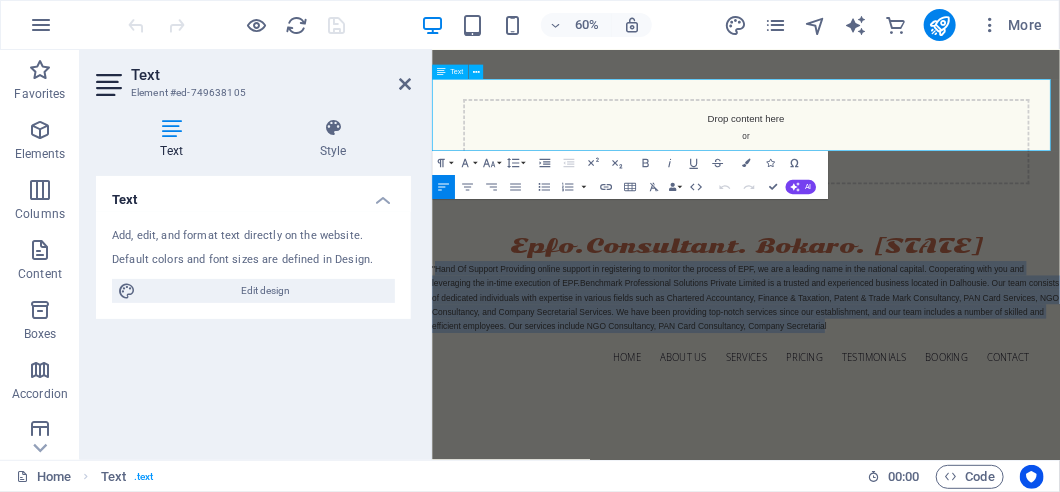drag, startPoint x: 441, startPoint y: 115, endPoint x: 1224, endPoint y: 212, distance: 788.9854 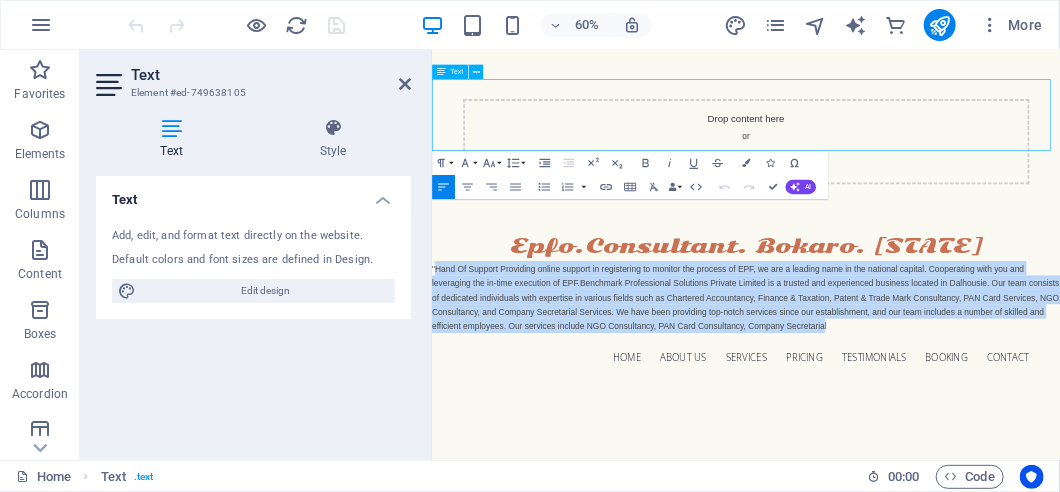 copy on ""Hand Of Support Providing online support in registering to monitor the process of EPF, we are a leading name in the national capital. Cooperating with you and leveraging the in-time execution of EPF.Benchmark Professional Solutions Private Limited is a trusted and experienced business located in Dalhousie. Our team consists of dedicated individuals with expertise in various fields such as Chartered Accountancy, Finance & Taxation, Patent & Trade Mark Consultancy, PAN Card Services, NGO Consultancy, and Company Secretarial Services. We have been providing top-notch services since our establishment, and our team includes a number of skilled and efficient employees. Our services include NGO Consultancy, PAN Card Consultancy, Company Secretaria" 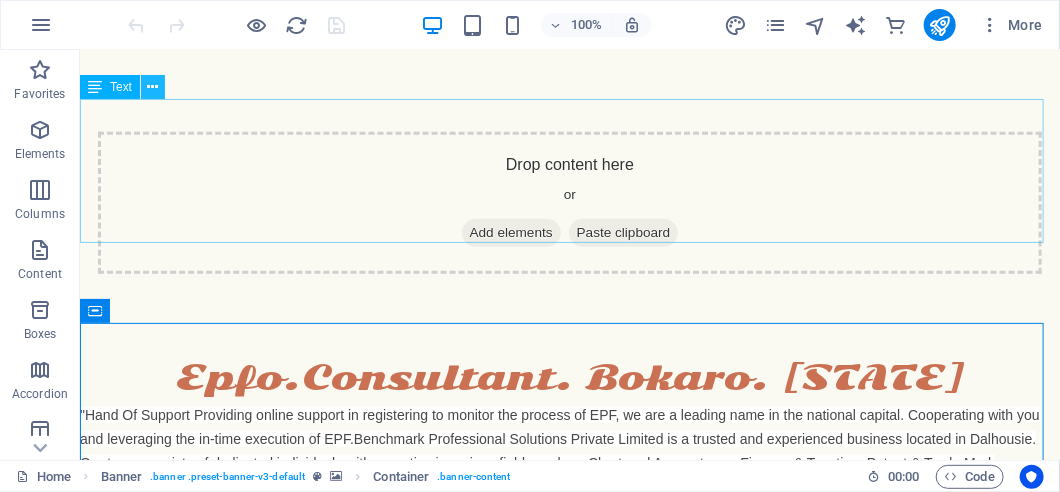 click at bounding box center (153, 87) 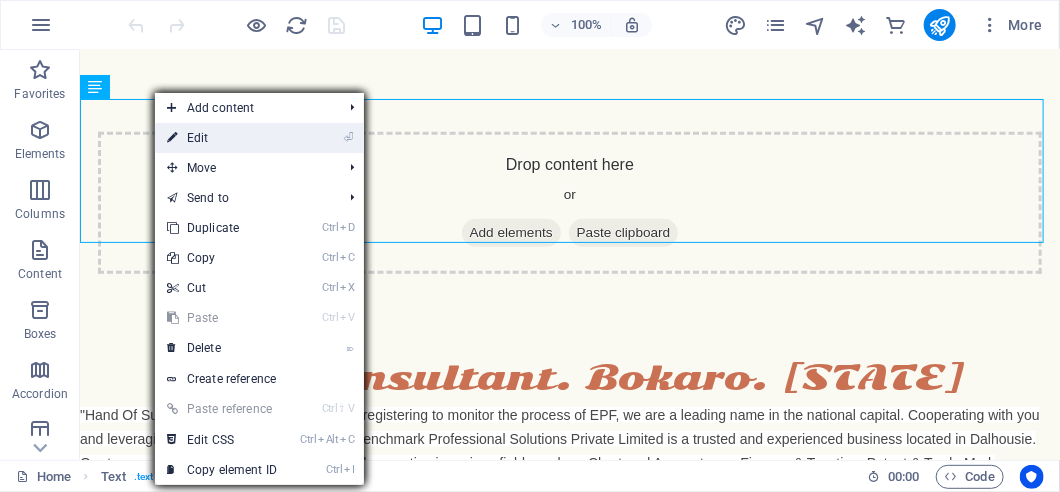 click on "⏎  Edit" at bounding box center [222, 138] 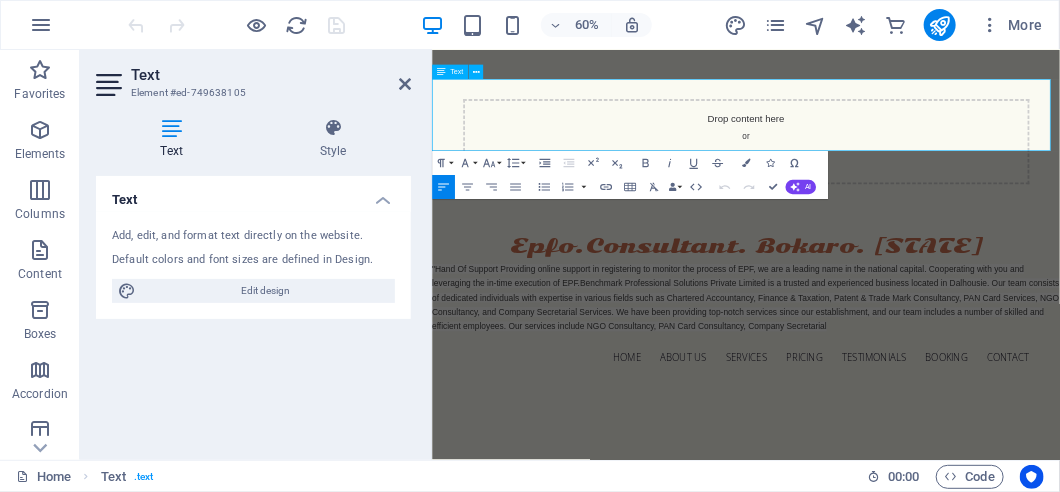 click on ""Hand Of Support Providing online support in registering to monitor the process of EPF, we are a leading name in the national capital. Cooperating with you and leveraging the in-time execution of EPF.Benchmark Professional Solutions Private Limited is a trusted and experienced business located in Dalhousie. Our team consists of dedicated individuals with expertise in various fields such as Chartered Accountancy, Finance & Taxation, Patent & Trade Mark Consultancy, PAN Card Services, NGO Consultancy, and Company Secretarial Services. We have been providing top-notch services since our establishment, and our team includes a number of skilled and efficient employees. Our services include NGO Consultancy, PAN Card Consultancy, Company Secretarial" at bounding box center (954, 462) 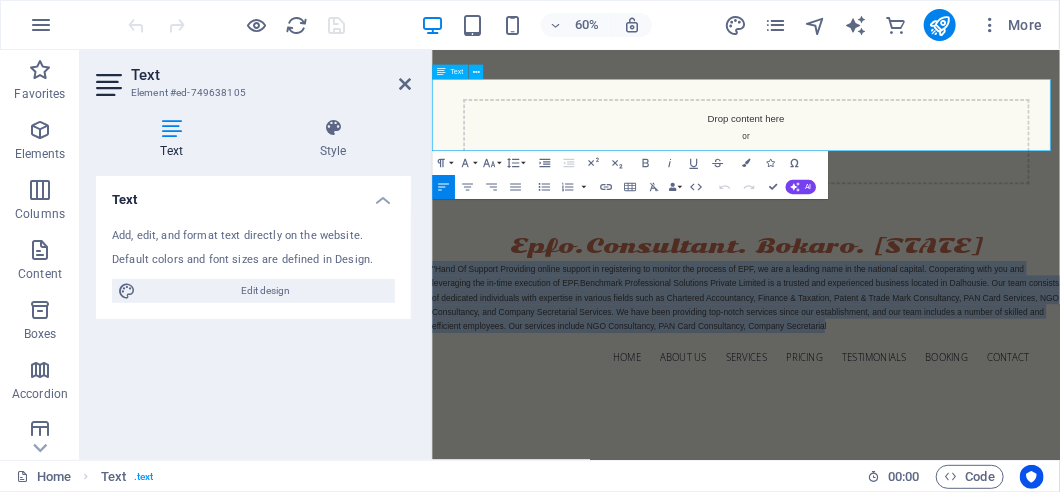 click on ""Hand Of Support Providing online support in registering to monitor the process of EPF, we are a leading name in the national capital. Cooperating with you and leveraging the in-time execution of EPF.Benchmark Professional Solutions Private Limited is a trusted and experienced business located in Dalhousie. Our team consists of dedicated individuals with expertise in various fields such as Chartered Accountancy, Finance & Taxation, Patent & Trade Mark Consultancy, PAN Card Services, NGO Consultancy, and Company Secretarial Services. We have been providing top-notch services since our establishment, and our team includes a number of skilled and efficient employees. Our services include NGO Consultancy, PAN Card Consultancy, Company Secretarial" at bounding box center (954, 462) 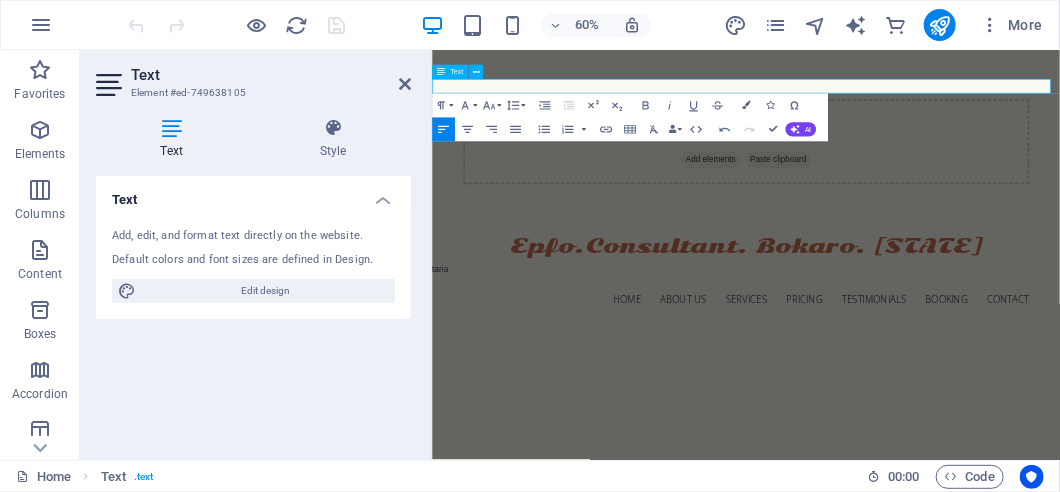 click on "taria" at bounding box center (954, 414) 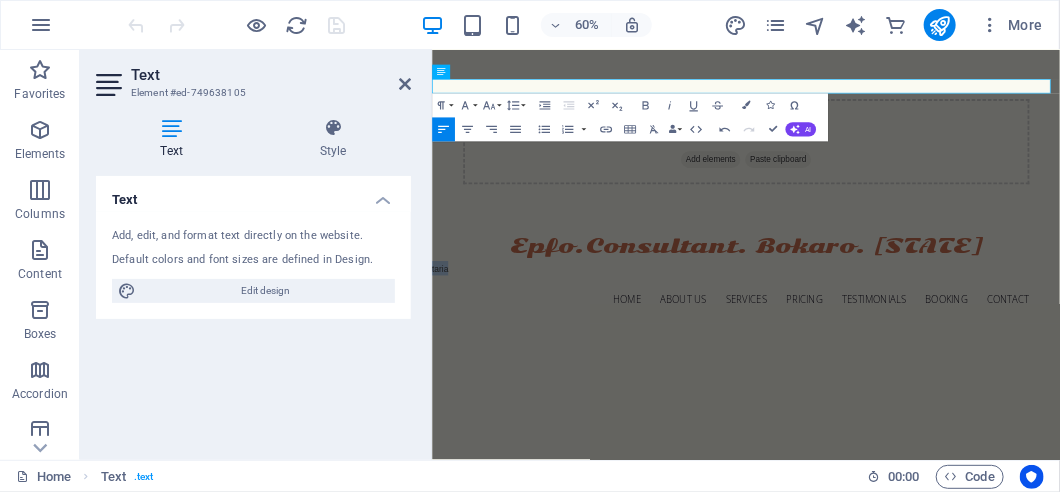 click on "taria" at bounding box center (954, 414) 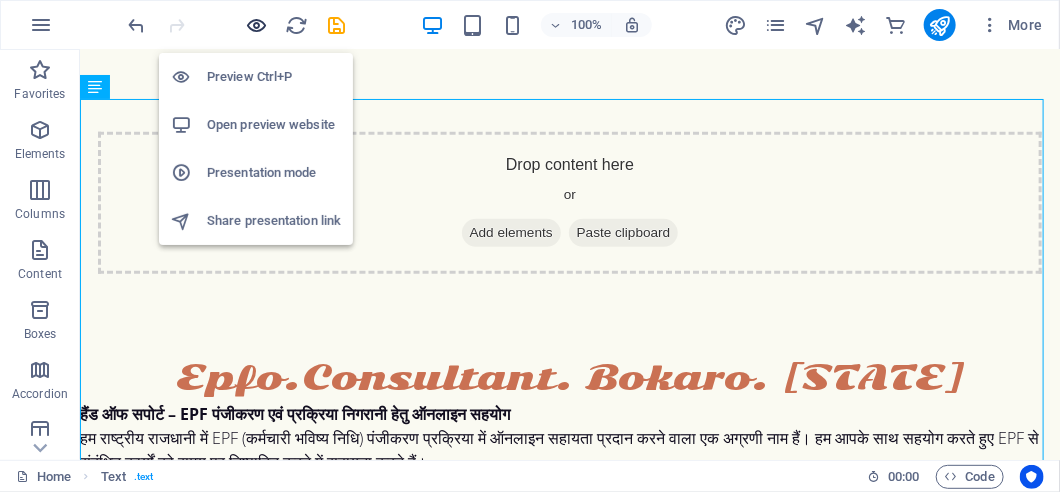 click at bounding box center [257, 25] 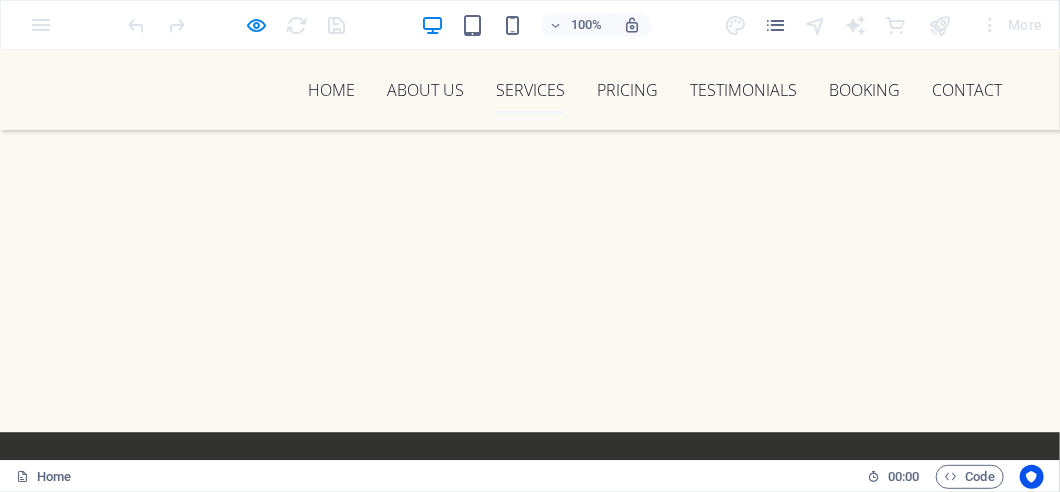 scroll, scrollTop: 4200, scrollLeft: 0, axis: vertical 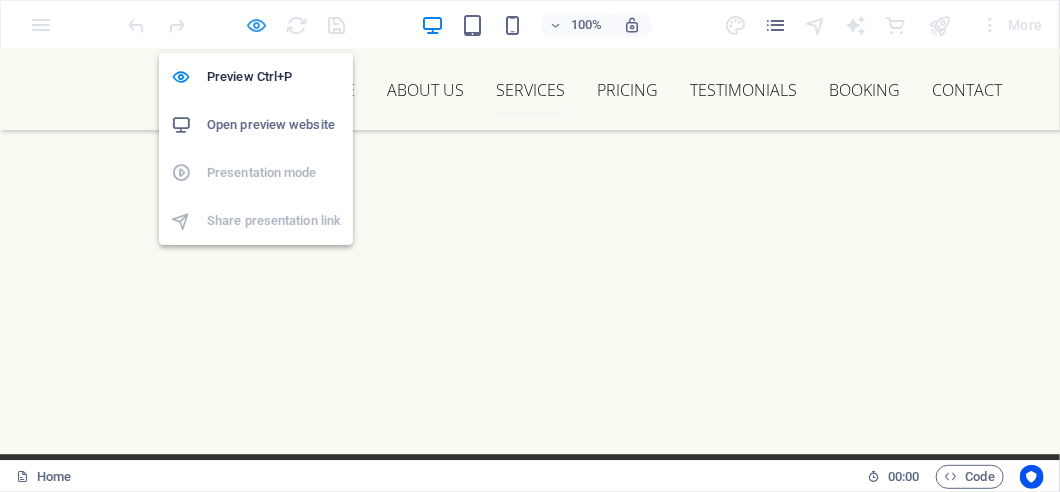 click at bounding box center (257, 25) 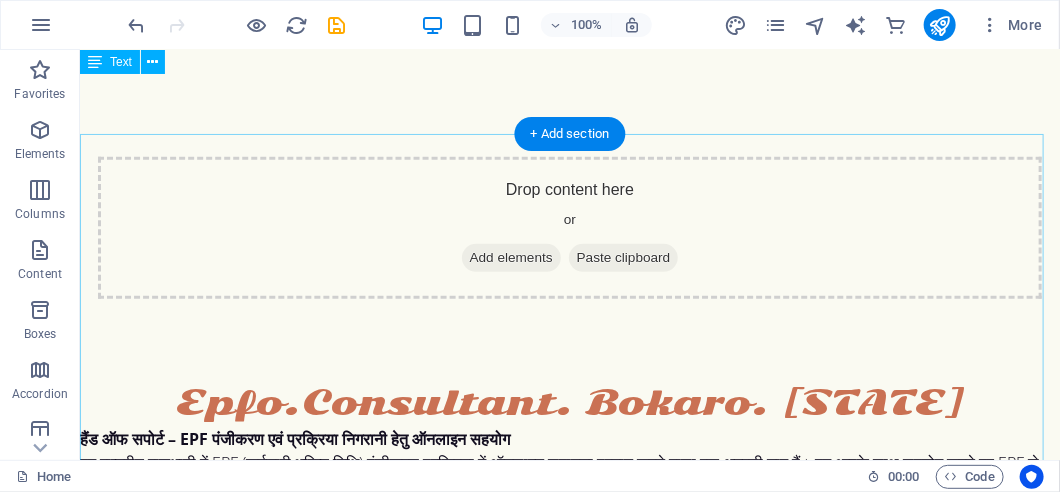 scroll, scrollTop: 260, scrollLeft: 0, axis: vertical 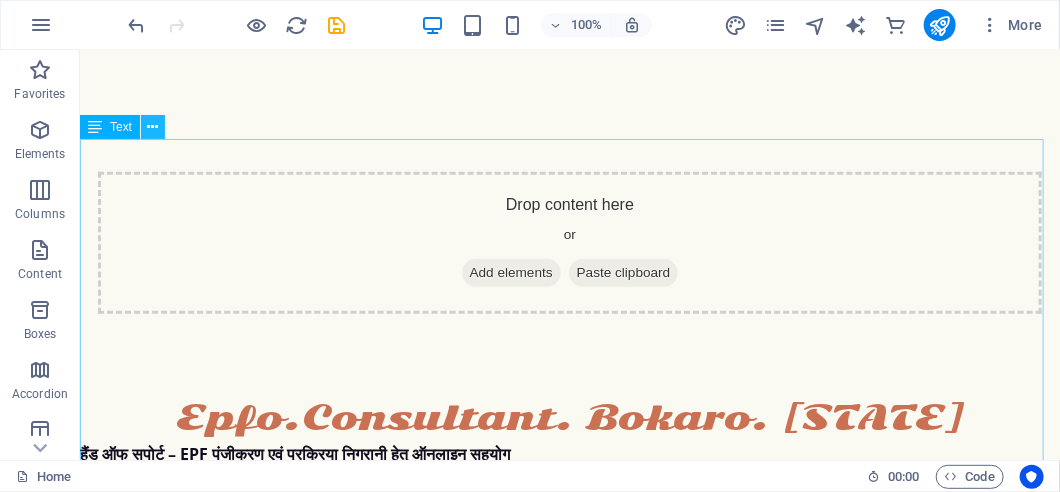 click at bounding box center [153, 127] 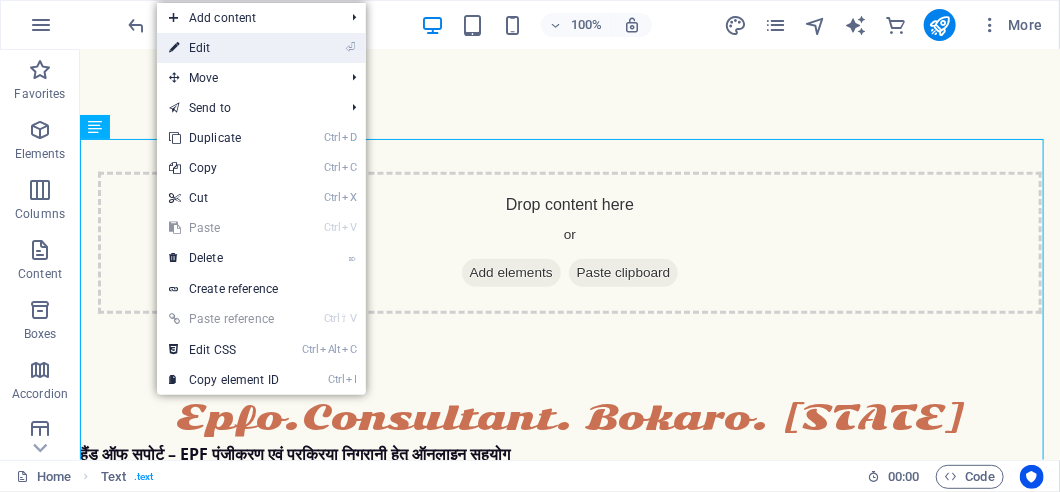 click on "⏎  Edit" at bounding box center [224, 48] 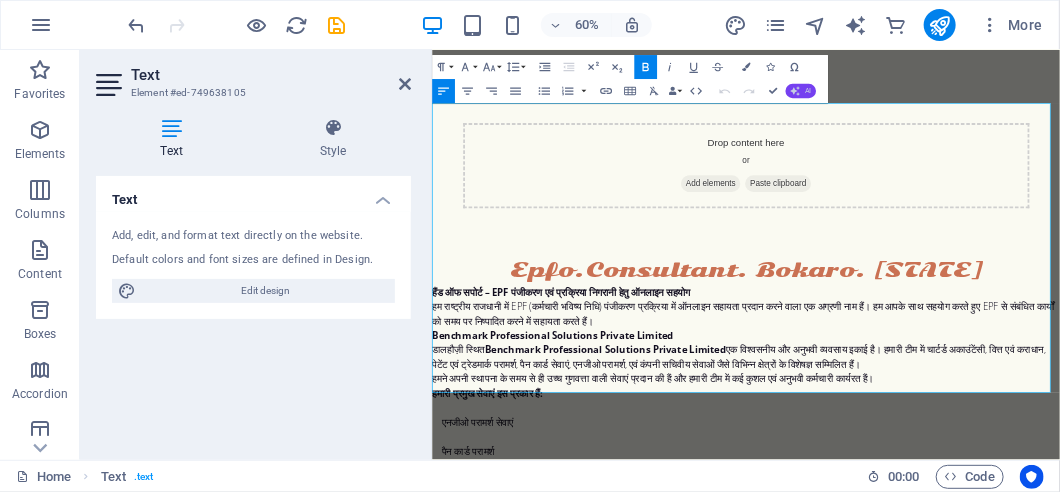 click 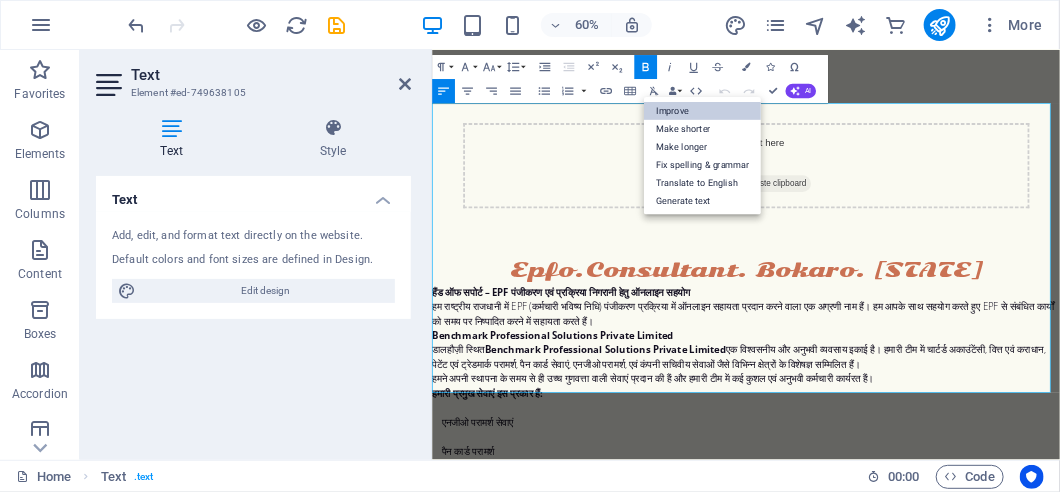 click on "Improve" at bounding box center (702, 111) 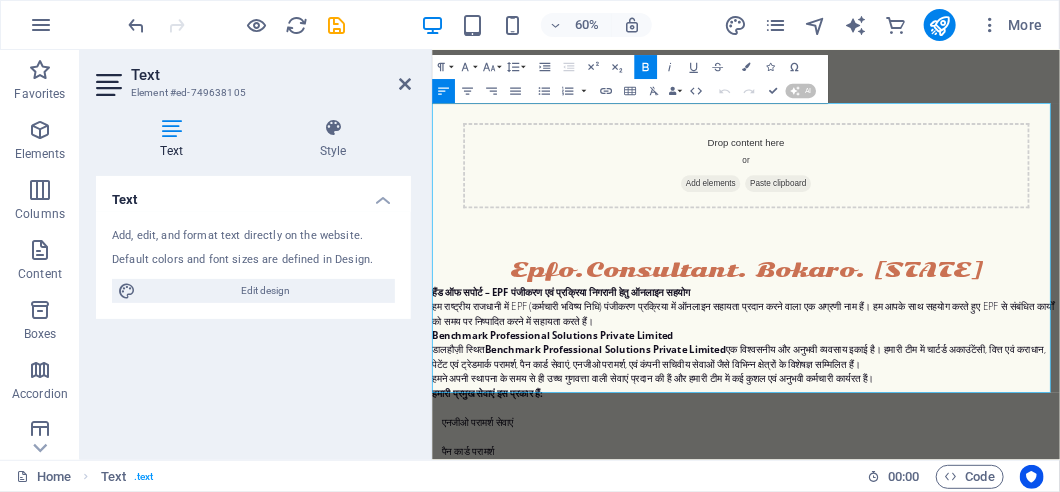 click on "Improve" at bounding box center [702, 111] 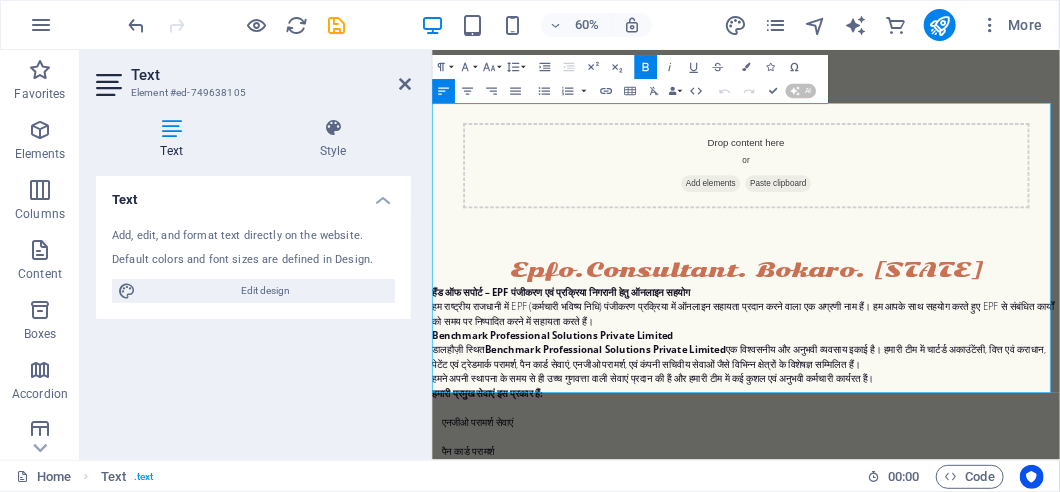 type 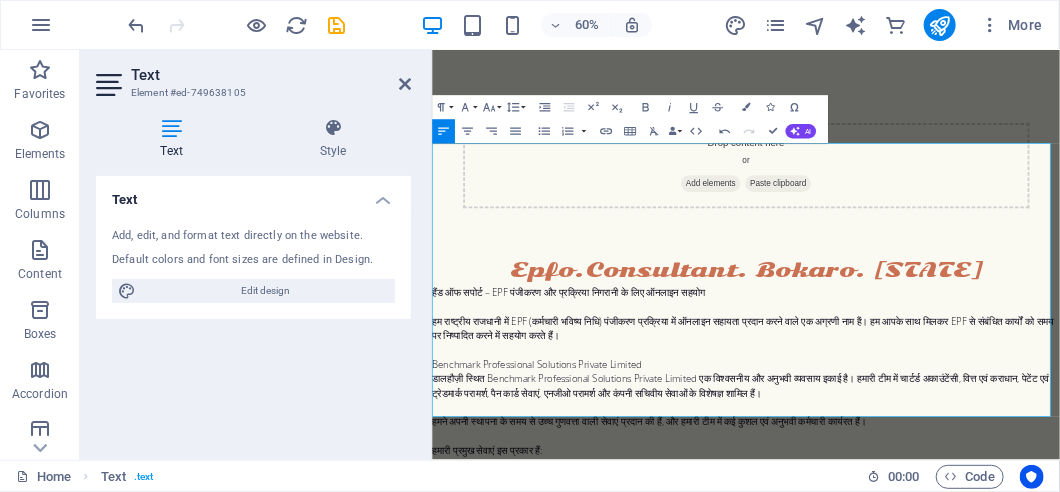 scroll, scrollTop: 160, scrollLeft: 0, axis: vertical 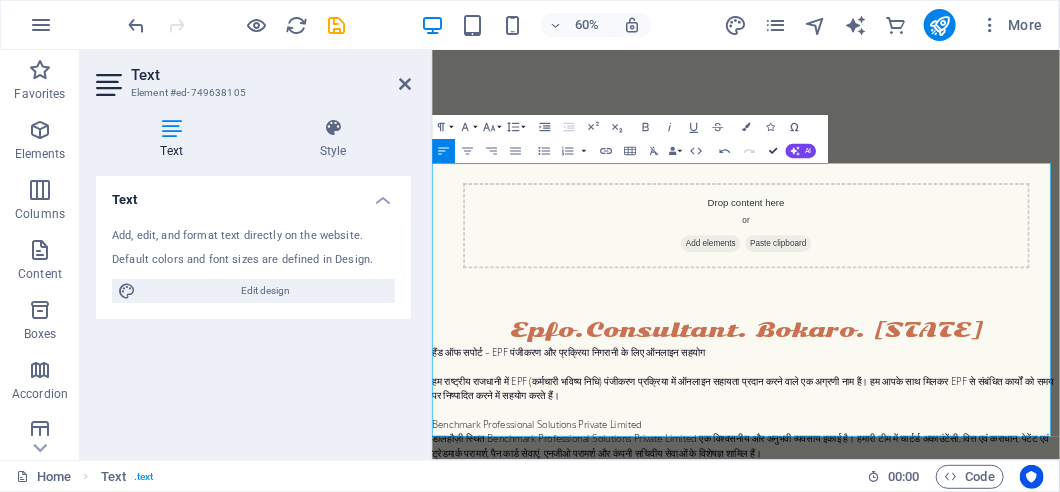 click at bounding box center (954, 41) 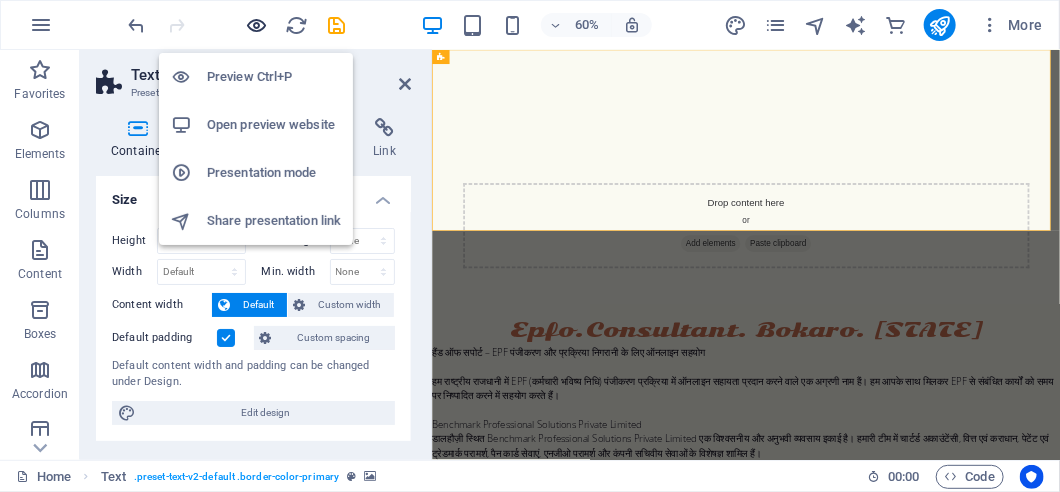scroll, scrollTop: 0, scrollLeft: 0, axis: both 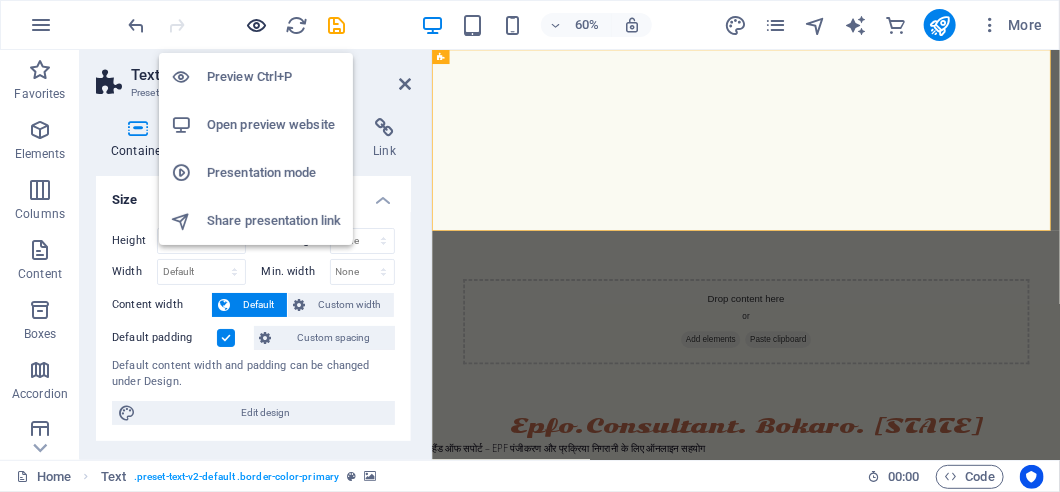 drag, startPoint x: 356, startPoint y: 155, endPoint x: 257, endPoint y: 25, distance: 163.4044 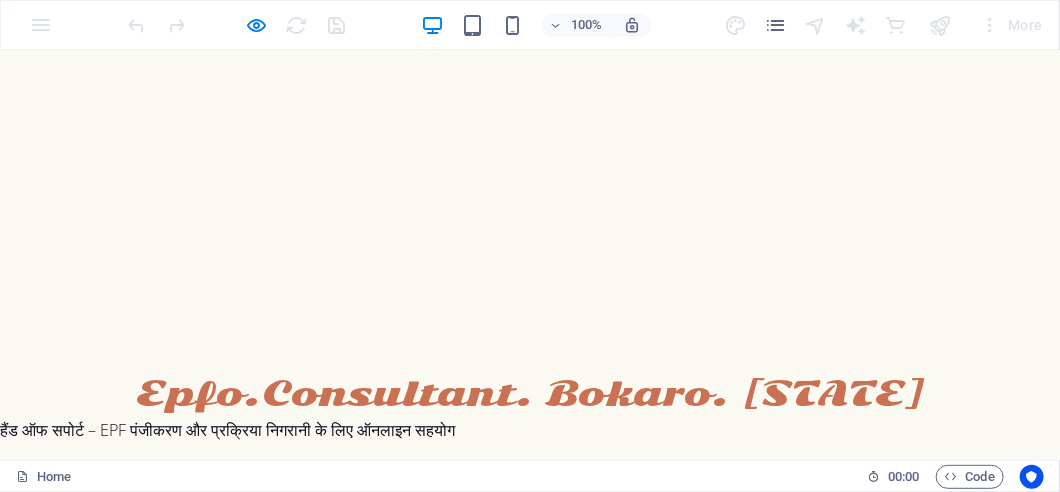 scroll, scrollTop: 99, scrollLeft: 0, axis: vertical 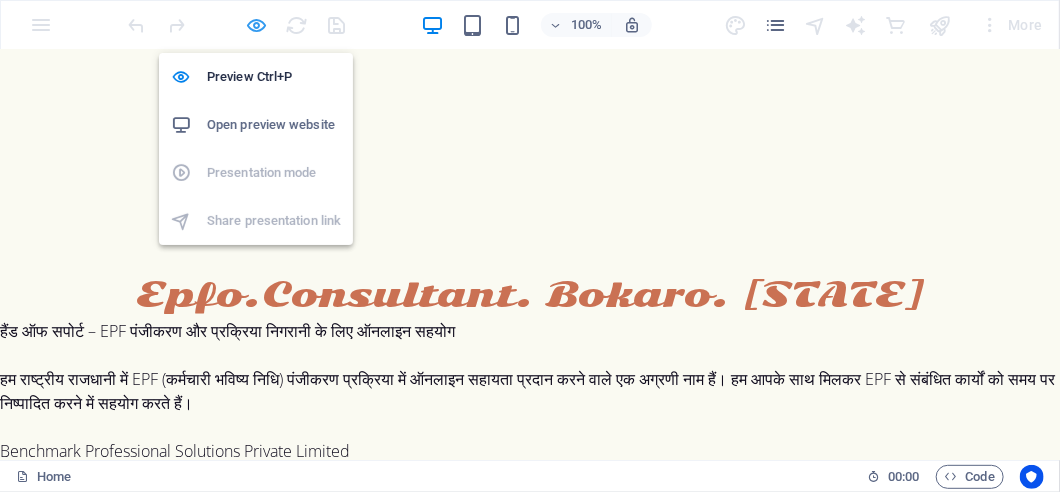 click at bounding box center [257, 25] 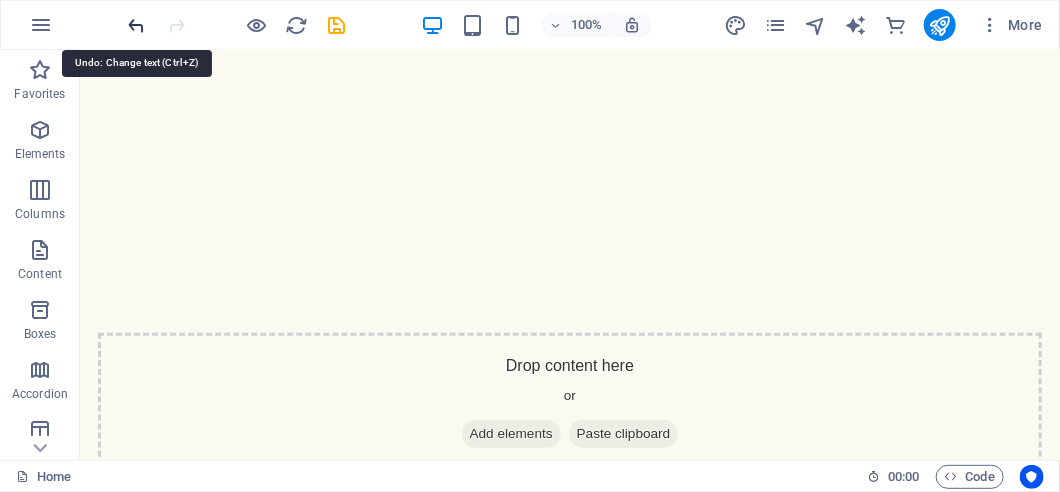 click at bounding box center (137, 25) 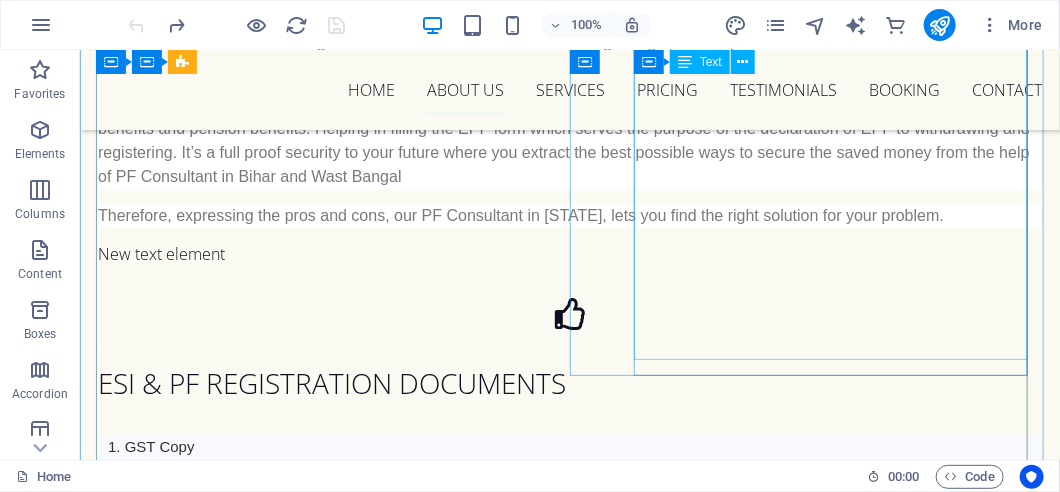 scroll, scrollTop: 2099, scrollLeft: 0, axis: vertical 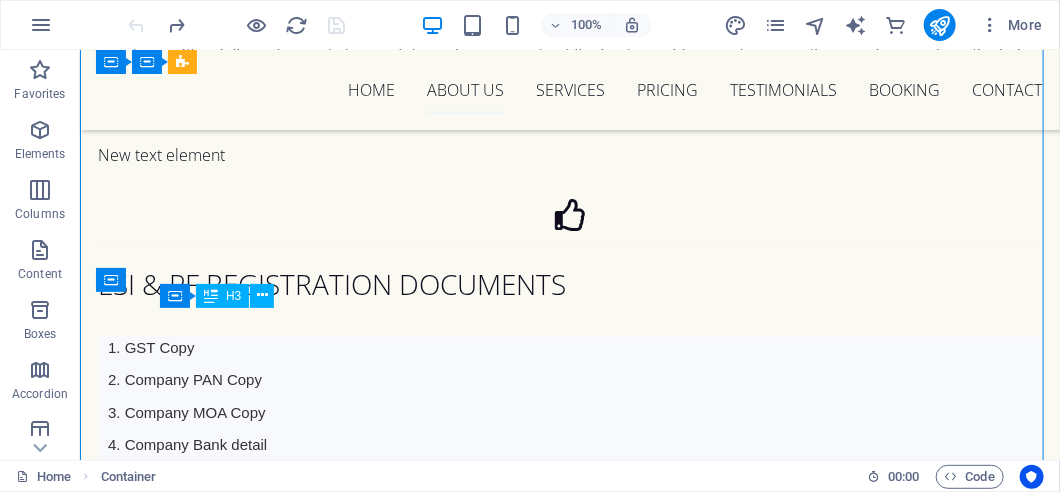 drag, startPoint x: 386, startPoint y: 325, endPoint x: 327, endPoint y: 326, distance: 59.008472 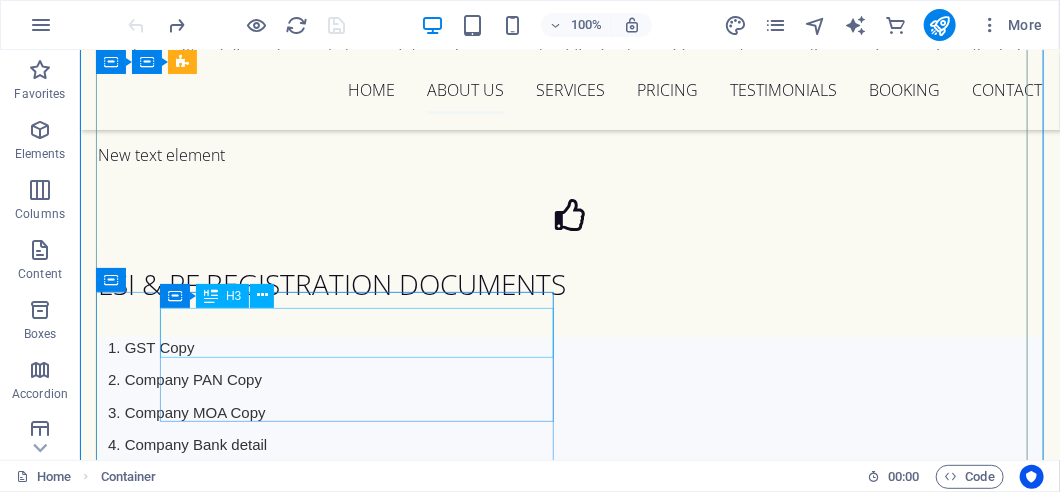 click on "Professional Staff" at bounding box center [569, 1140] 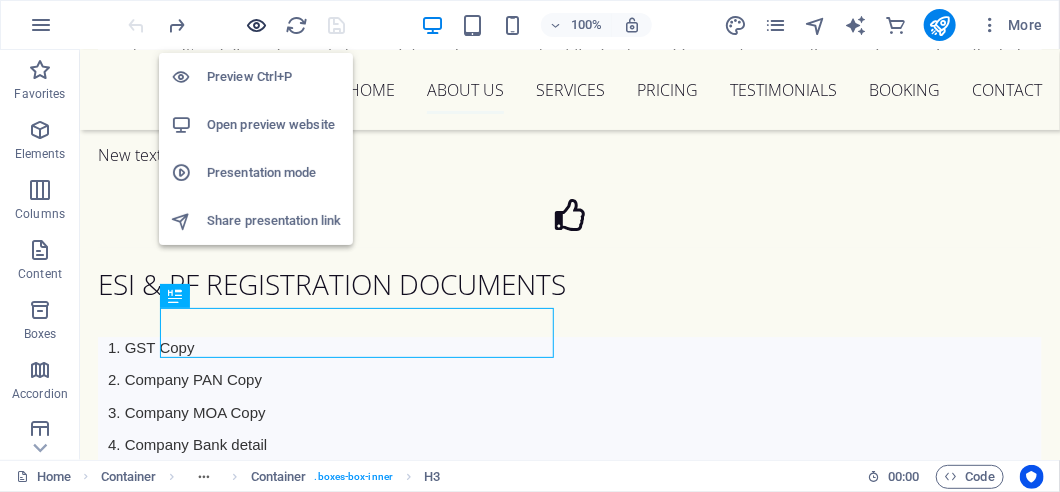 click at bounding box center [257, 25] 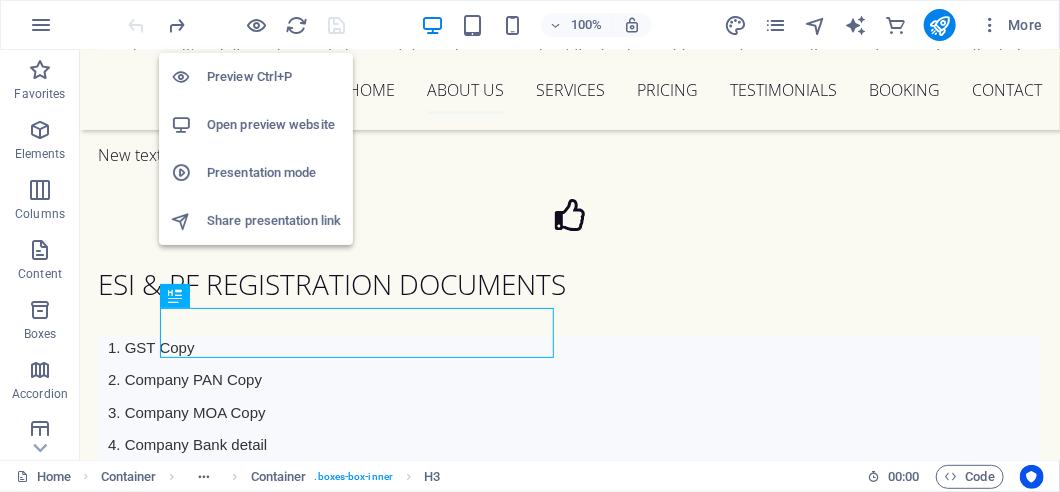 click on "Preview Ctrl+P" at bounding box center (274, 77) 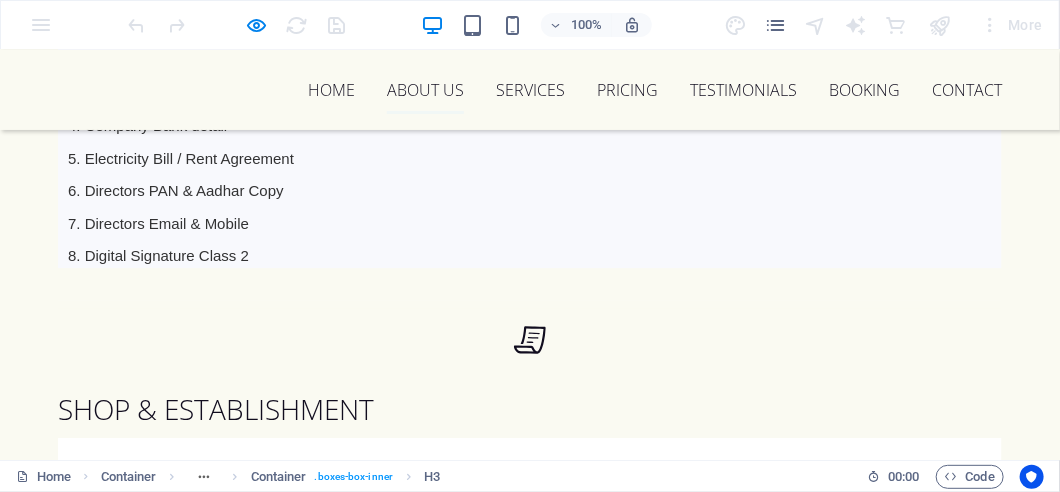 scroll, scrollTop: 2066, scrollLeft: 0, axis: vertical 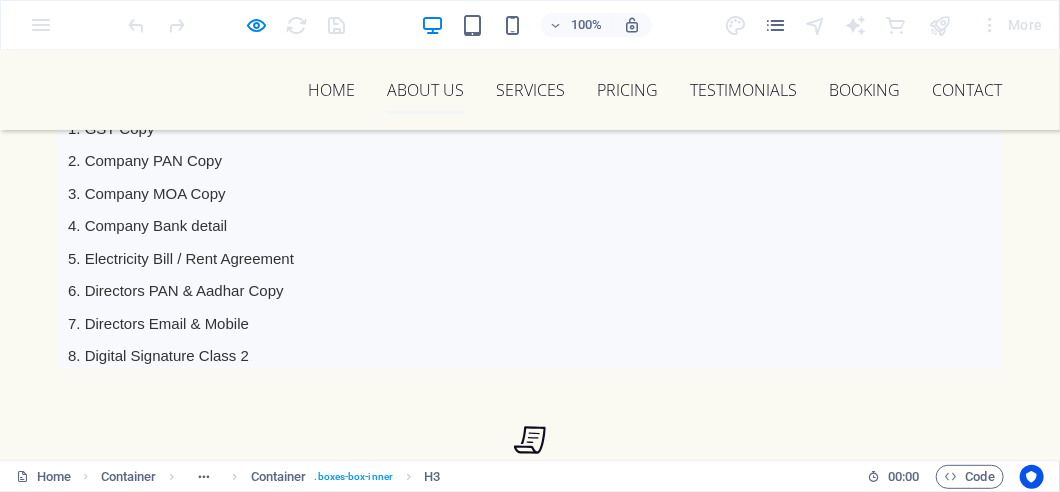 click on "Professional Staff" at bounding box center [530, 921] 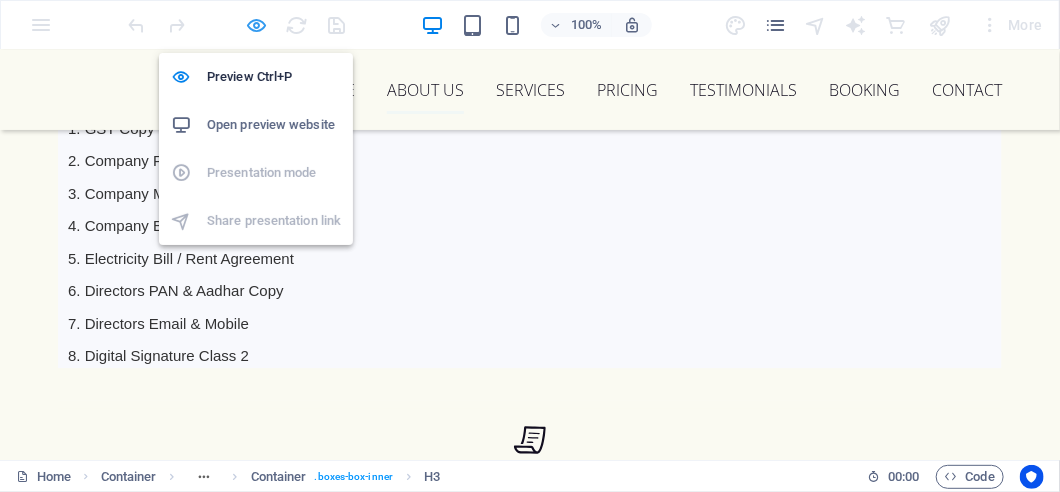 click at bounding box center [257, 25] 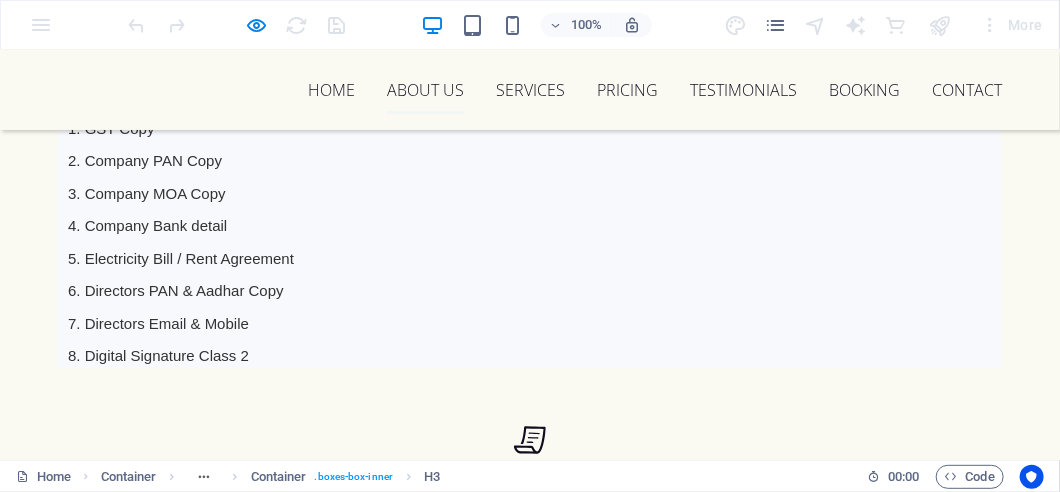 click on "Lorem ipsum dolor sit amet, consectetur adipisicing elit. Veritatis, dolorem!" at bounding box center [530, 962] 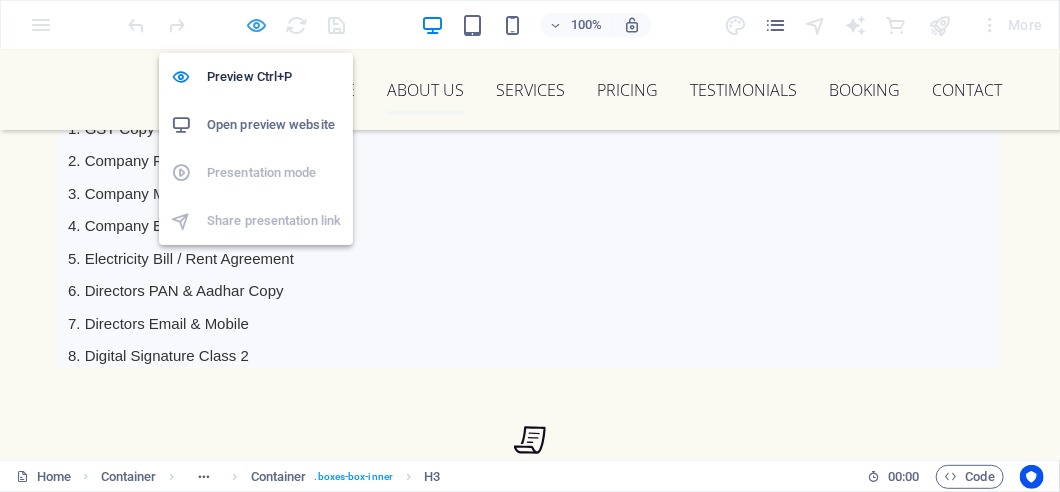 click at bounding box center [257, 25] 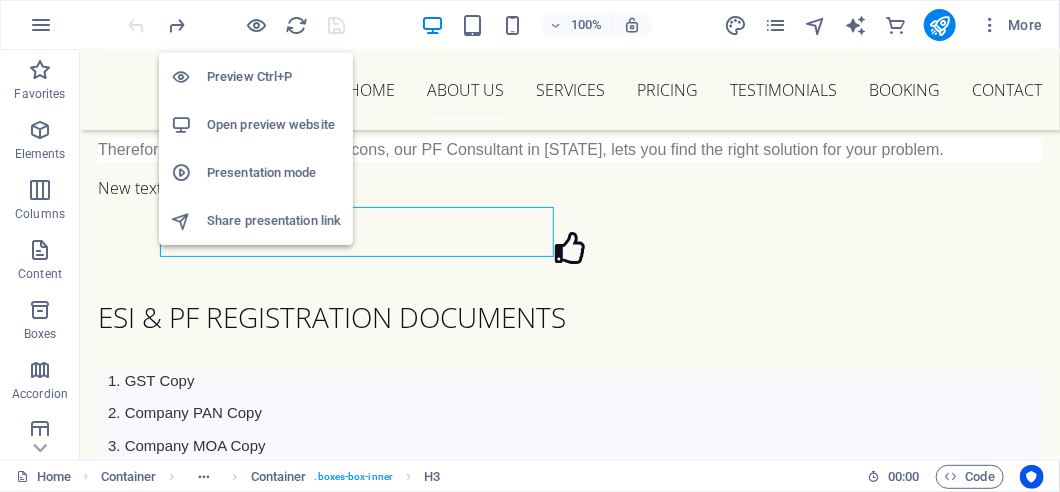 scroll, scrollTop: 2200, scrollLeft: 0, axis: vertical 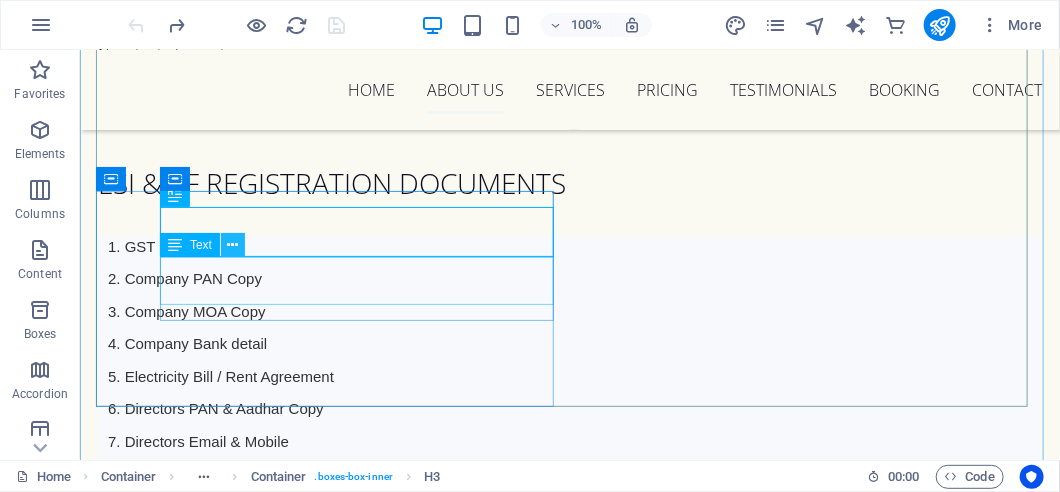 click at bounding box center [233, 245] 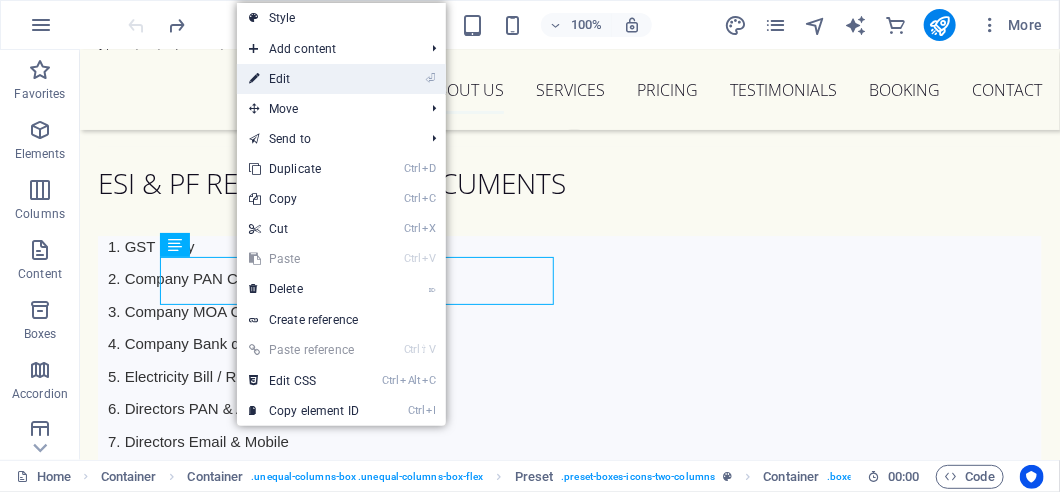 click on "⏎  Edit" at bounding box center [304, 79] 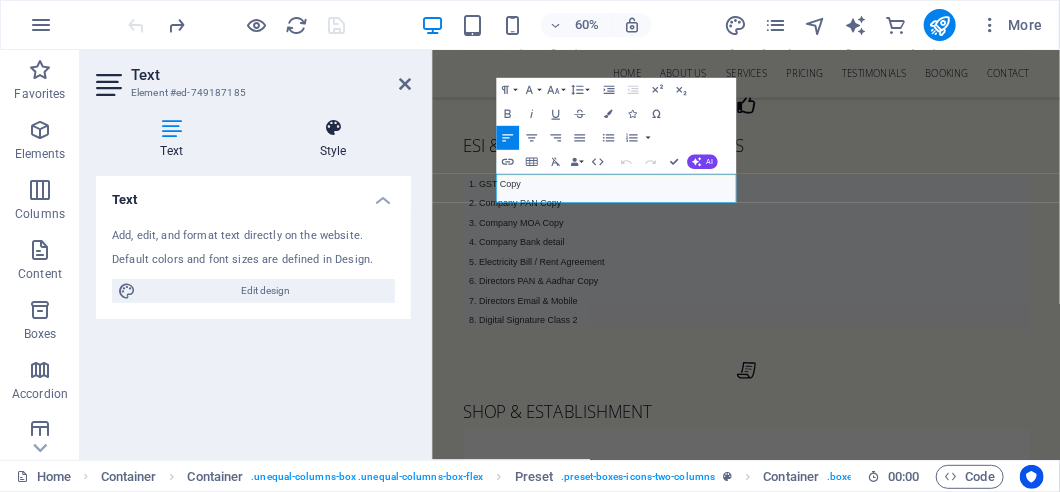 scroll, scrollTop: 2203, scrollLeft: 0, axis: vertical 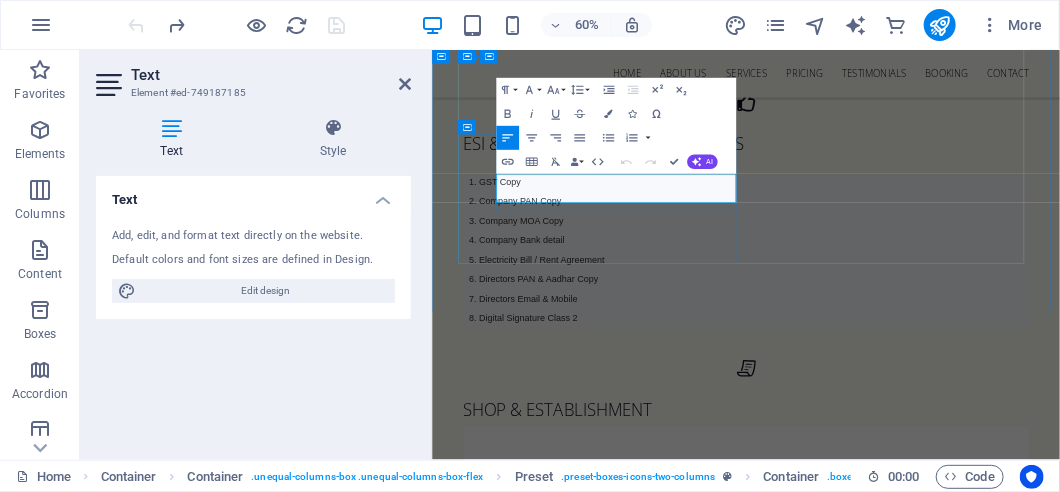 click on "Lorem ipsum dolor sit amet, consectetur adipisicing elit. Veritatis, dolorem!" at bounding box center [955, 1105] 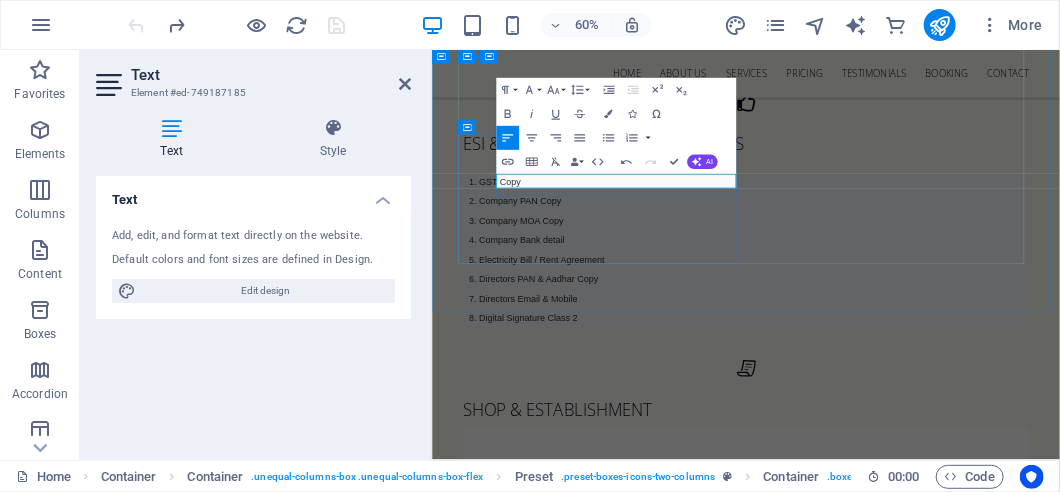 type 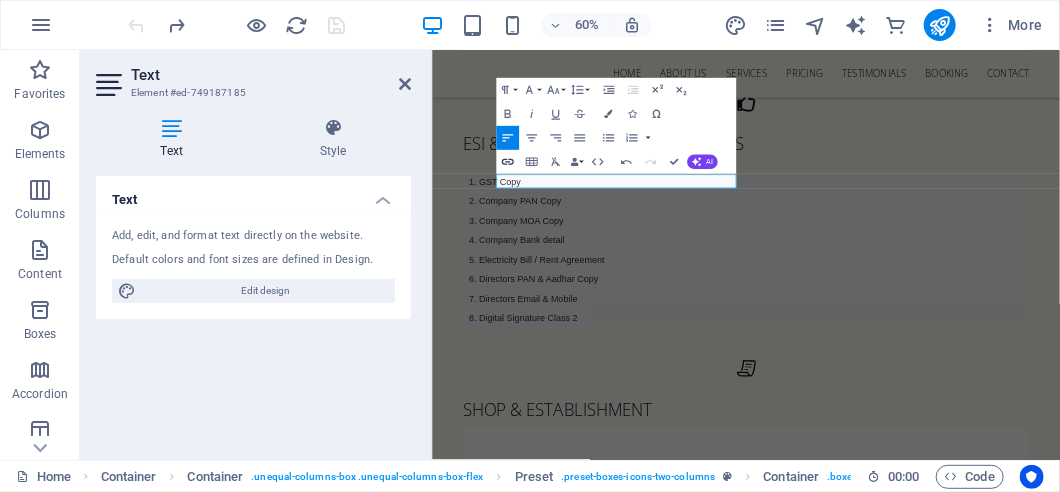 click 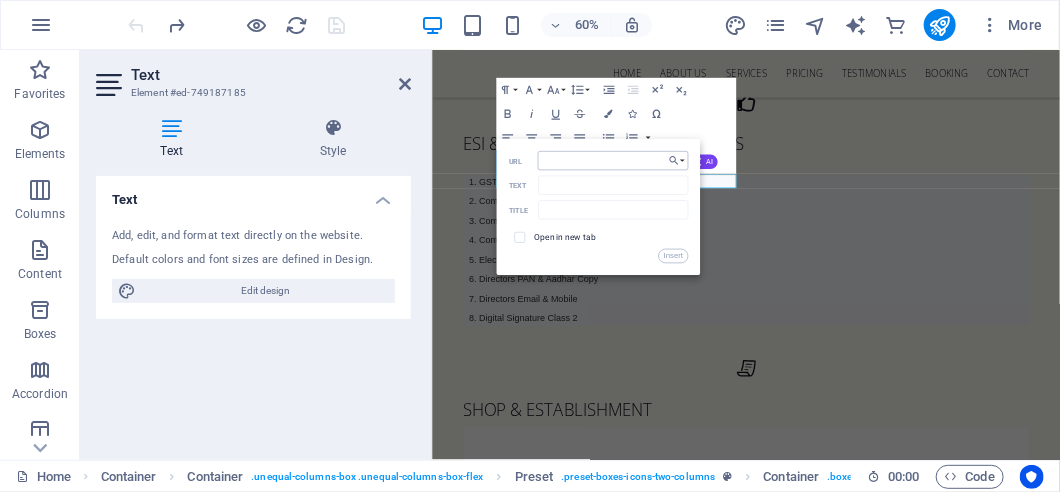 click on "URL" at bounding box center [612, 161] 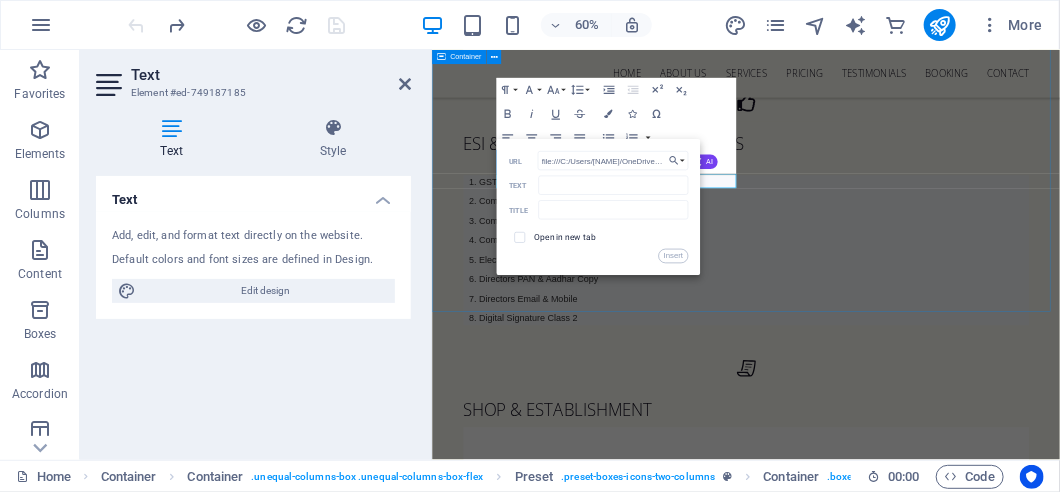scroll, scrollTop: 0, scrollLeft: 1040, axis: horizontal 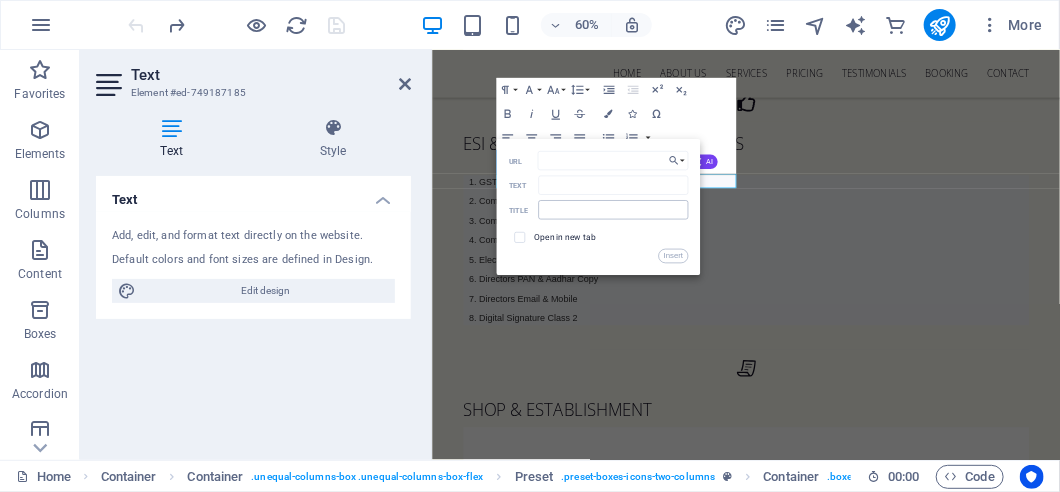 type on "file:///C:/Users/[NAME]/OneDrive/Desktop/%E0%A4%AA%E0%A5%87%E0%A4%B6%E0%A5%87%E0%A4%B5%E0%A4%B0%20%E0%A4%B8%E0%A5%8D%E0%A4%9F%E0%A4%BE%E0%A4%AB.htm" 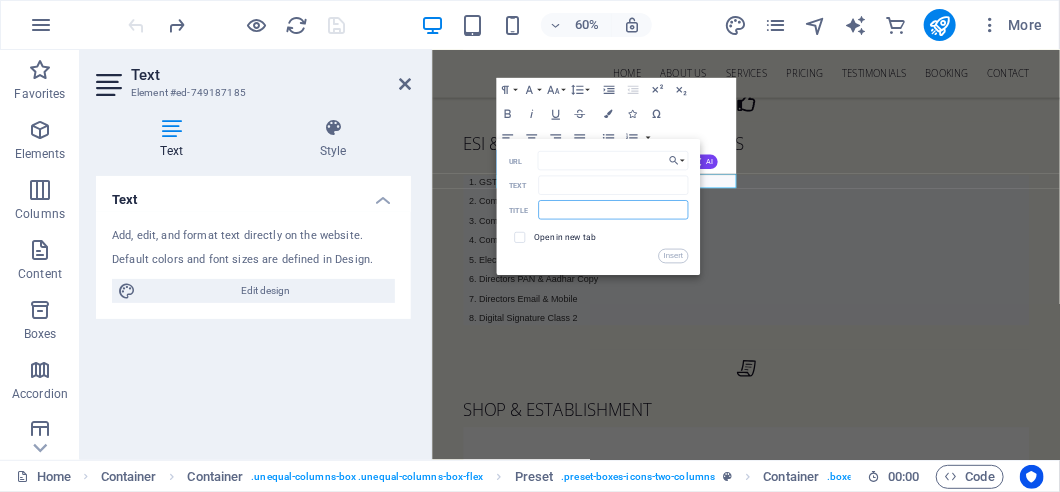scroll, scrollTop: 0, scrollLeft: 0, axis: both 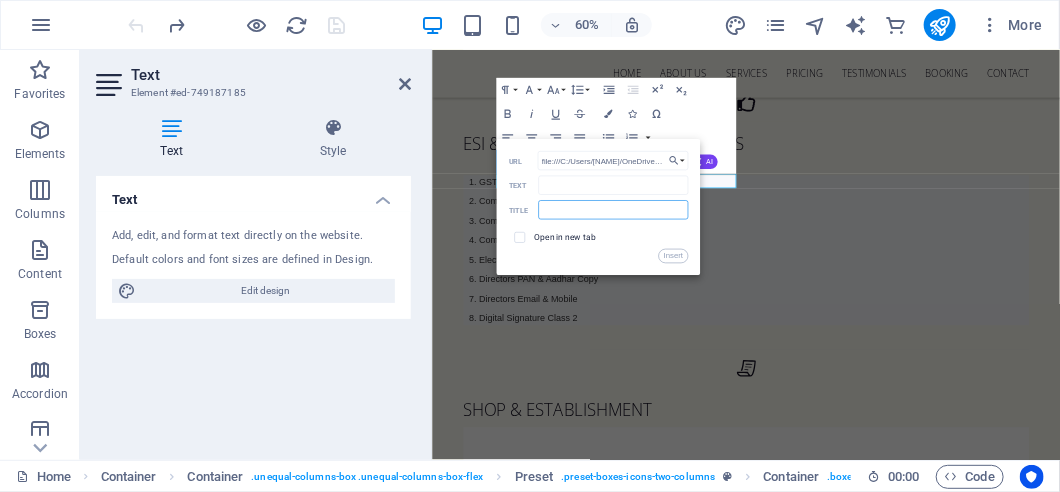 click at bounding box center [613, 210] 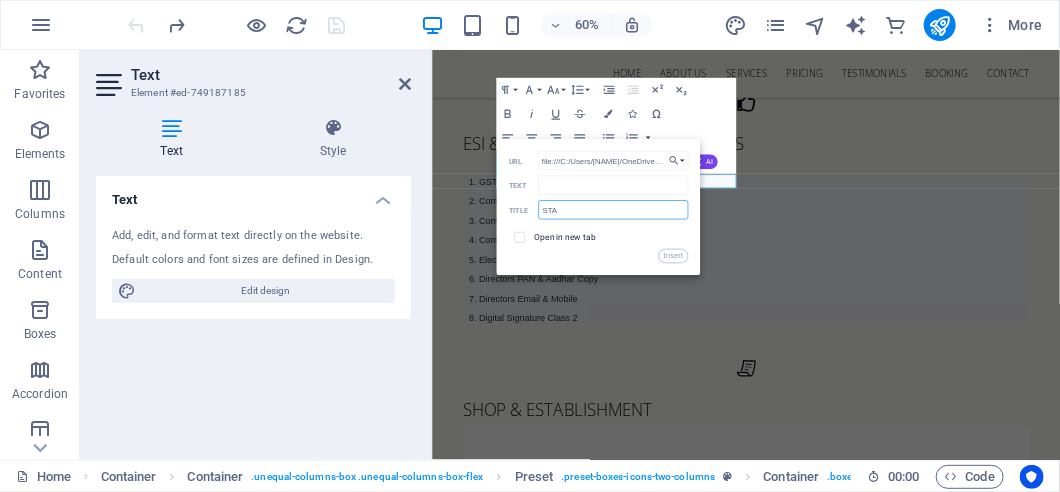 type on "STAF" 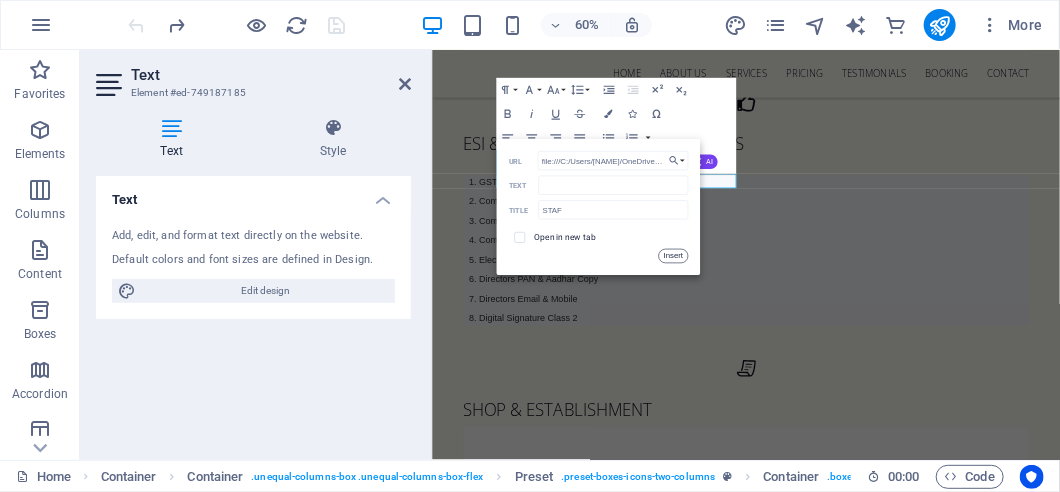 click on "Insert" at bounding box center [673, 256] 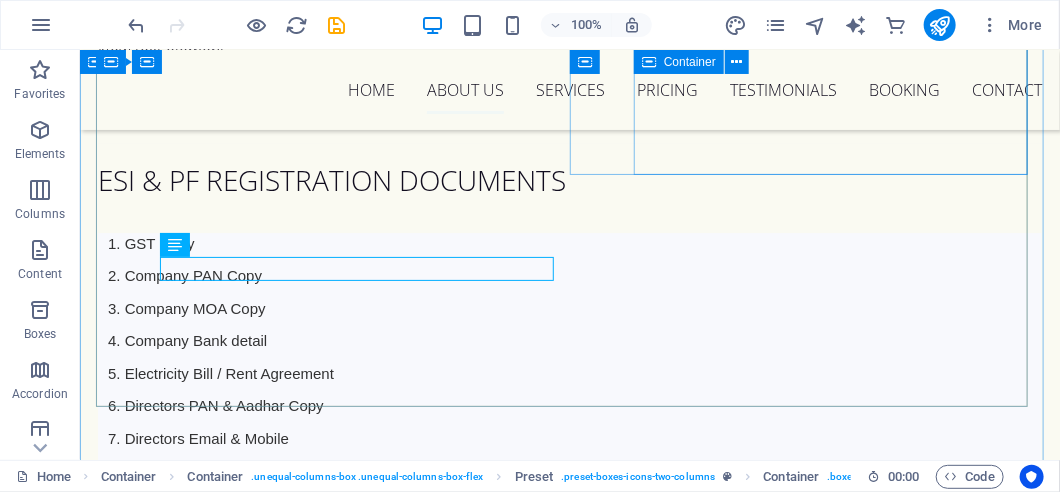 scroll, scrollTop: 2200, scrollLeft: 0, axis: vertical 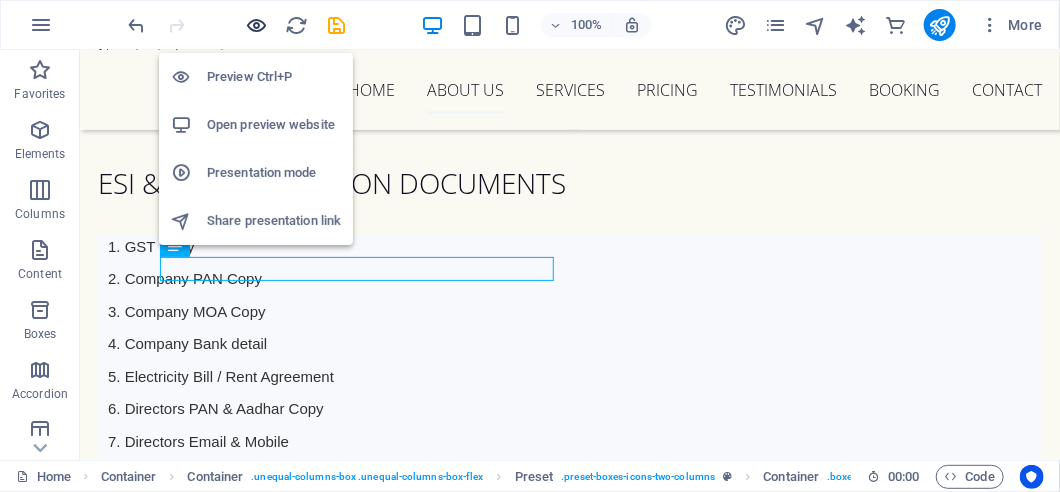 click at bounding box center [257, 25] 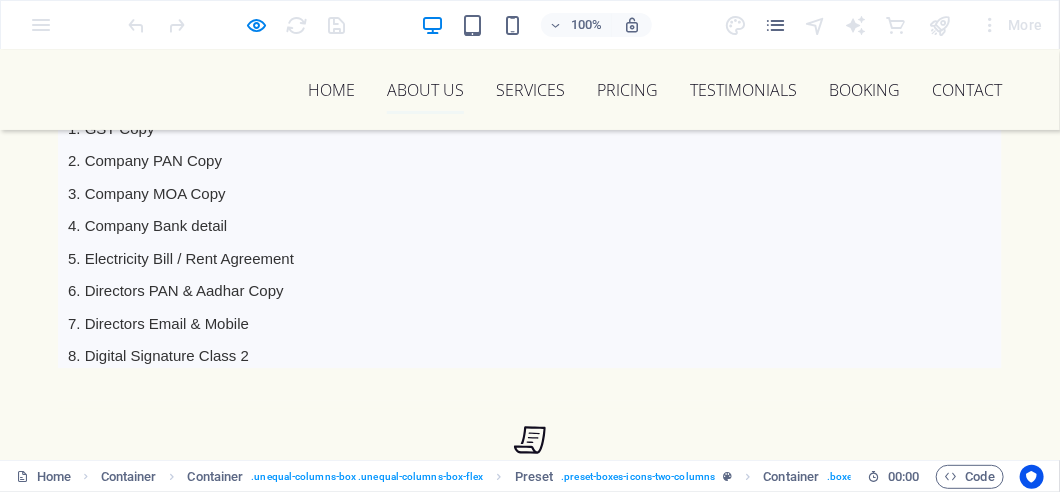 click on "file:///C:/Users/[NAME]/OneDrive/Desktop/%E0%A4%AA%E0%A5%87%E0%A4%B6%E0%A5%87%E0%A4%B5%E0%A4%B0%20%E0%A4%B8%E0%A5%8D%E0%A4%9F%E0%A4%BE%E0%A4%AB.htm" at bounding box center (762, 962) 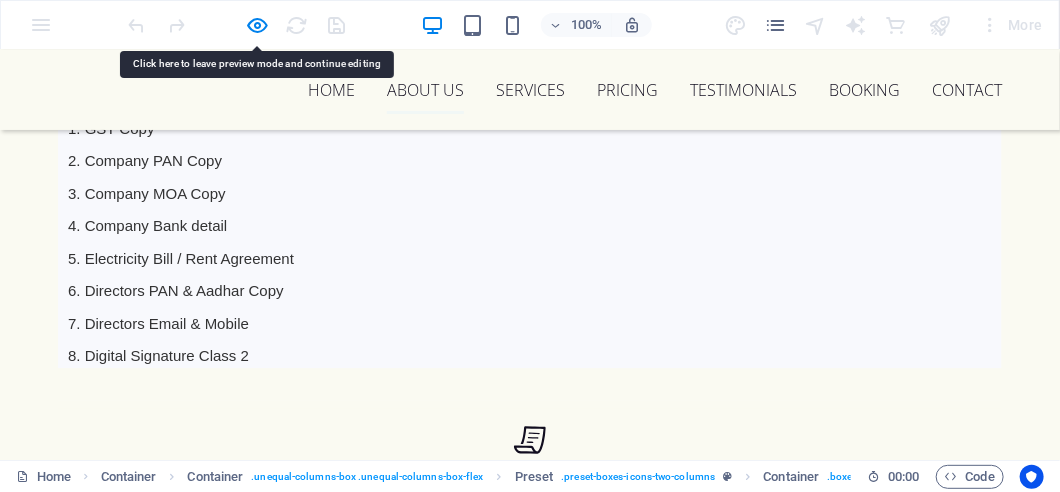 click on "file:///C:/Users/[NAME]/OneDrive/Desktop/%E0%A4%AA%E0%A5%87%E0%A4%B6%E0%A5%87%E0%A4%B5%E0%A4%B0%20%E0%A4%B8%E0%A5%8D%E0%A4%9F%E0%A4%BE%E0%A4%AB.htm" at bounding box center [762, 962] 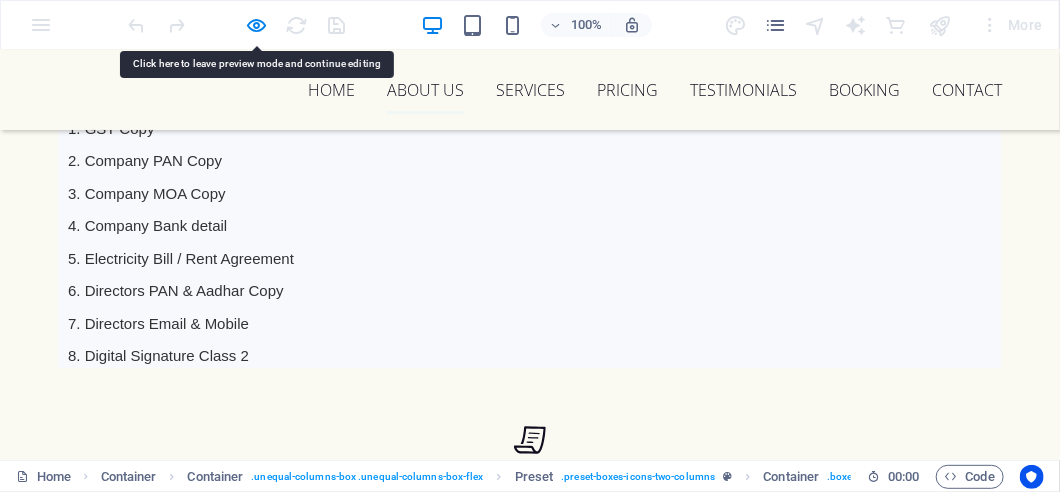 click on "file:///C:/Users/[NAME]/OneDrive/Desktop/%E0%A4%AA%E0%A5%87%E0%A4%B6%E0%A5%87%E0%A4%B5%E0%A4%B0%20%E0%A4%B8%E0%A5%8D%E0%A4%9F%E0%A4%BE%E0%A4%AB.htm" at bounding box center [762, 962] 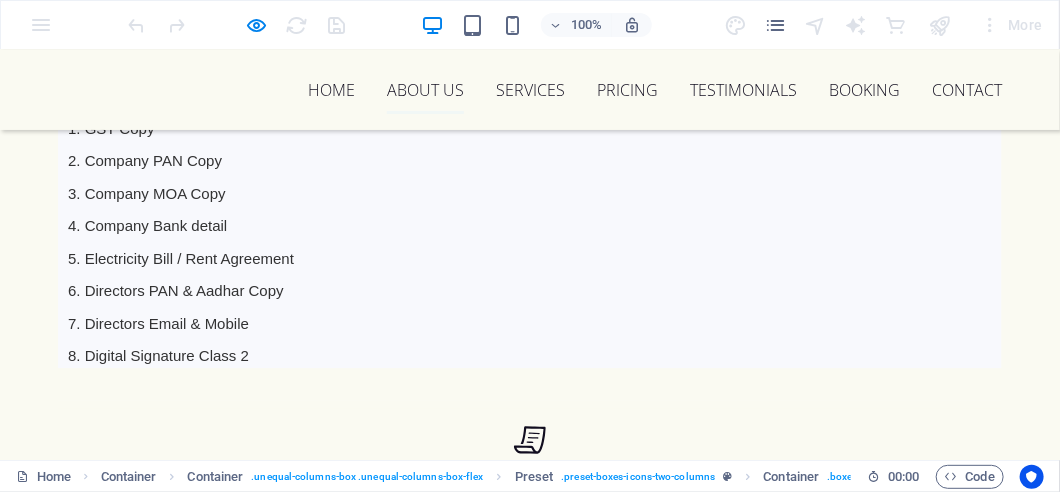 click on "file:///C:/Users/[NAME]/OneDrive/Desktop/%E0%A4%AA%E0%A5%87%E0%A4%B6%E0%A5%87%E0%A4%B5%E0%A4%B0%20%E0%A4%B8%E0%A5%8D%E0%A4%9F%E0%A4%BE%E0%A4%AB.htm" at bounding box center [762, 962] 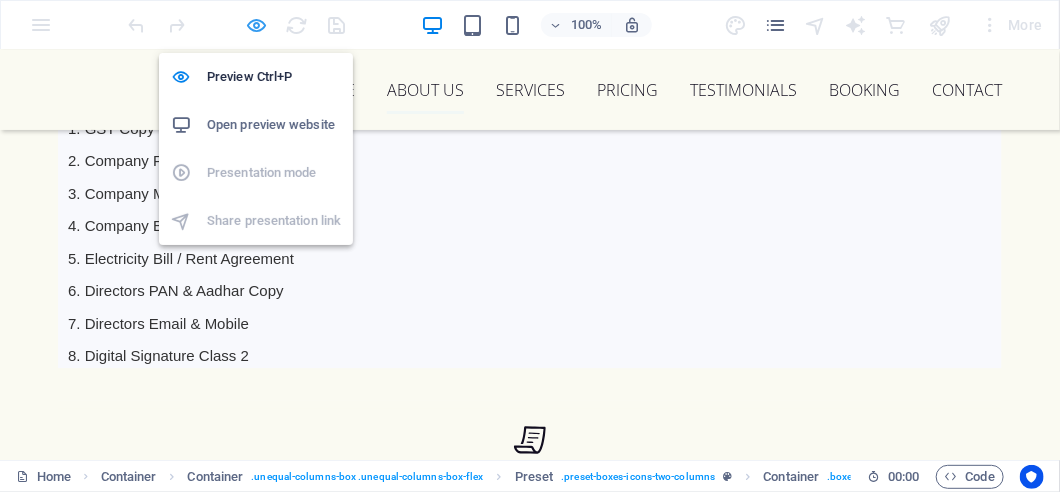 click at bounding box center [257, 25] 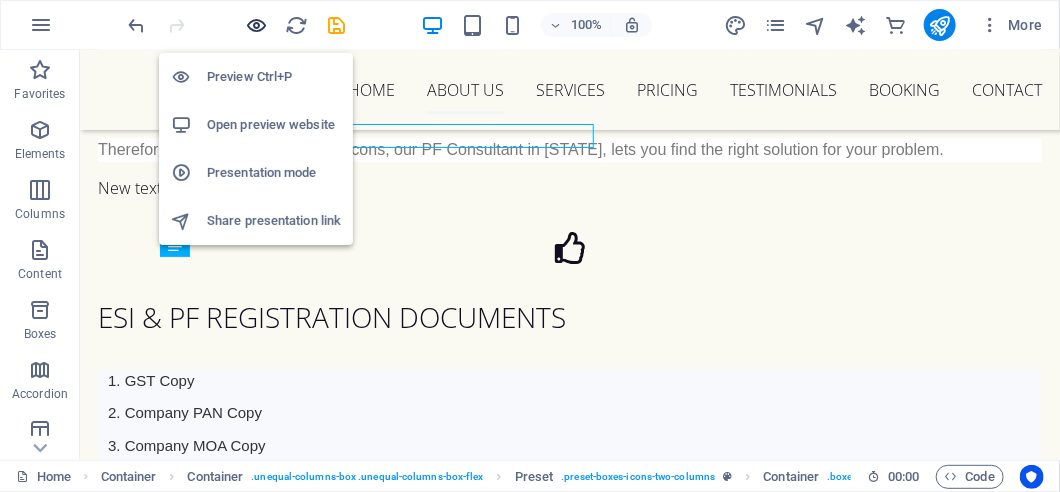 scroll, scrollTop: 2200, scrollLeft: 0, axis: vertical 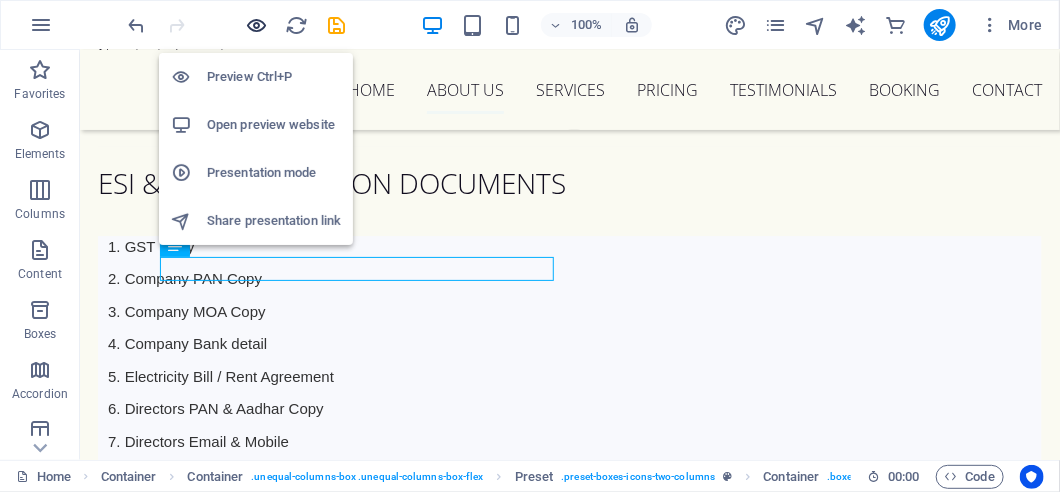 click at bounding box center [257, 25] 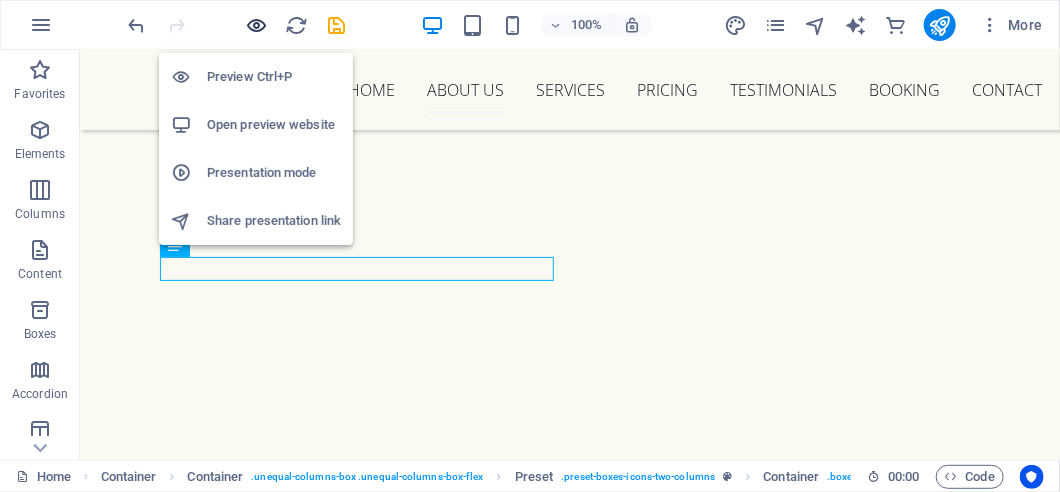 scroll, scrollTop: 2066, scrollLeft: 0, axis: vertical 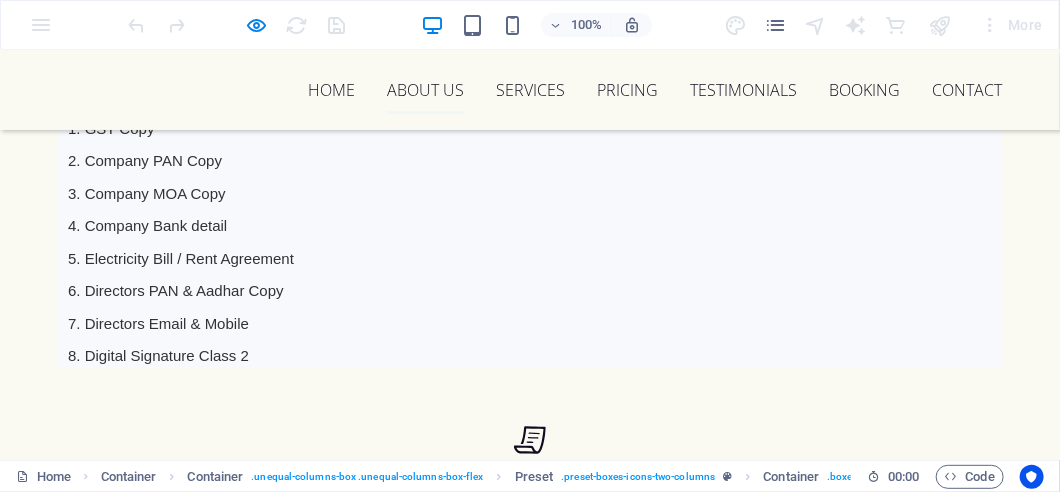 click on "file:///C:/Users/[NAME]/OneDrive/Desktop/%E0%A4%AA%E0%A5%87%E0%A4%B6%E0%A5%87%E0%A4%B5%E0%A4%B0%20%E0%A4%B8%E0%A5%8D%E0%A4%9F%E0%A4%BE%E0%A4%AB.htm" at bounding box center (762, 962) 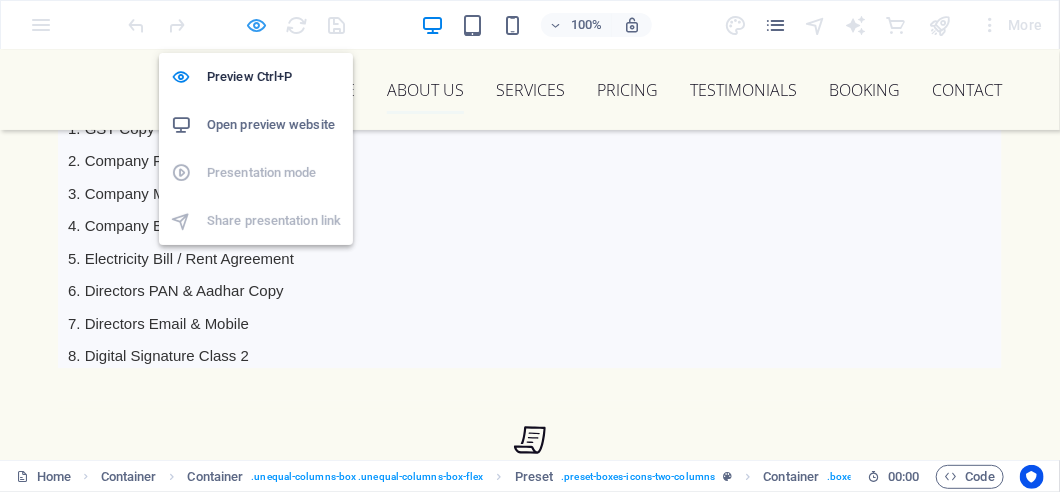 click at bounding box center [257, 25] 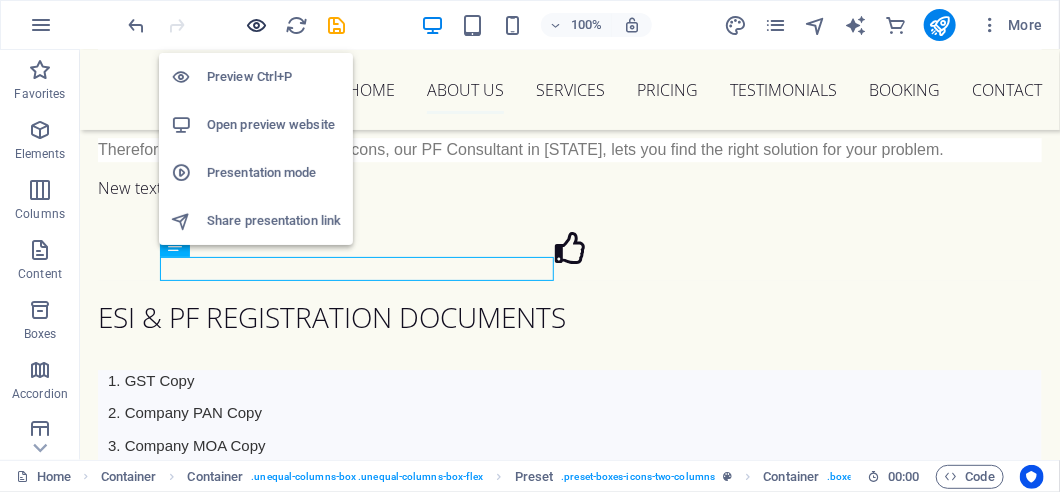 scroll, scrollTop: 2200, scrollLeft: 0, axis: vertical 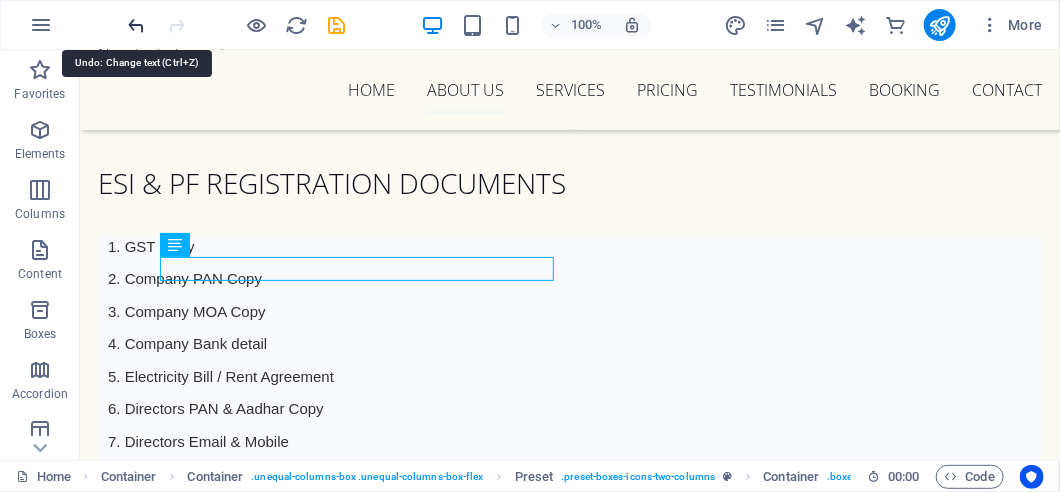 click at bounding box center (137, 25) 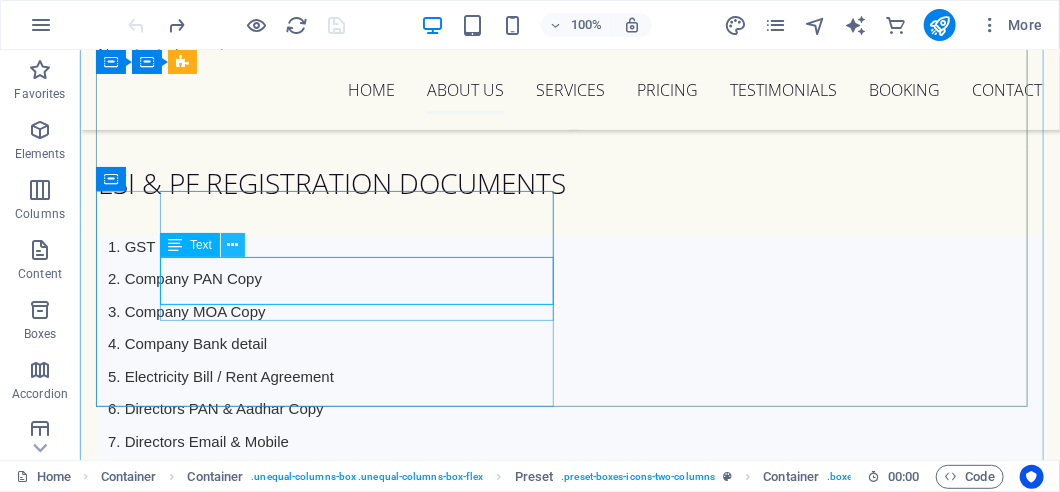 click at bounding box center (233, 245) 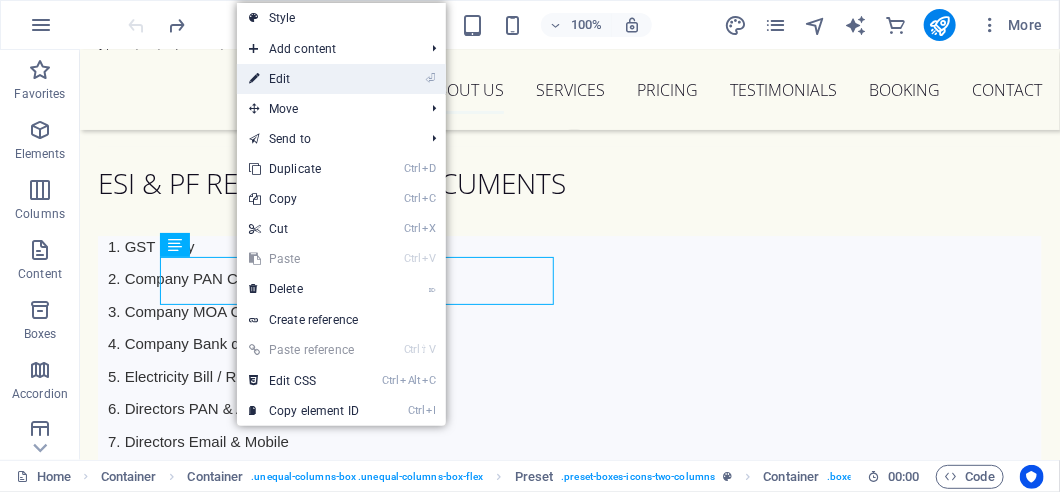 click on "⏎  Edit" at bounding box center [304, 79] 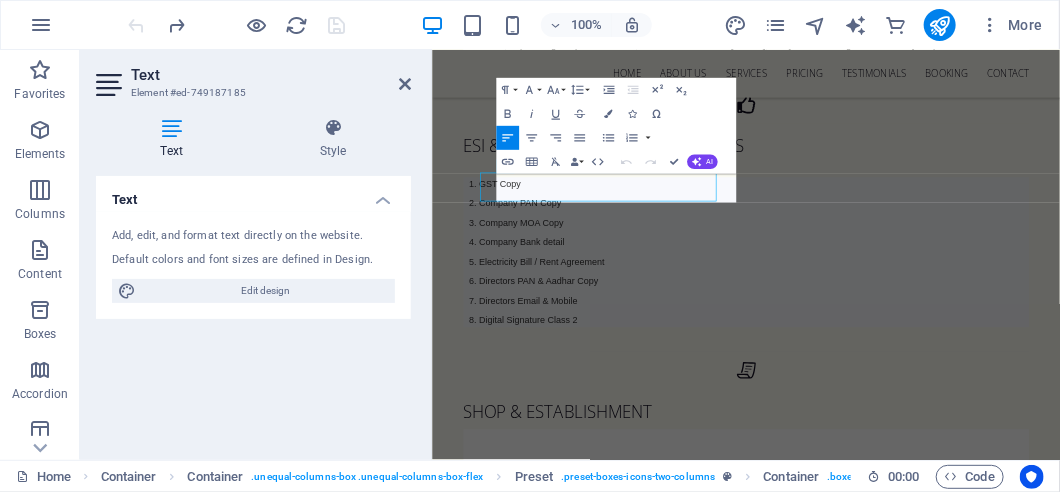 scroll, scrollTop: 2203, scrollLeft: 0, axis: vertical 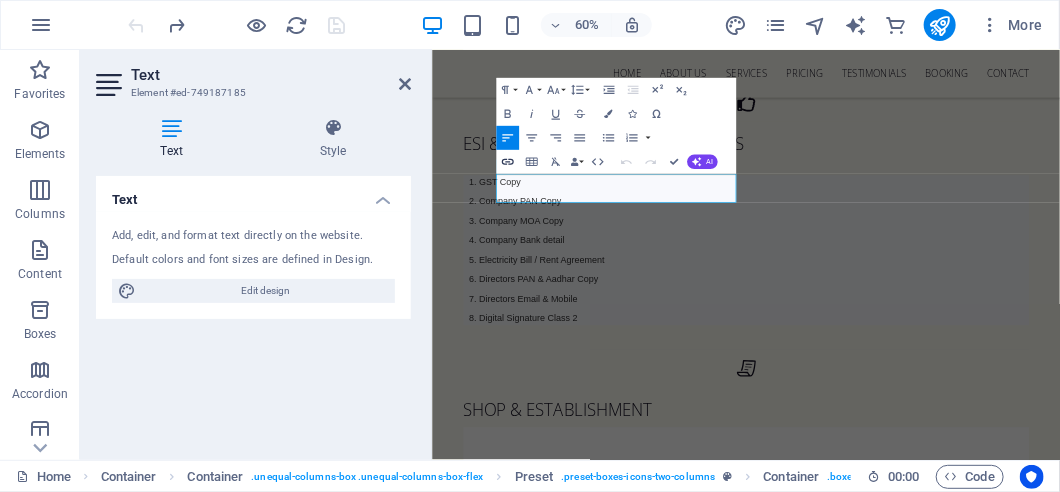 click 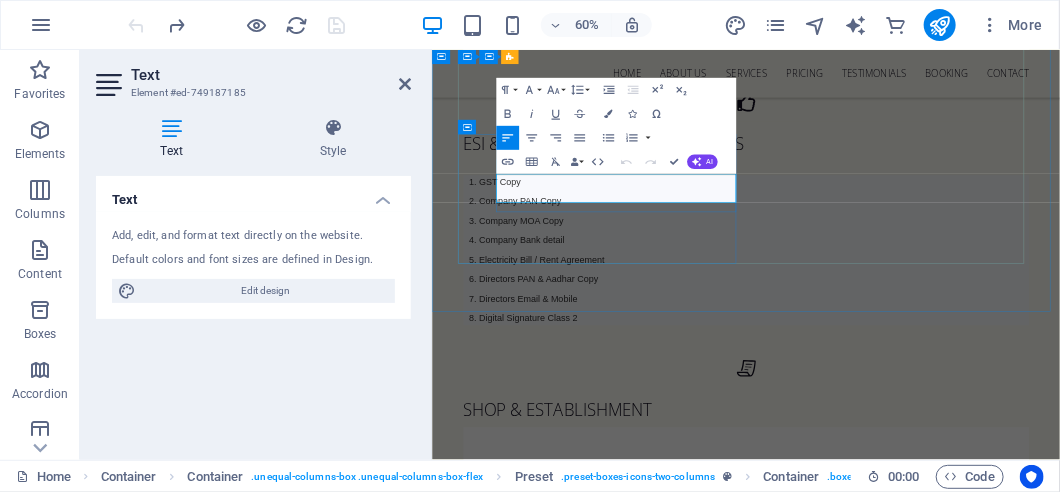 click on "Lorem ipsum dolor sit amet, consectetur adipisicing elit. Veritatis, dolorem!" at bounding box center (955, 1105) 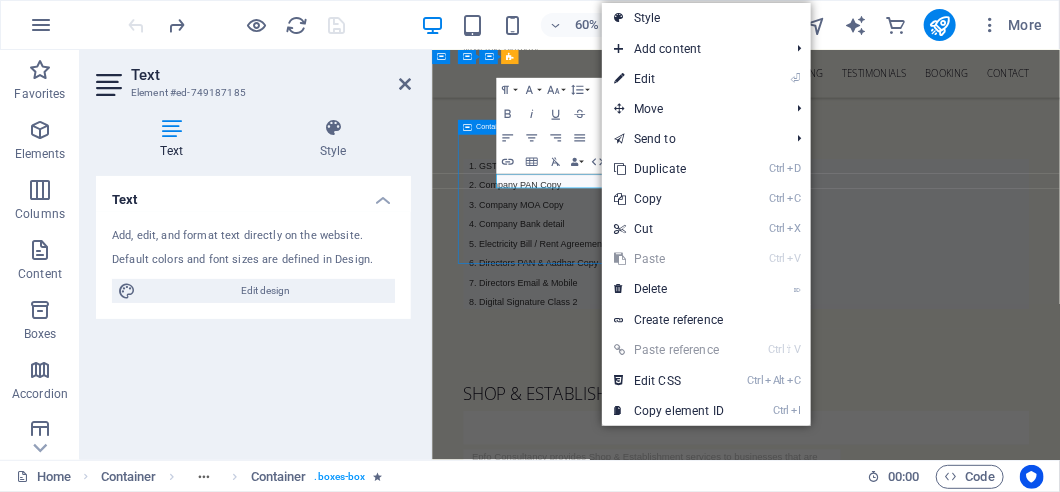 scroll, scrollTop: 2200, scrollLeft: 0, axis: vertical 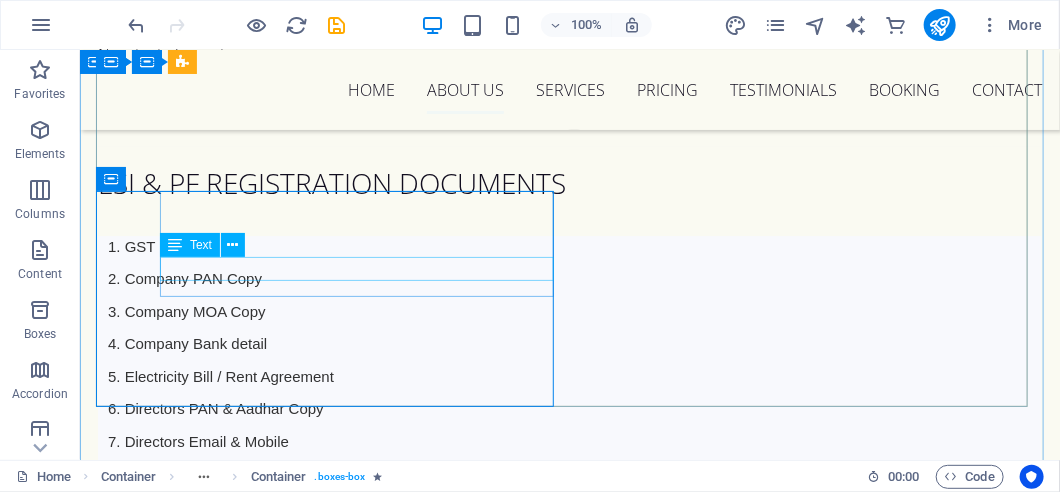 click on "L" at bounding box center [569, 1080] 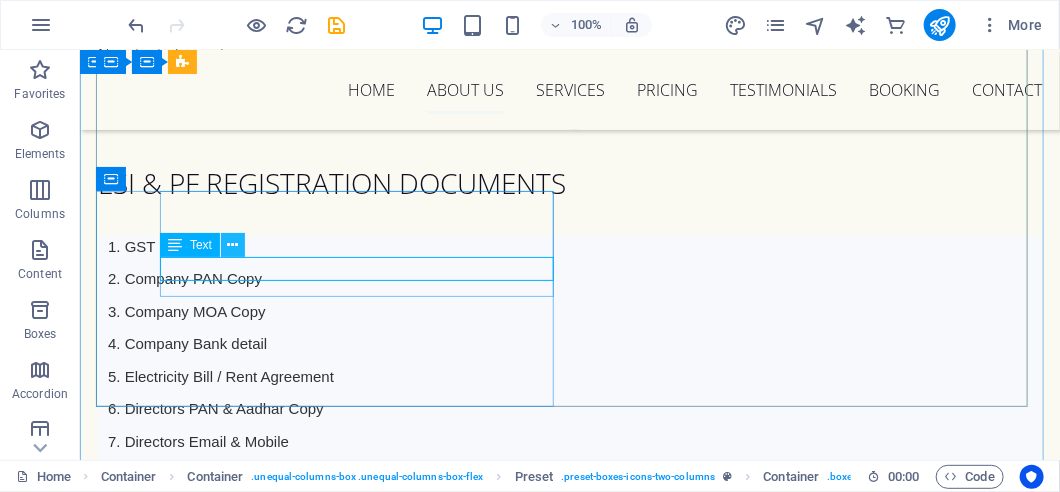 click at bounding box center (233, 245) 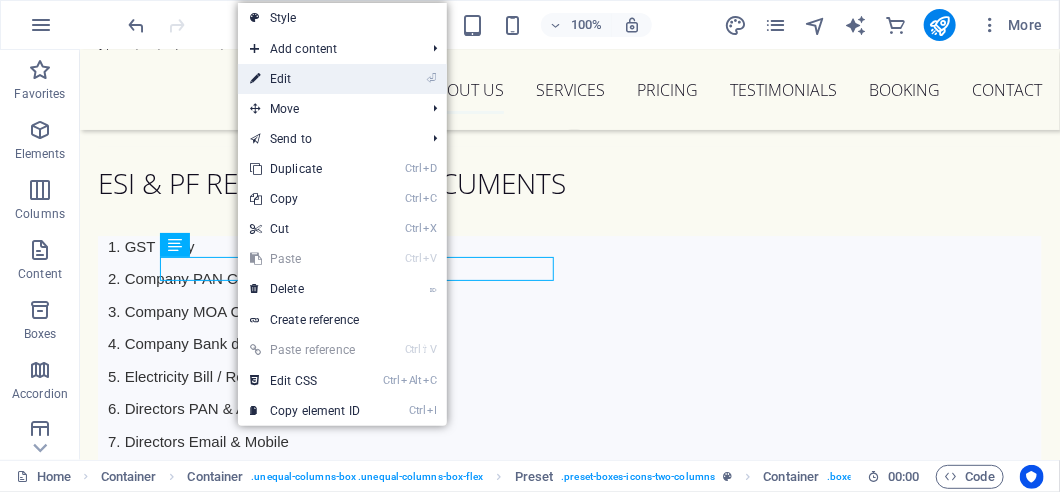 click on "⏎  Edit" at bounding box center [305, 79] 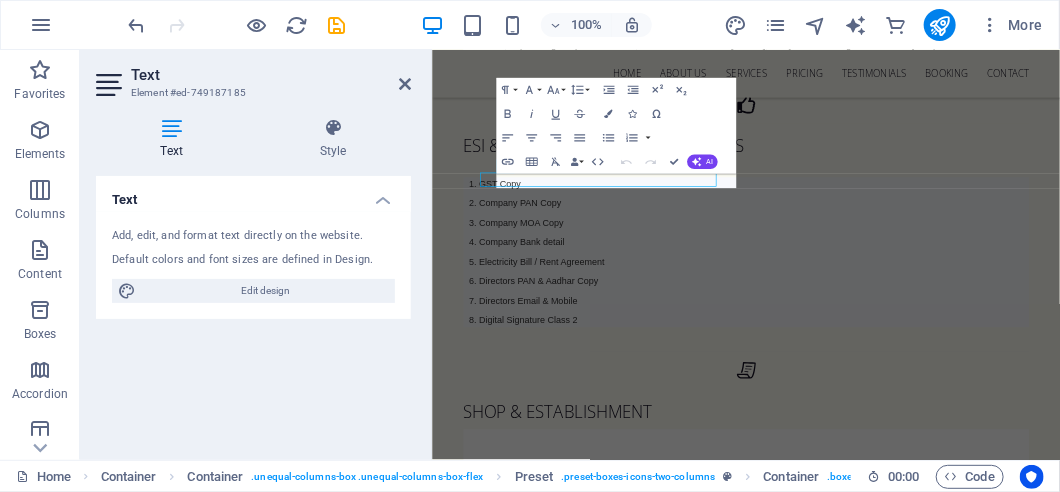 scroll, scrollTop: 2203, scrollLeft: 0, axis: vertical 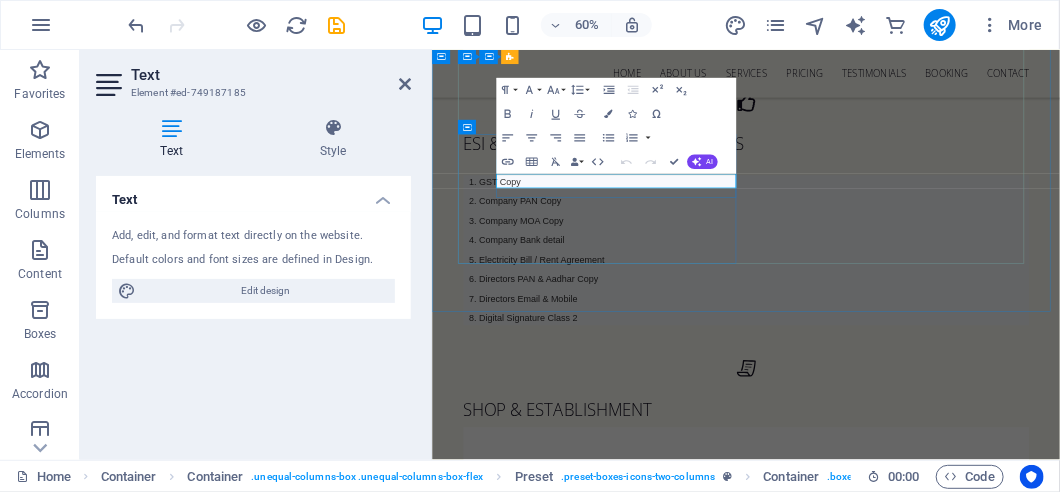drag, startPoint x: 762, startPoint y: 132, endPoint x: 754, endPoint y: 265, distance: 133.24039 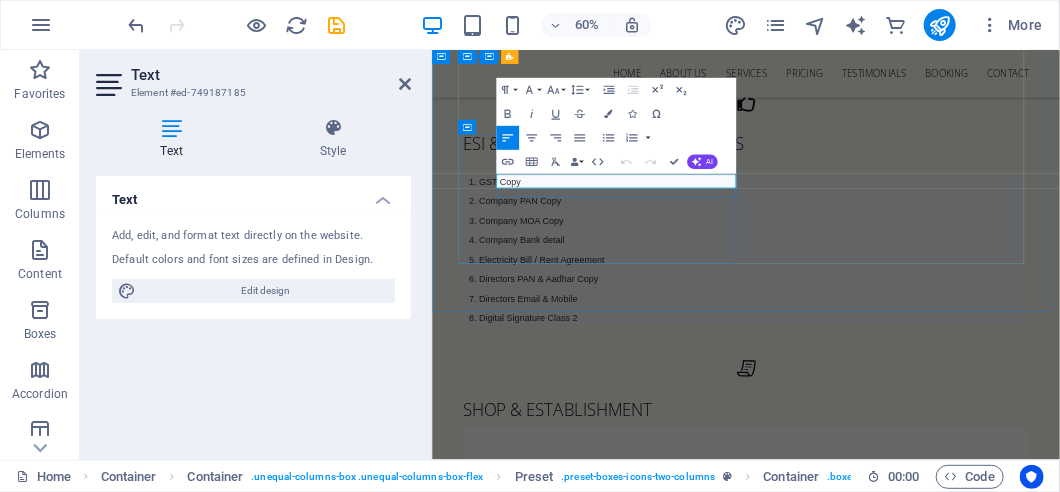 click on "L" at bounding box center (955, 1105) 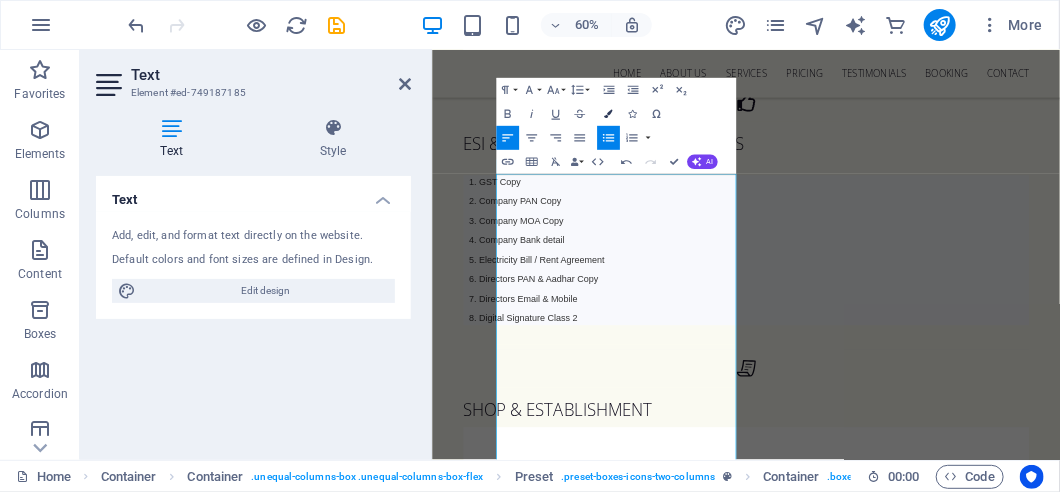 click at bounding box center [608, 114] 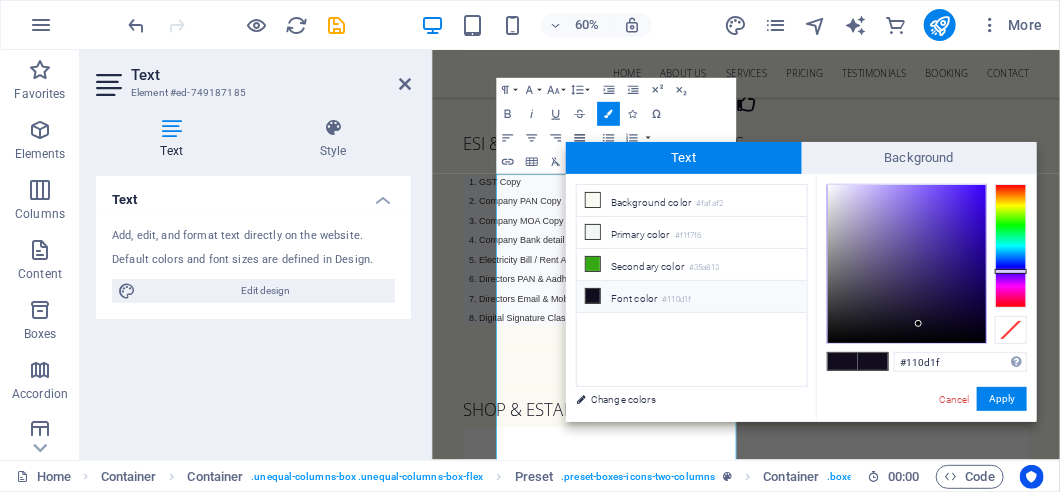 click on "Align Justify" at bounding box center [579, 138] 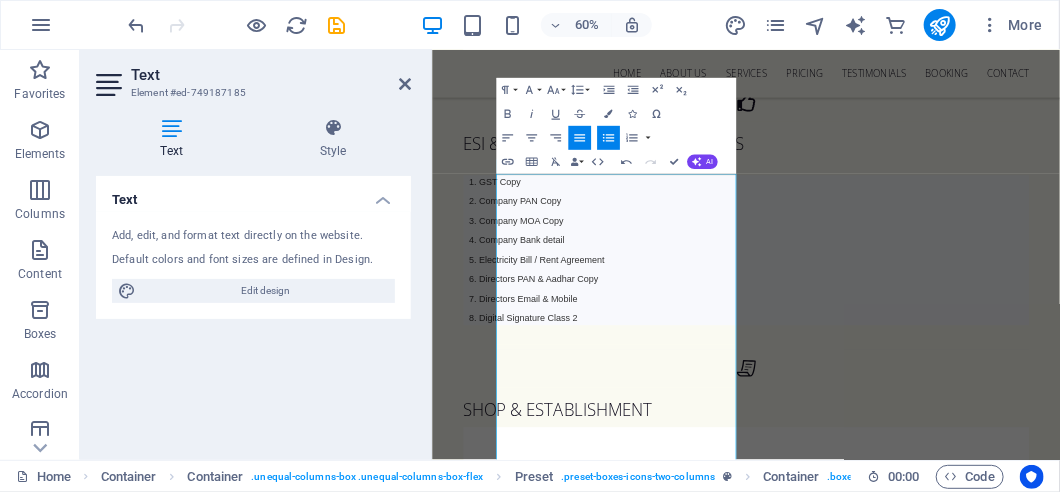 click 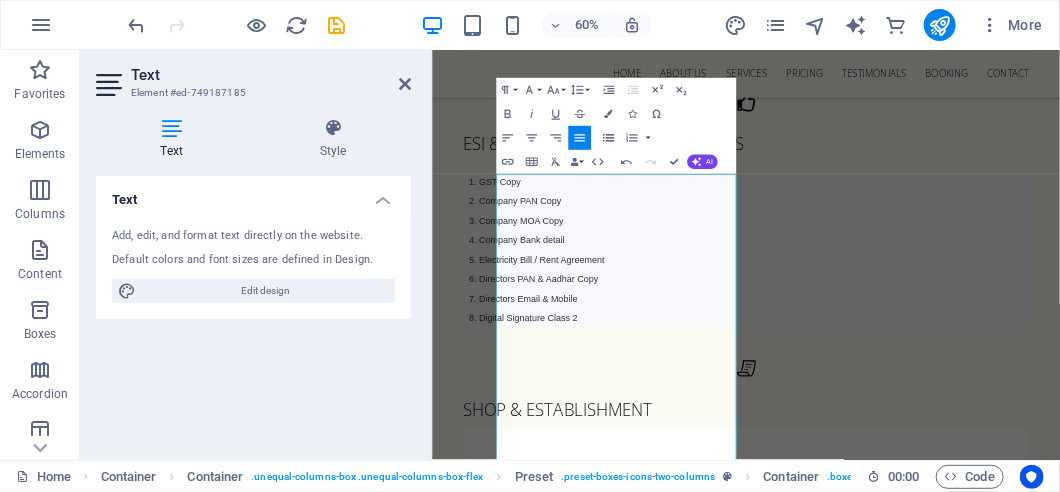 click 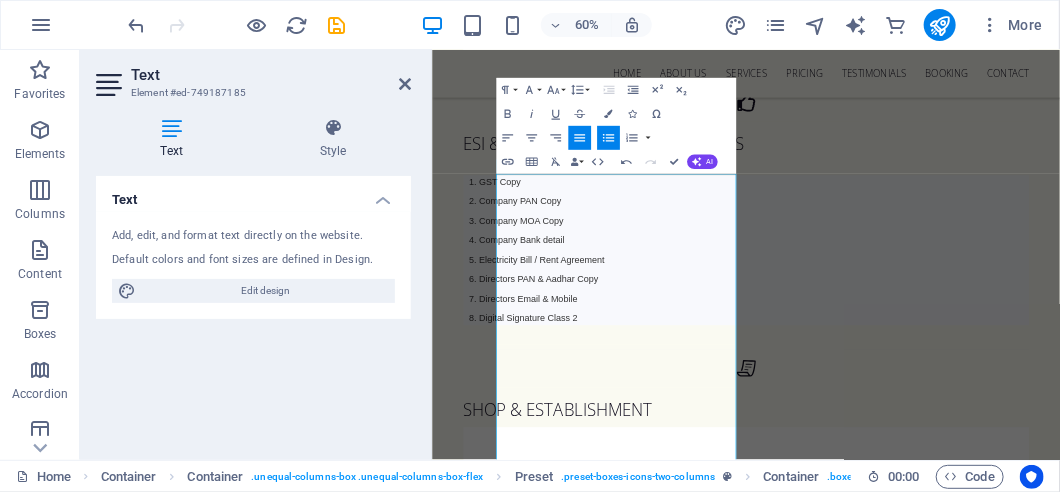 click 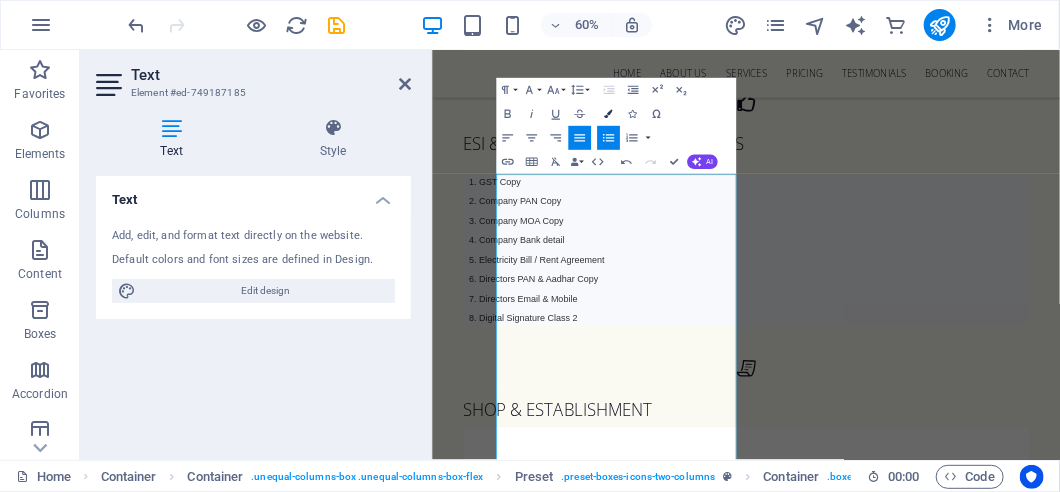 click at bounding box center [608, 114] 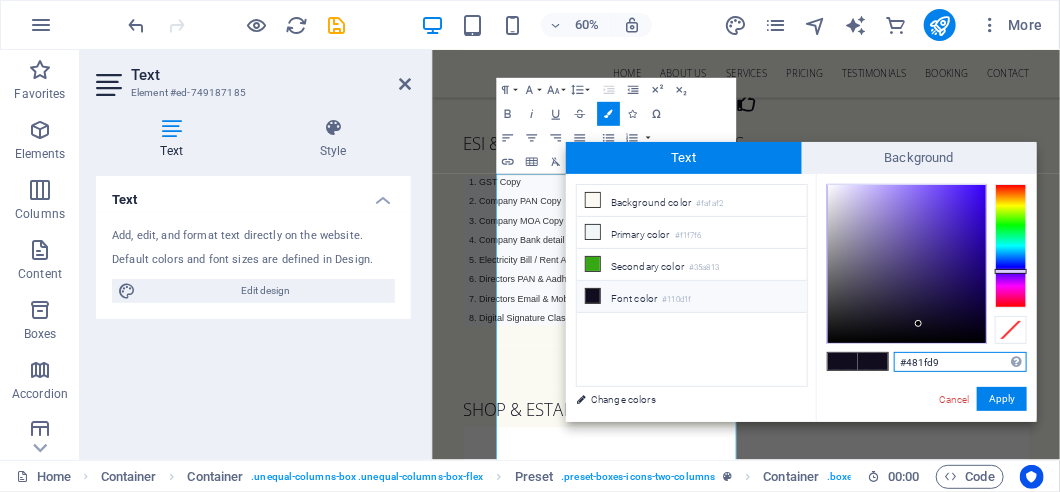click at bounding box center (907, 264) 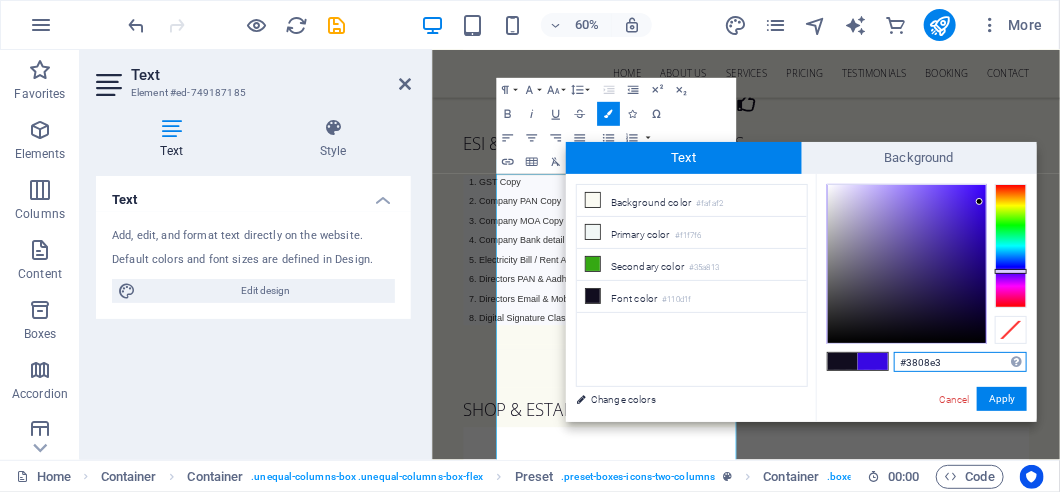 click at bounding box center (907, 264) 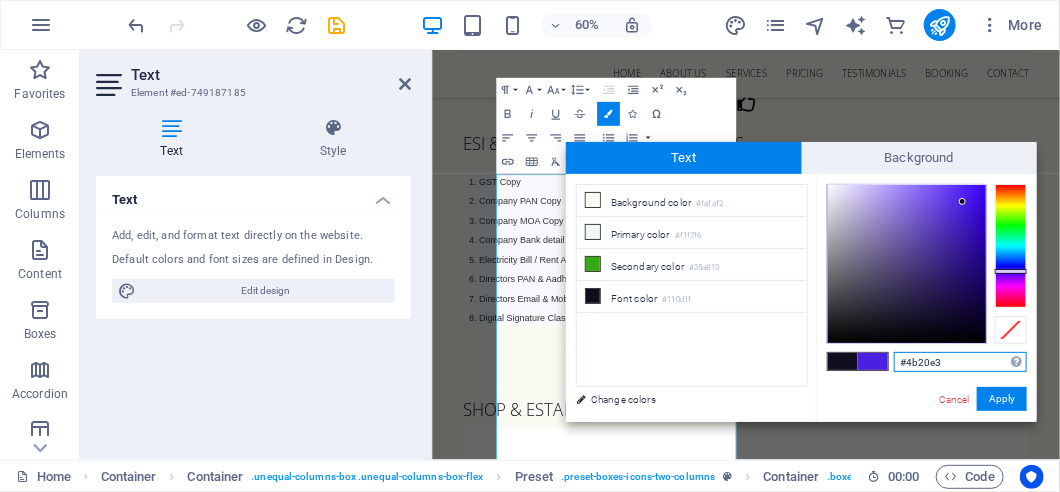 type on "#4a1fe3" 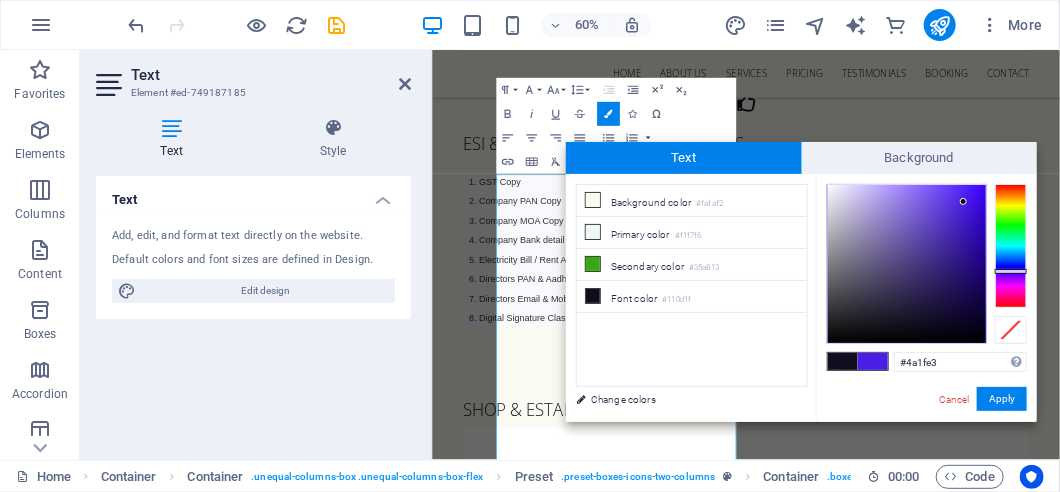 click at bounding box center [963, 201] 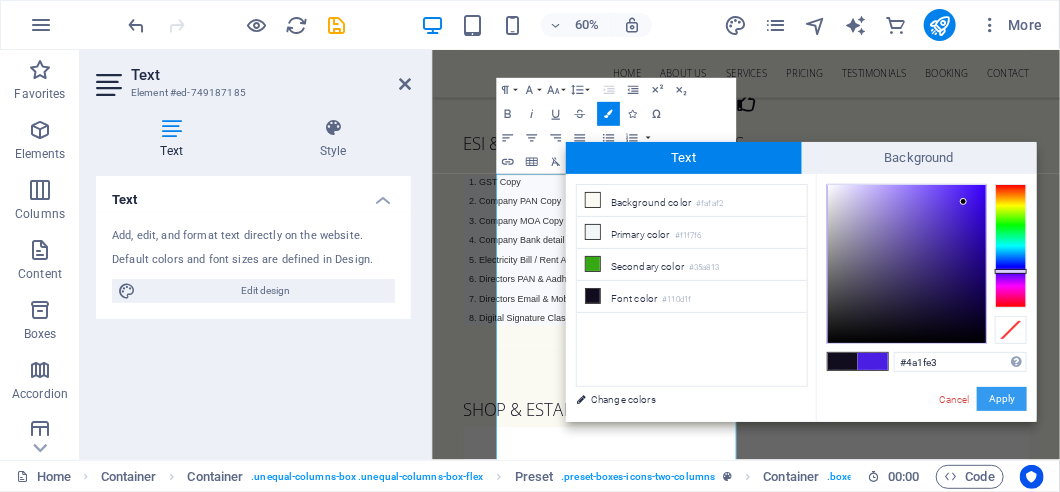 click on "Apply" at bounding box center (1002, 399) 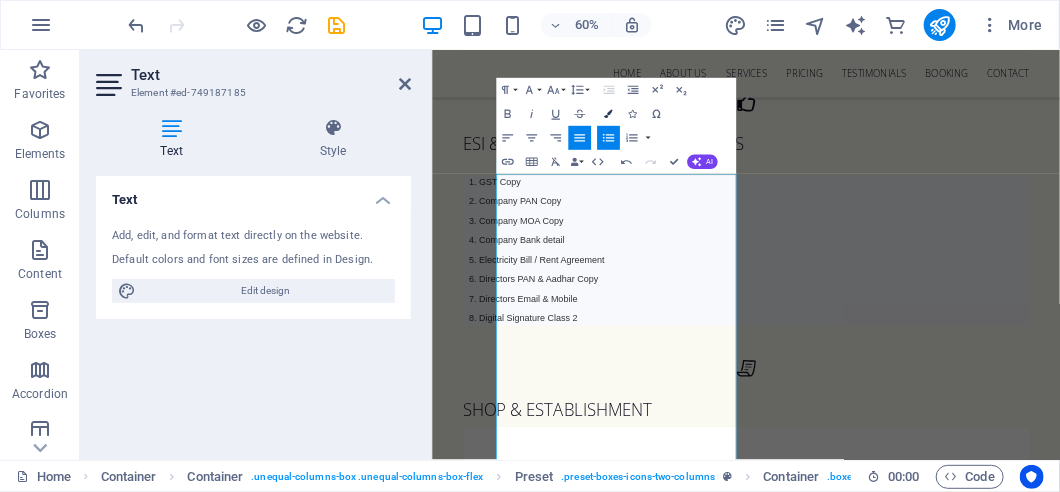 click on "Colors" at bounding box center [608, 114] 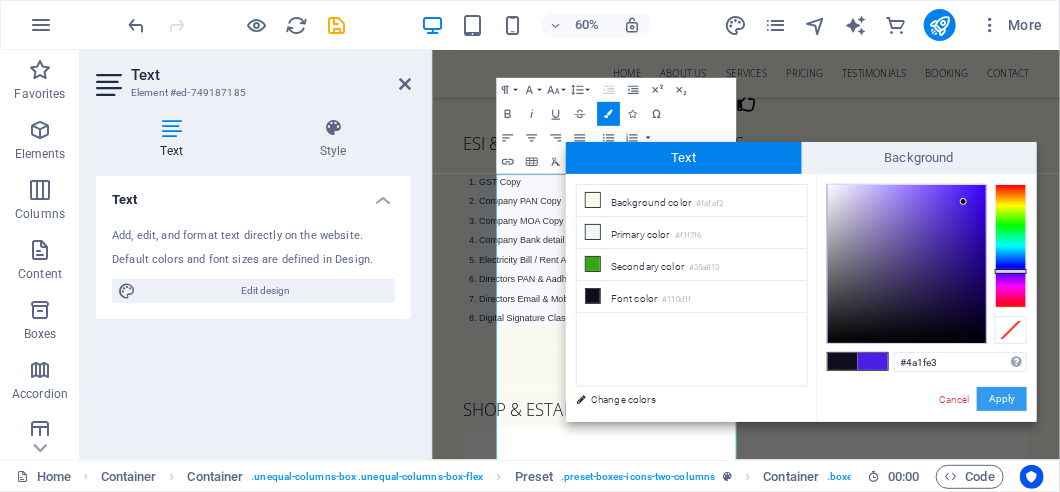 click on "Apply" at bounding box center (1002, 399) 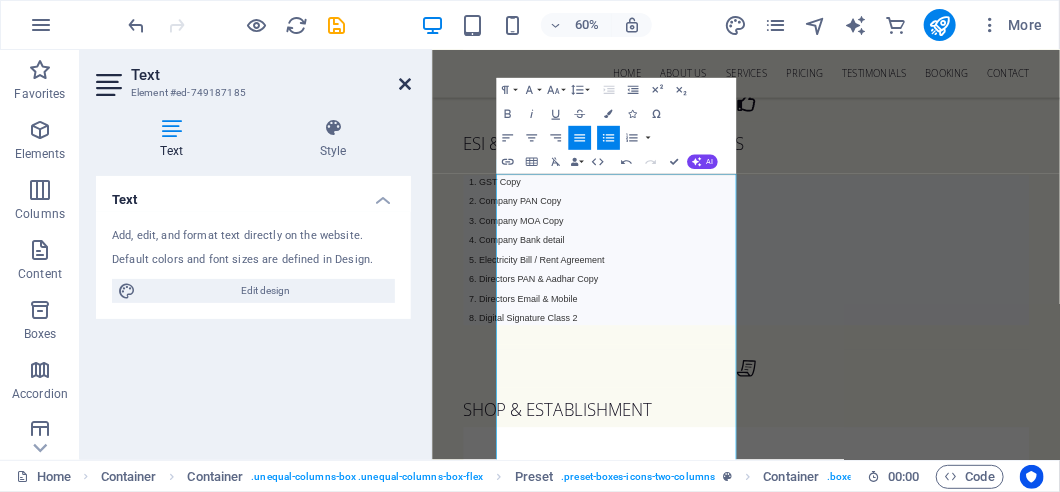 click at bounding box center (405, 84) 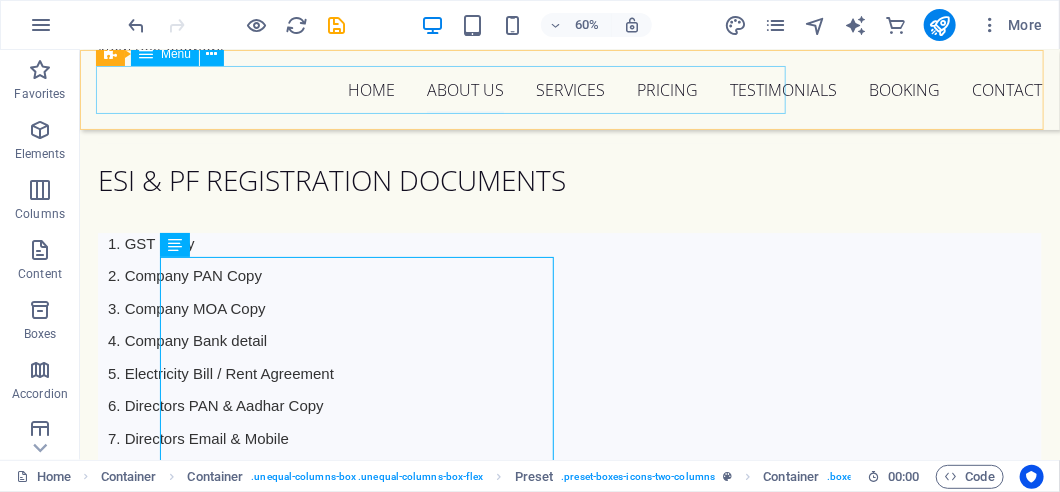 scroll, scrollTop: 2200, scrollLeft: 0, axis: vertical 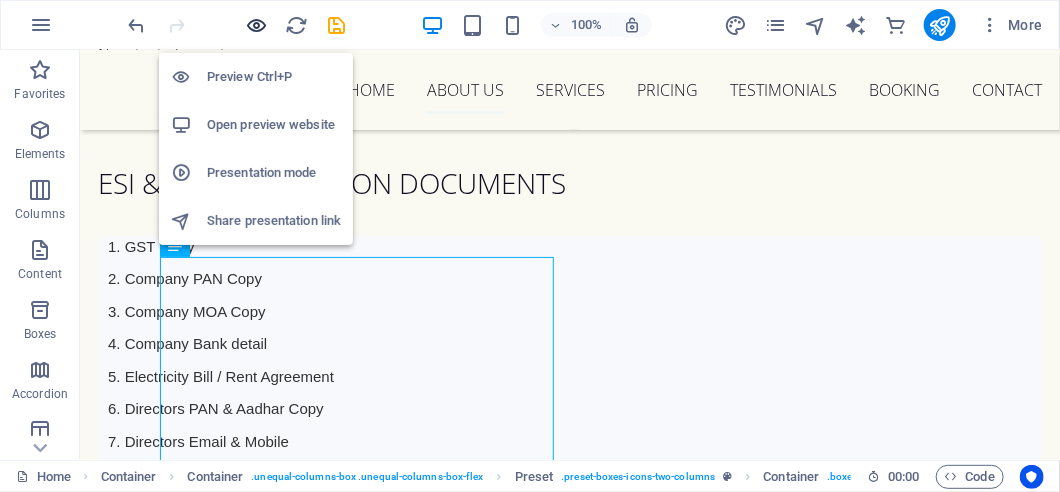 click at bounding box center (257, 25) 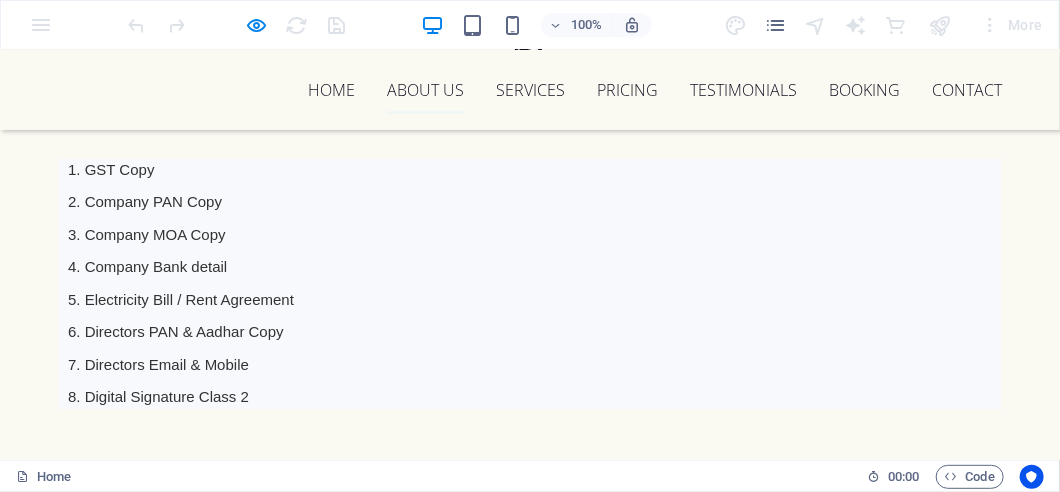 scroll, scrollTop: 2066, scrollLeft: 0, axis: vertical 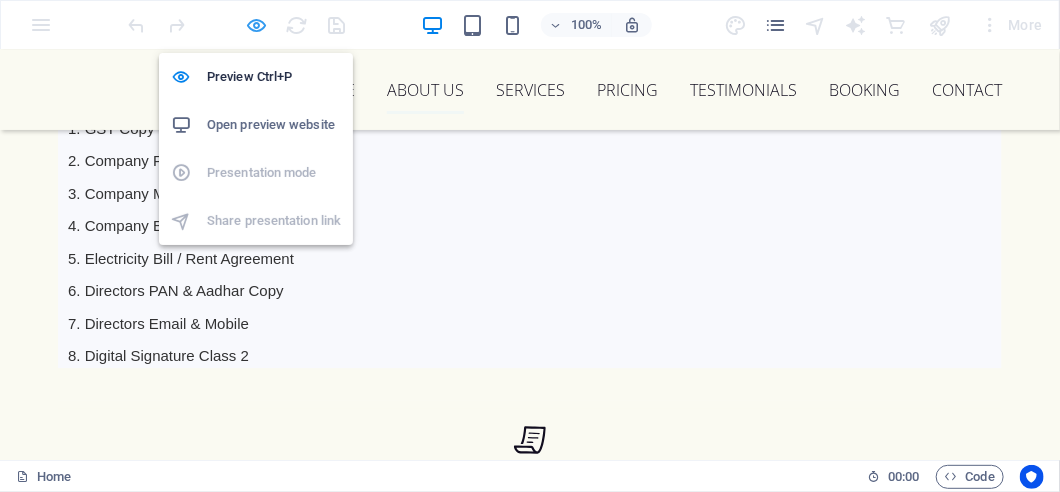 click at bounding box center [257, 25] 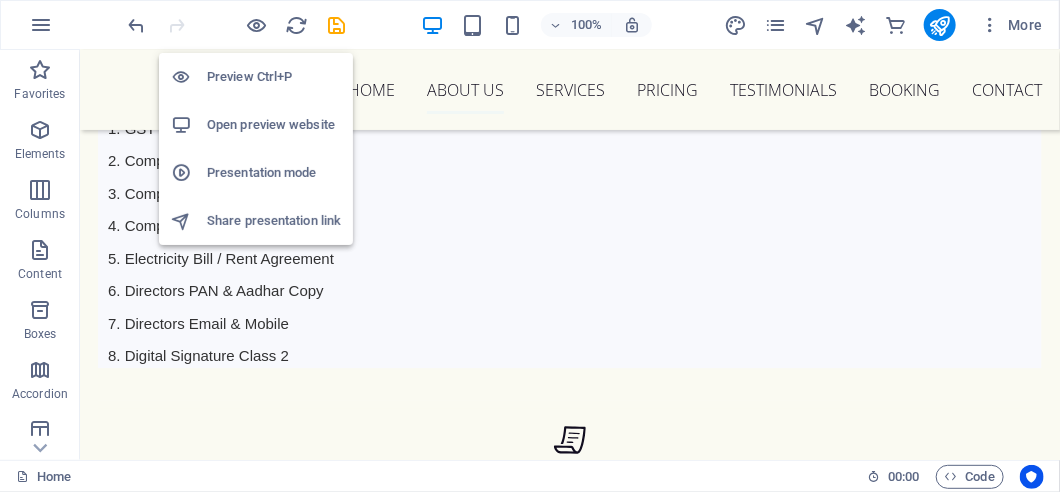 scroll, scrollTop: 2200, scrollLeft: 0, axis: vertical 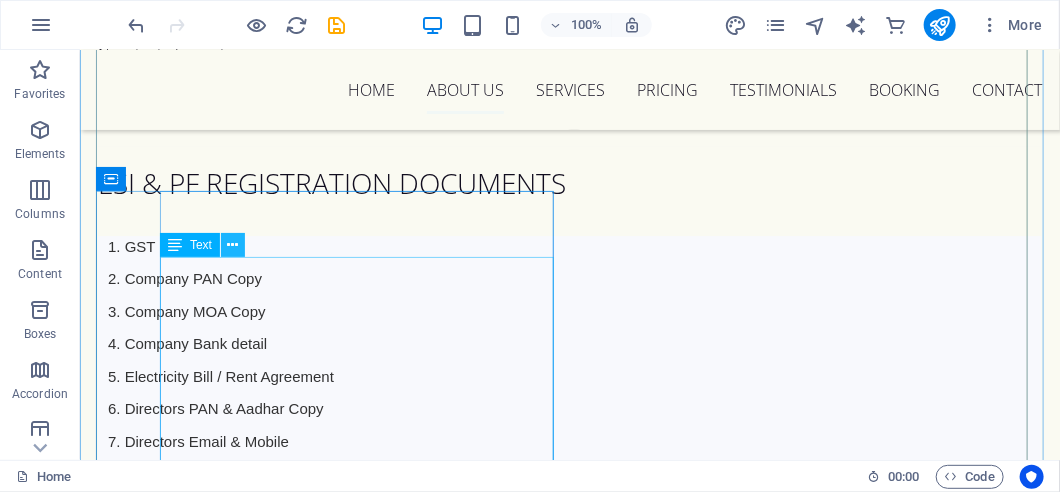 click at bounding box center [233, 245] 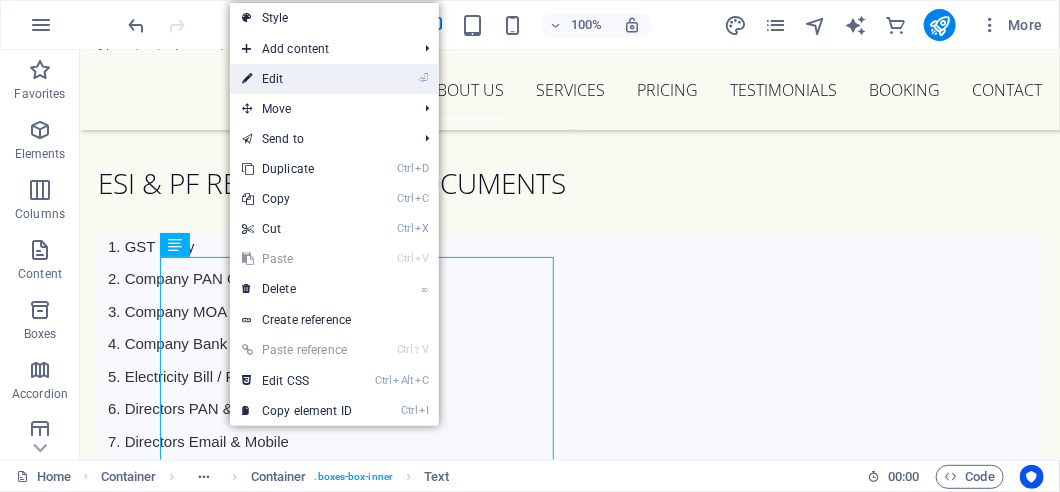 click on "⏎  Edit" at bounding box center (297, 79) 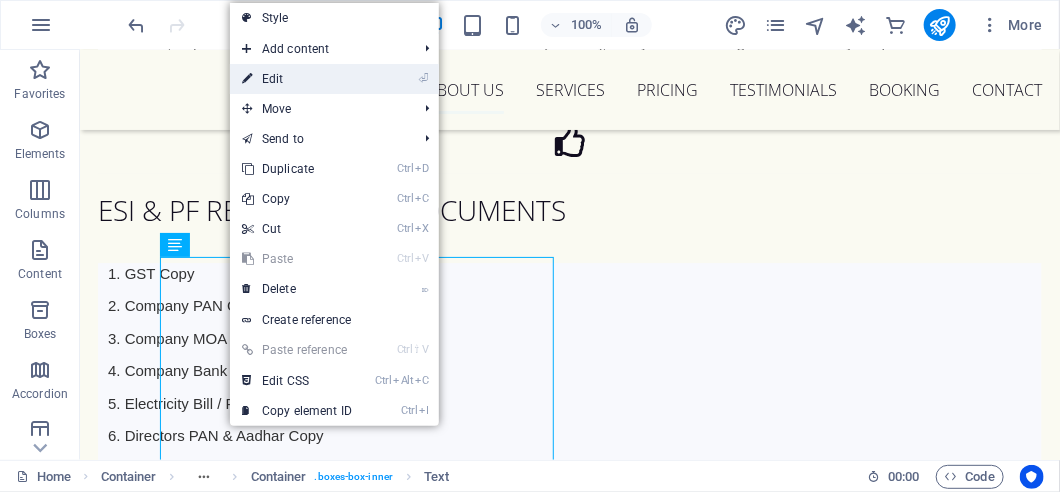 scroll, scrollTop: 2203, scrollLeft: 0, axis: vertical 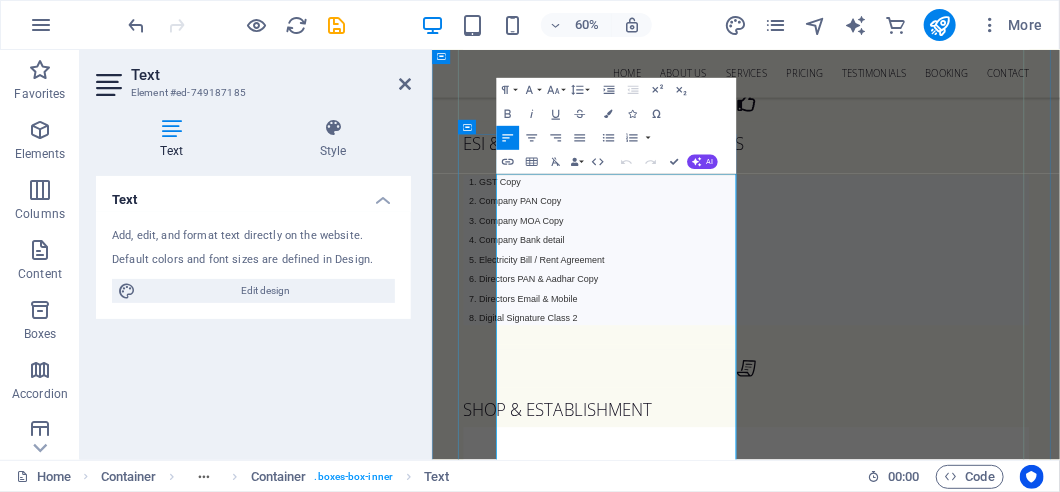 click on "L" at bounding box center (955, 1105) 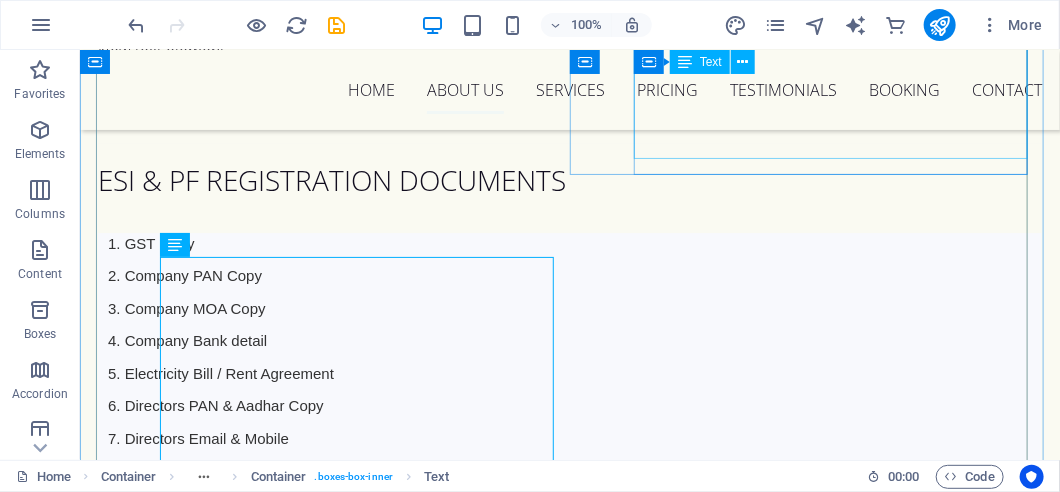 scroll, scrollTop: 2200, scrollLeft: 0, axis: vertical 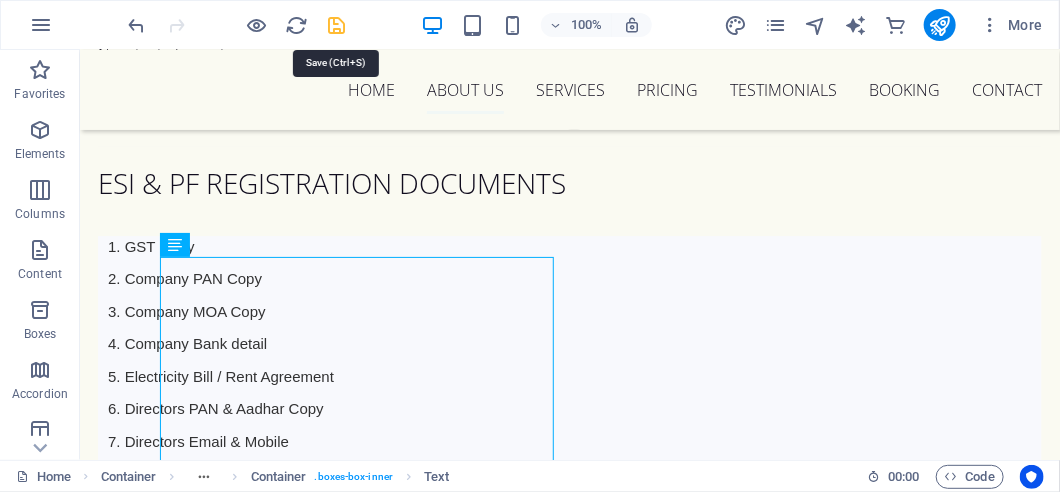 click at bounding box center [337, 25] 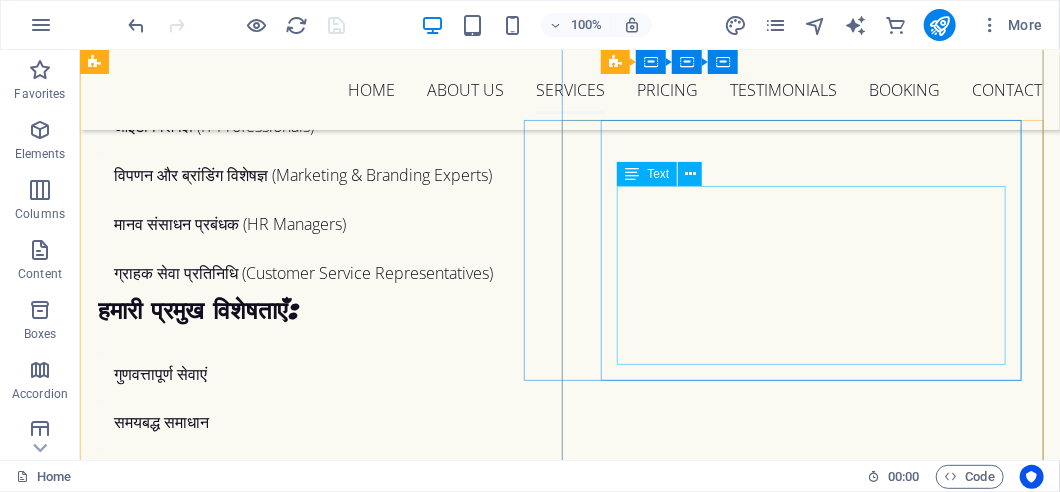 scroll, scrollTop: 3400, scrollLeft: 0, axis: vertical 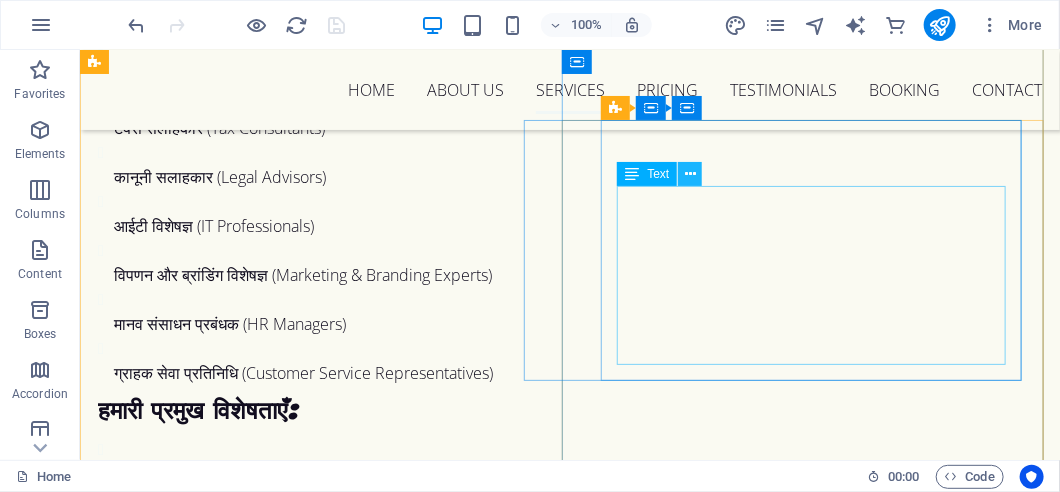 click at bounding box center [690, 174] 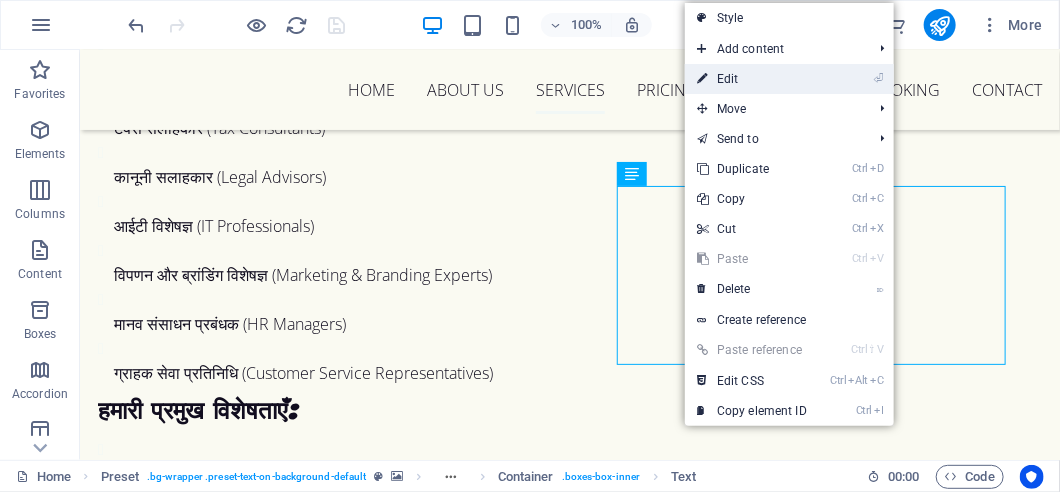 click on "⏎  Edit" at bounding box center [752, 79] 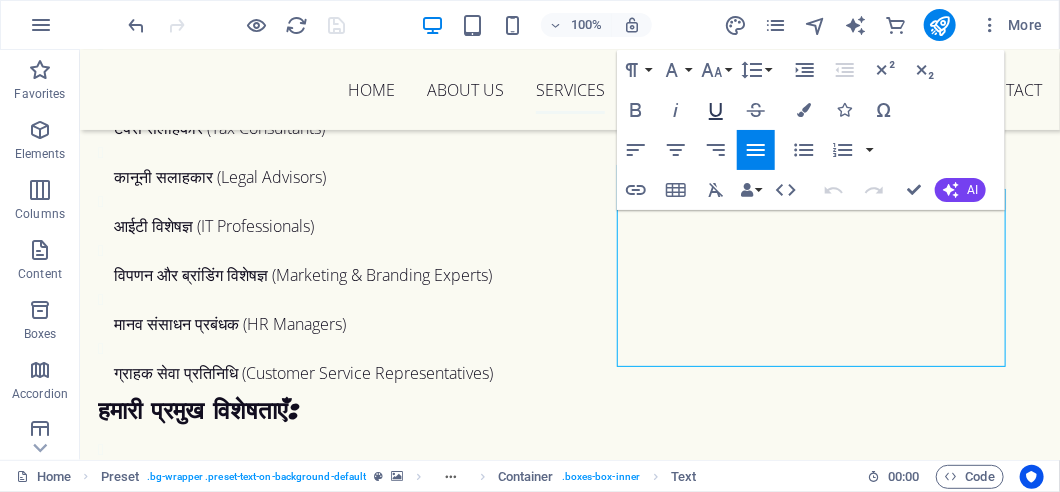 scroll, scrollTop: 3397, scrollLeft: 0, axis: vertical 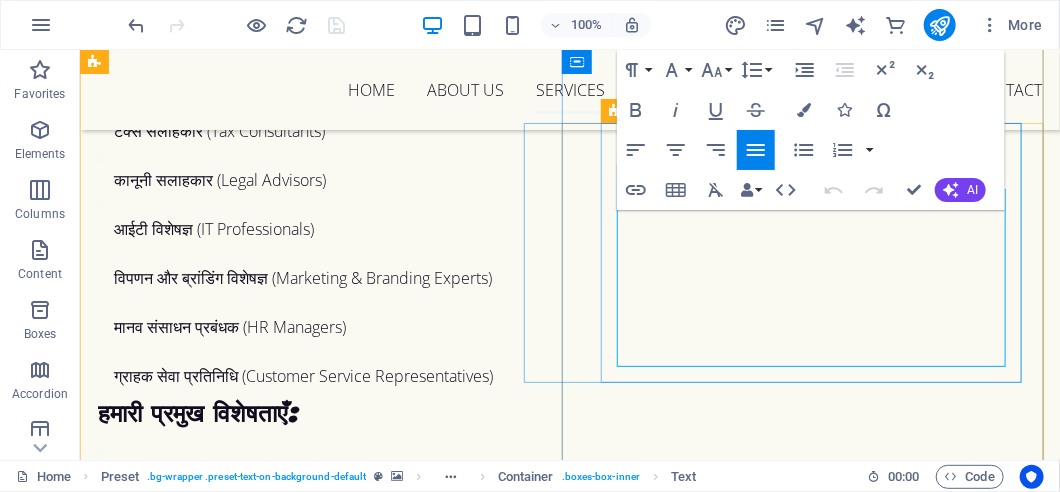 drag, startPoint x: 616, startPoint y: 223, endPoint x: 660, endPoint y: 293, distance: 82.68011 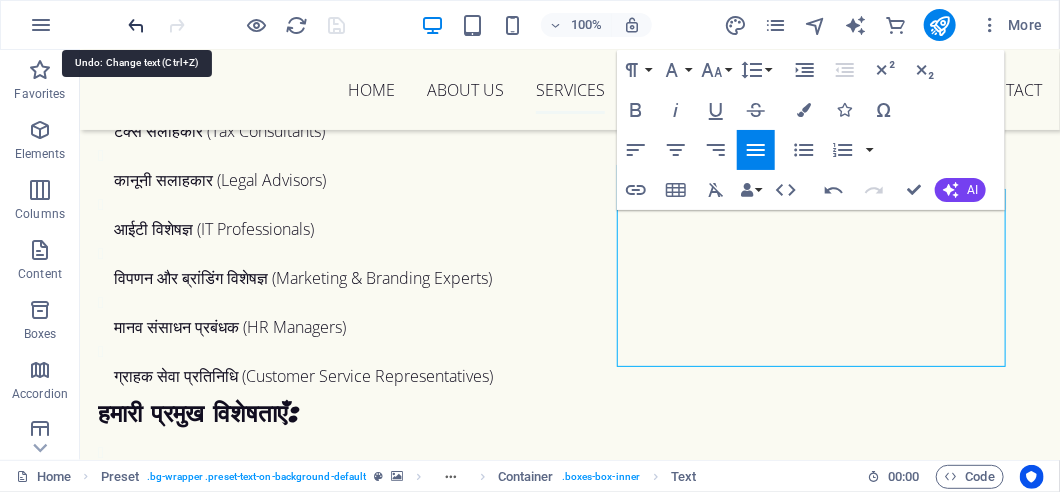 click at bounding box center (137, 25) 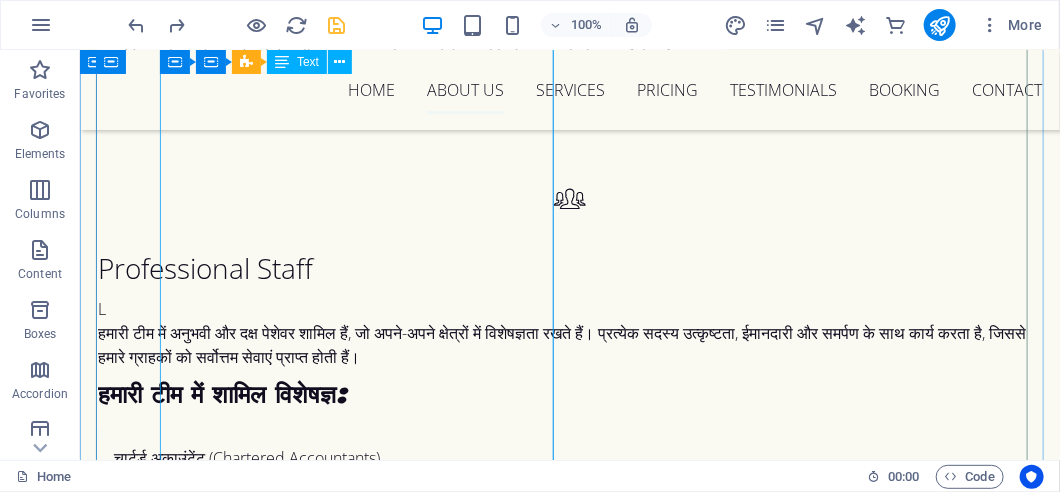 scroll, scrollTop: 2705, scrollLeft: 0, axis: vertical 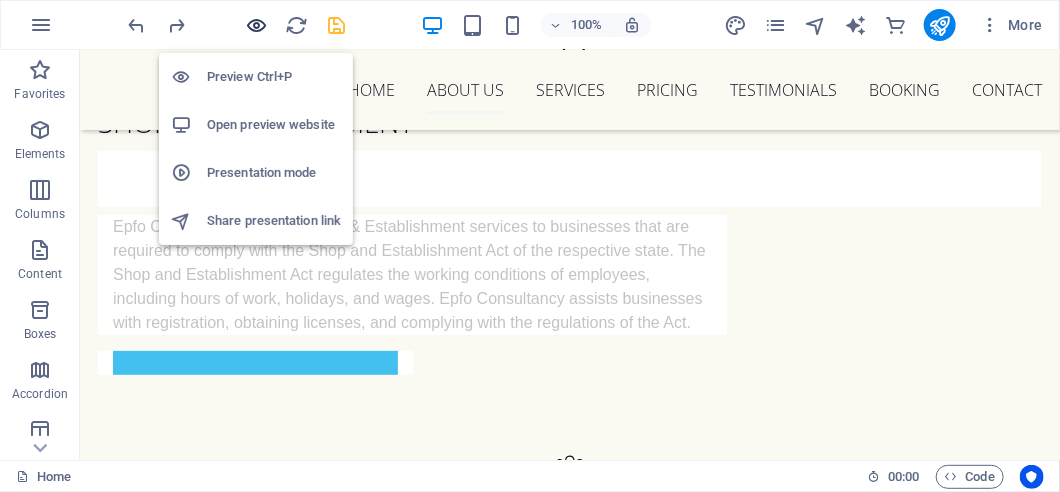 click at bounding box center (257, 25) 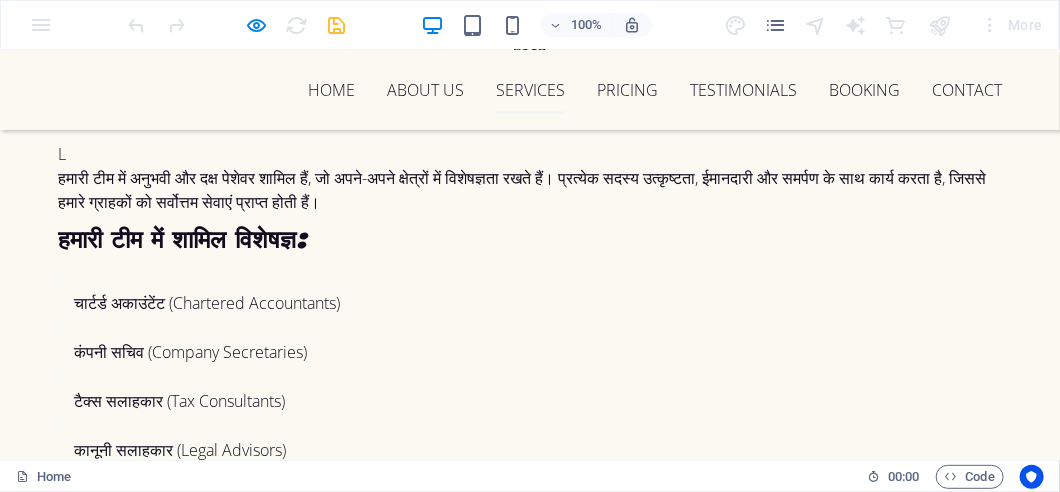 scroll, scrollTop: 3272, scrollLeft: 0, axis: vertical 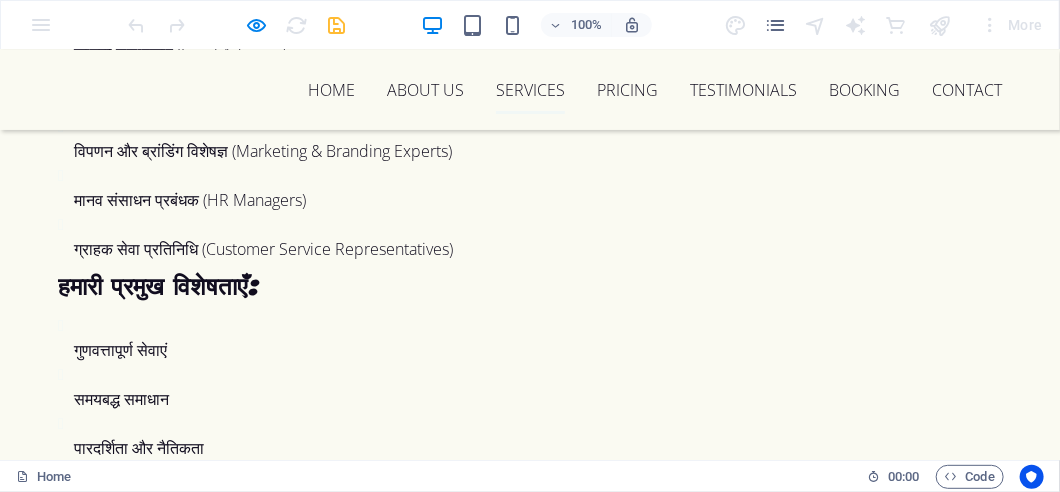 click on "PF consultants in [STATE] are unique players in top investment plans for a brighter future. We assist individuals in managing their salary in a tax-free manner, benefiting both employers and employee he PF industry, dedicated to providing fast and secure PF registration services. Take advantage of our t s." at bounding box center (500, 2073) 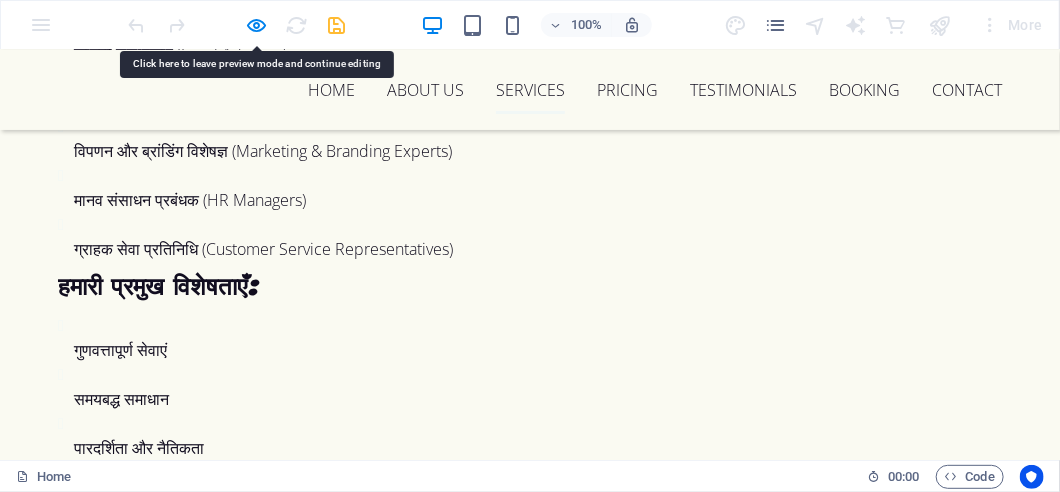 drag, startPoint x: 582, startPoint y: 186, endPoint x: 599, endPoint y: 202, distance: 23.345236 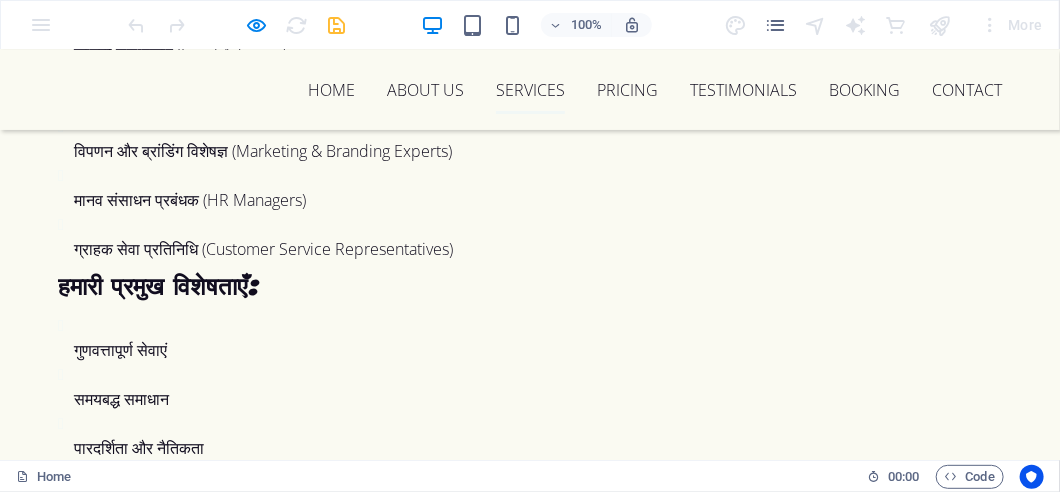 click on "PF consultants in [STATE] are unique players in top investment plans for a brighter future. We assist individuals in managing their salary in a tax-free manner, benefiting both employers and employee he PF industry, dedicated to providing fast and secure PF registration services. Take advantage of our t s." at bounding box center [500, 2073] 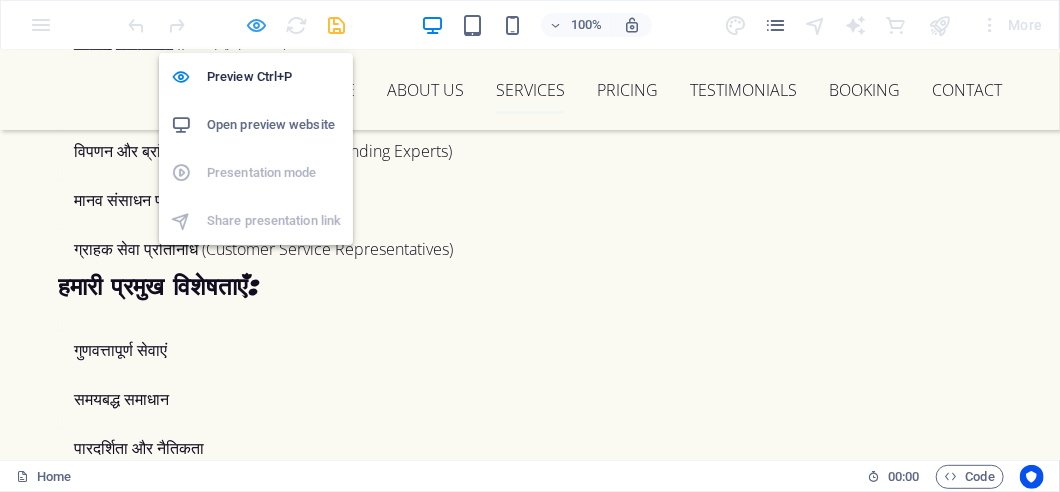 click at bounding box center [257, 25] 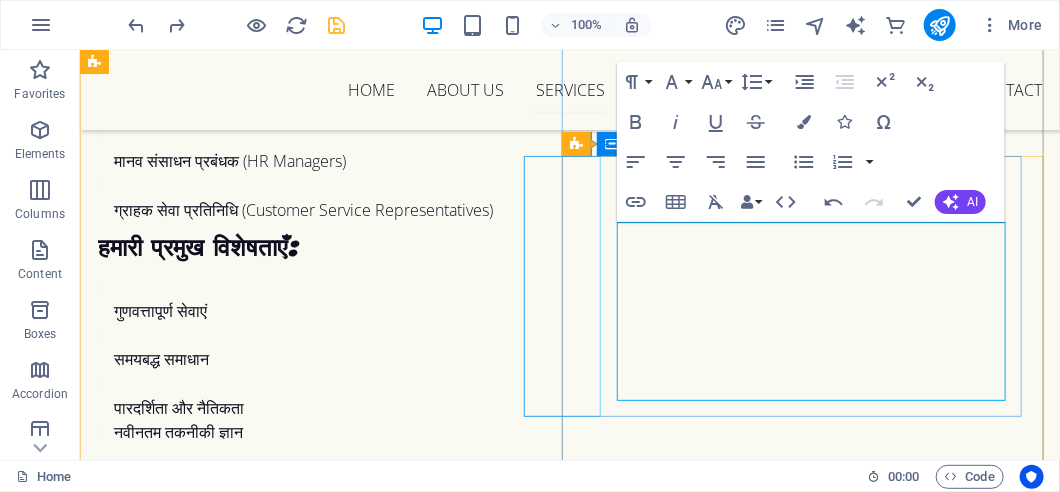 scroll, scrollTop: 3363, scrollLeft: 0, axis: vertical 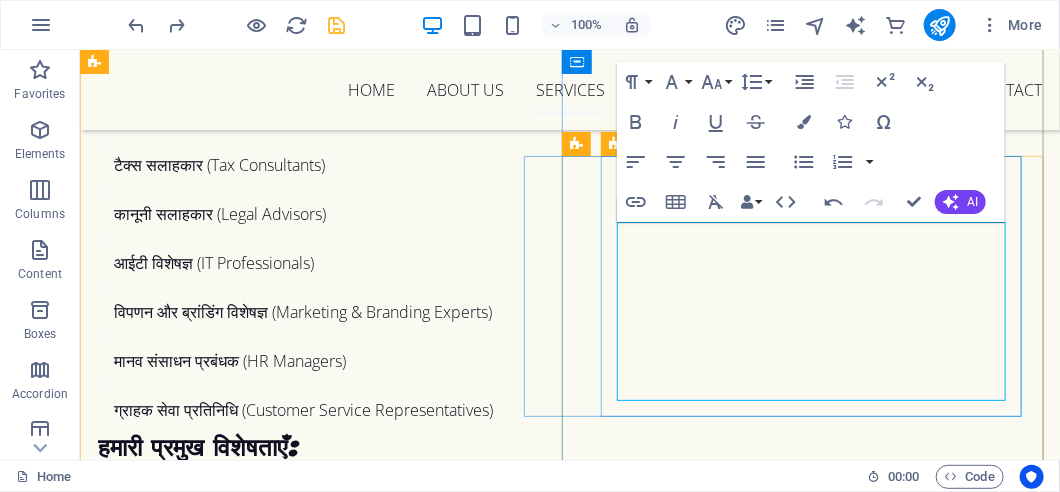 click on "PF consultants in [STATE] are unique players in top investment plans for a brighter future. We assist individuals in managing their salary in a tax-free manner, benefiting both employers and employee he PF industry, dedicated to providing fast and secure PF registration services. Take advantage of our t s." at bounding box center (539, 2259) 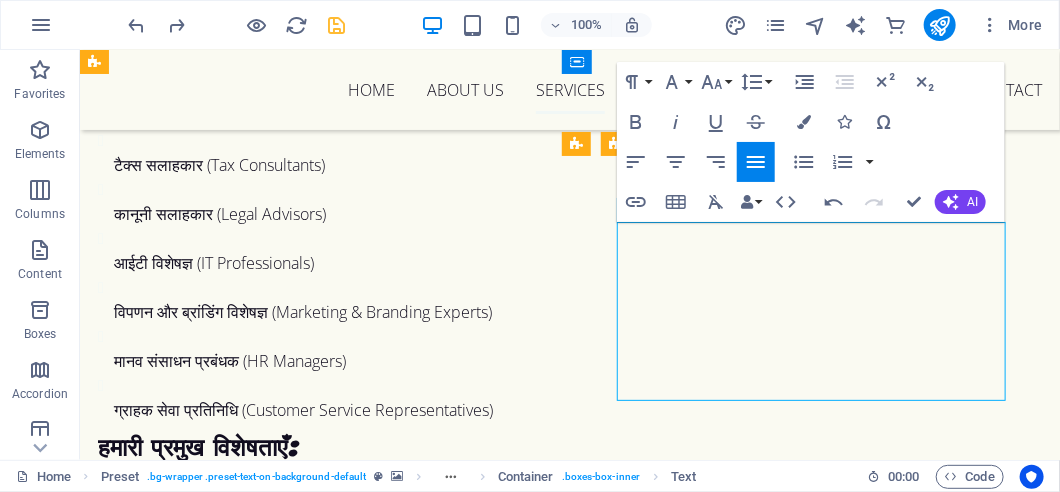 click on "PF consultants in [STATE] are unique players in top investment plans for a brighter future. We assist individuals in managing their salary in a tax-free manner, benefiting both employers and employee he PF industry, dedicated to providing fast and secure PF registration services. Take advantage of our t s." at bounding box center [539, 2259] 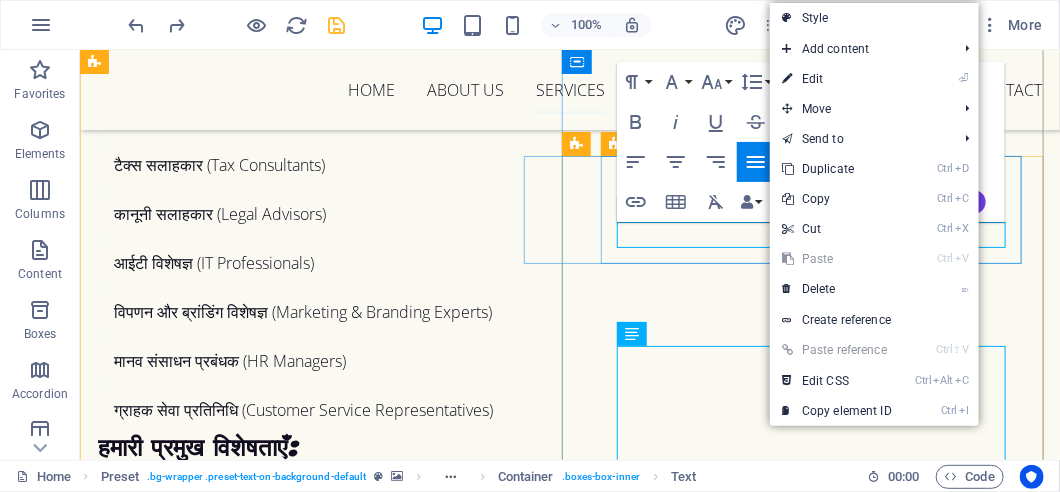 click on "PF" at bounding box center [539, 2158] 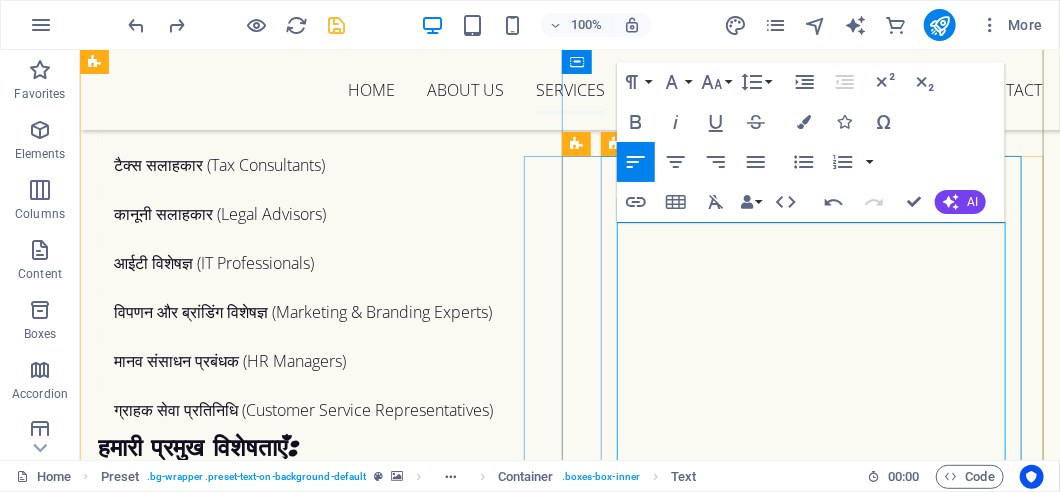 click on "PF" at bounding box center [539, 2455] 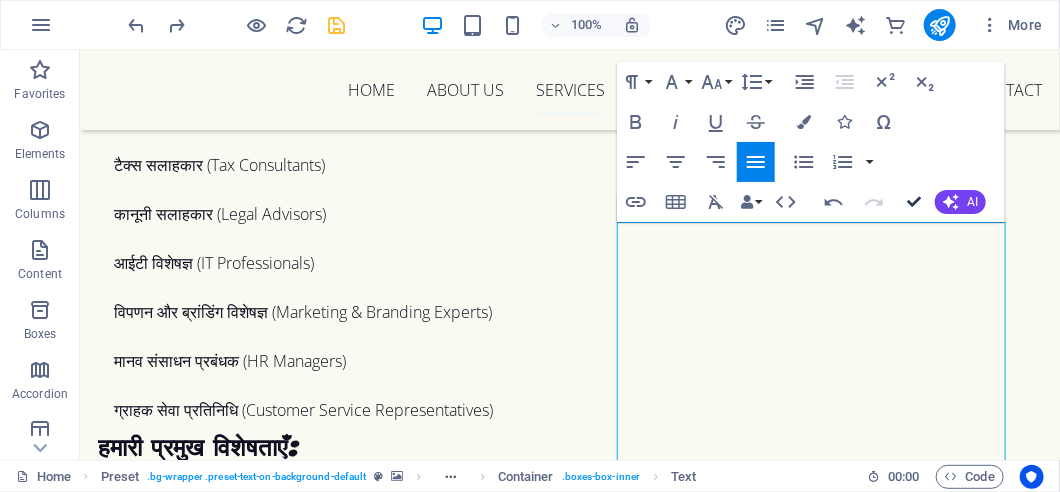 click at bounding box center (914, 202) 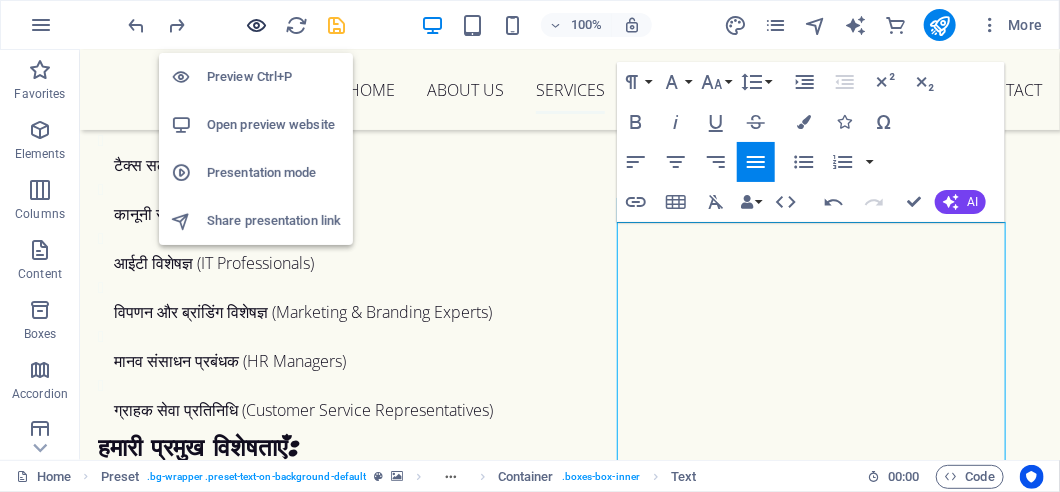 click at bounding box center (257, 25) 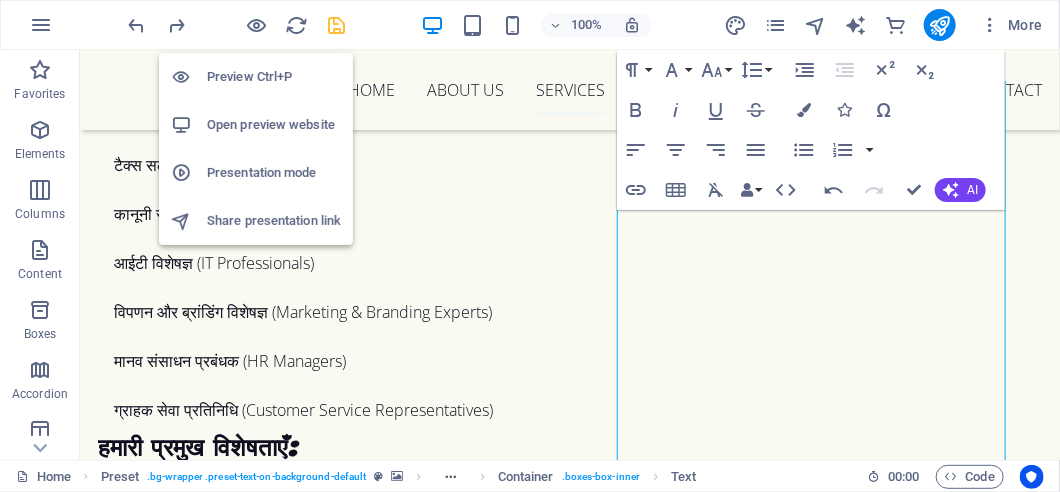 scroll, scrollTop: 3505, scrollLeft: 0, axis: vertical 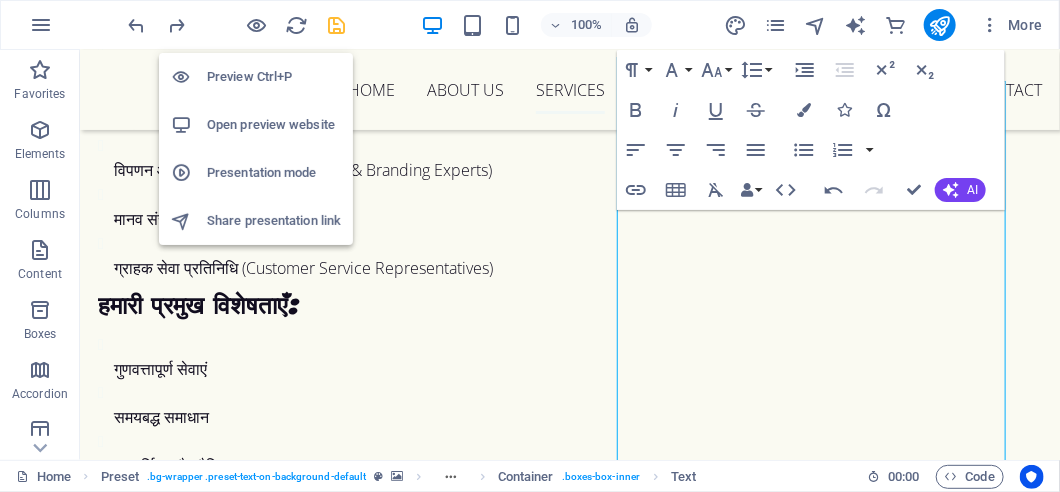 click on "Preview Ctrl+P" at bounding box center [274, 77] 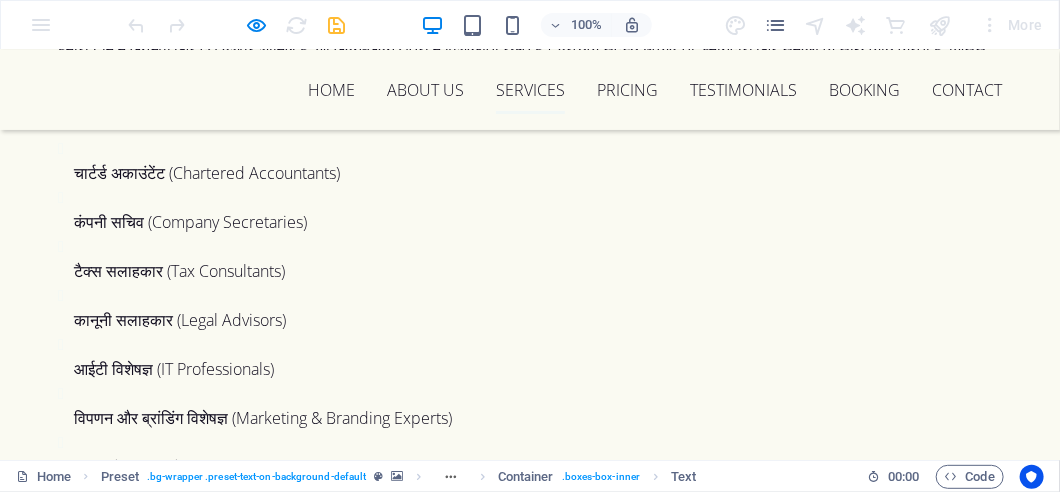 scroll, scrollTop: 3105, scrollLeft: 0, axis: vertical 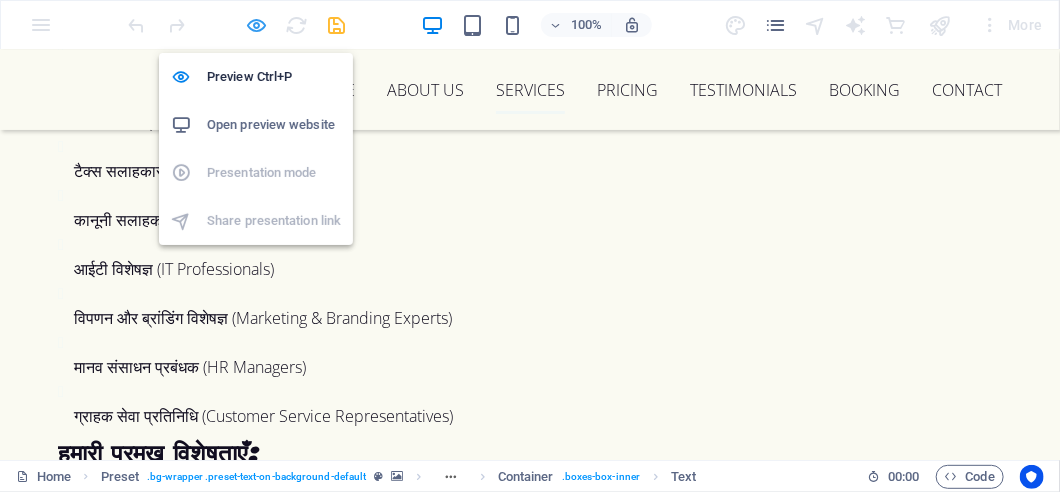 click at bounding box center [257, 25] 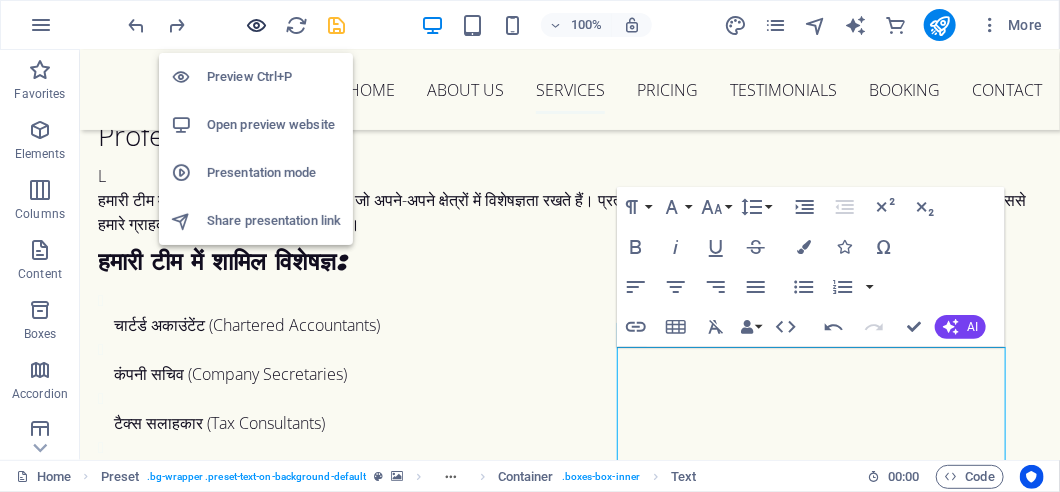 scroll, scrollTop: 3239, scrollLeft: 0, axis: vertical 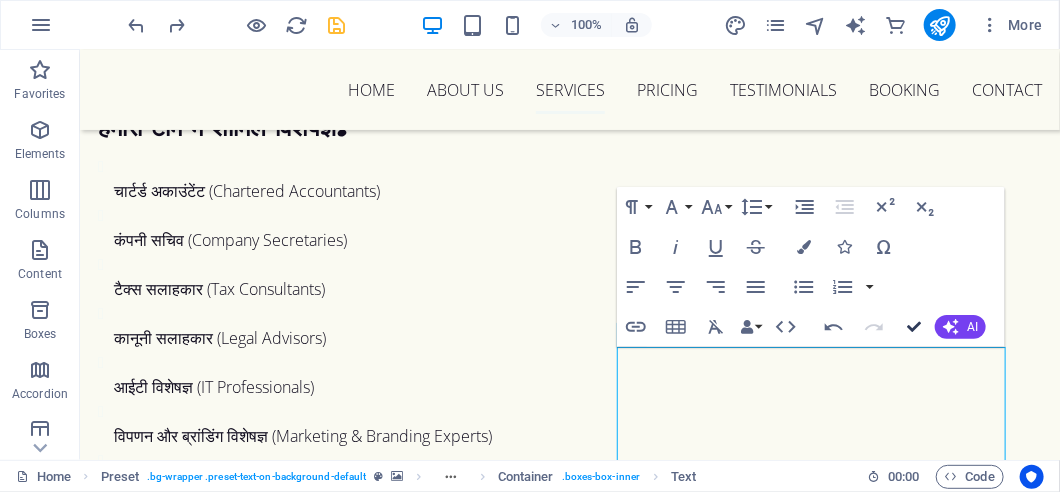click at bounding box center [914, 327] 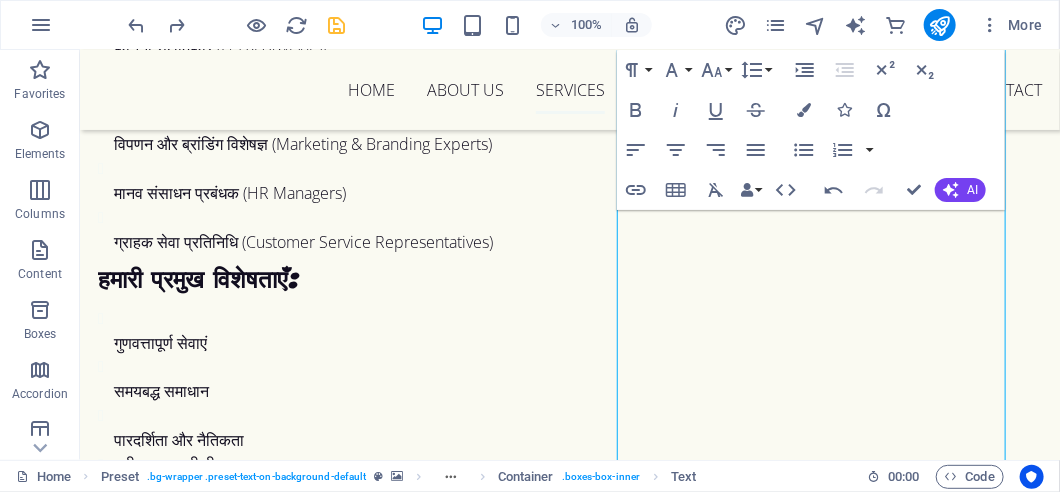 scroll, scrollTop: 3539, scrollLeft: 0, axis: vertical 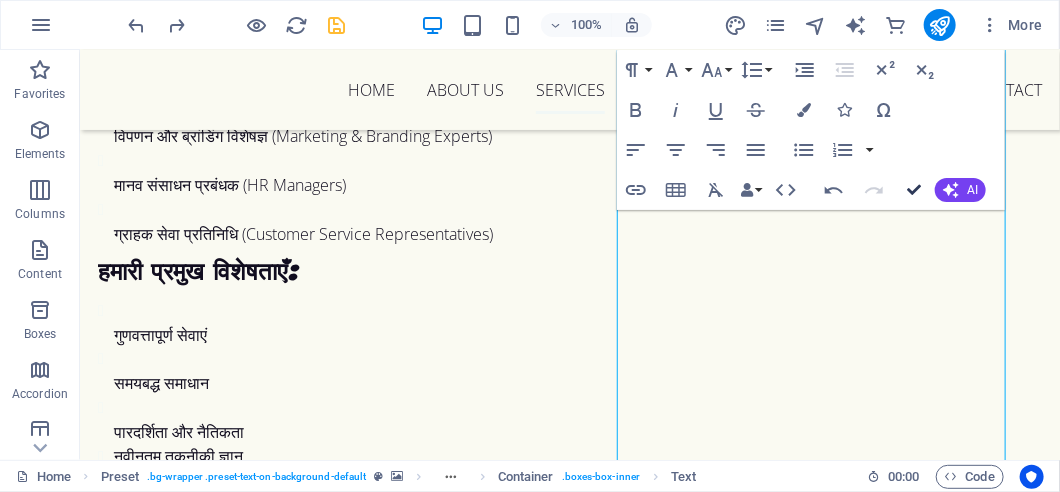 click at bounding box center (914, 190) 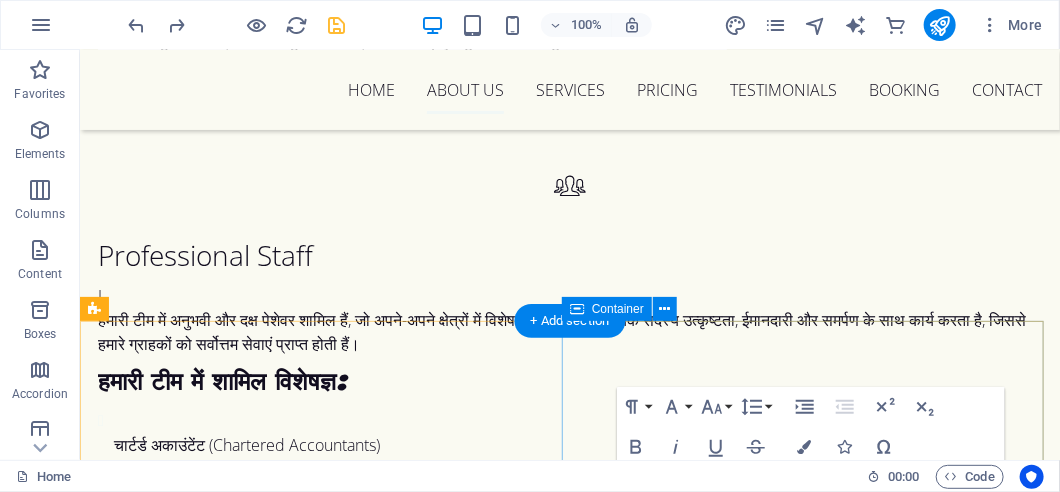 scroll, scrollTop: 3038, scrollLeft: 0, axis: vertical 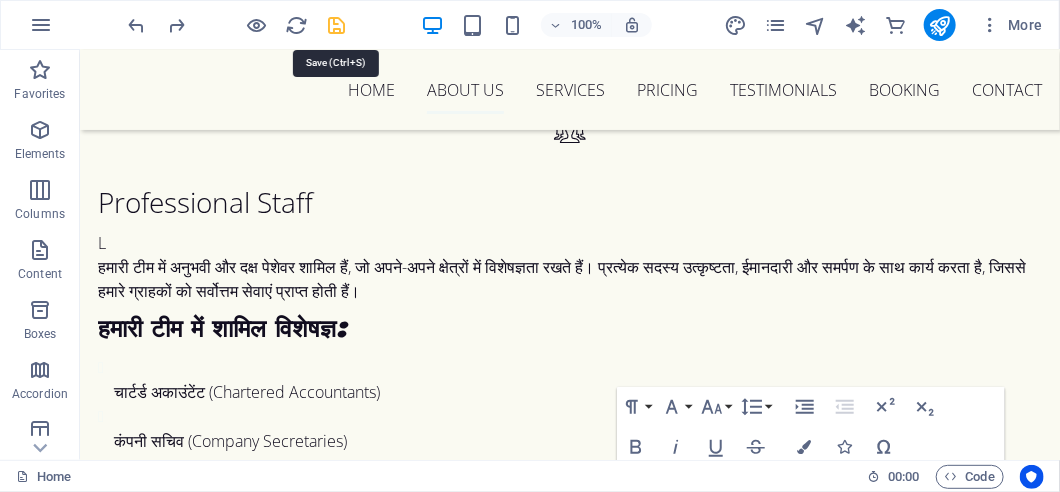 click at bounding box center (337, 25) 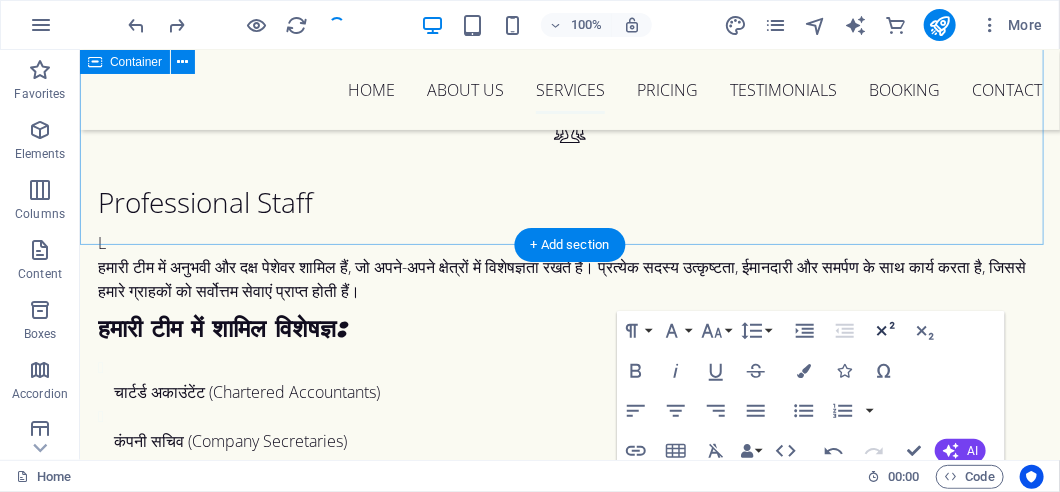 scroll, scrollTop: 3239, scrollLeft: 0, axis: vertical 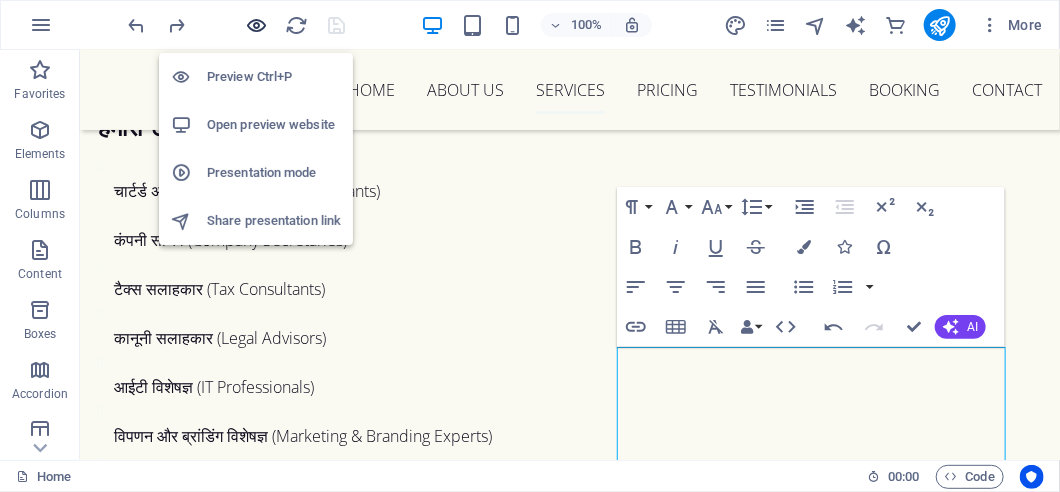 click at bounding box center (257, 25) 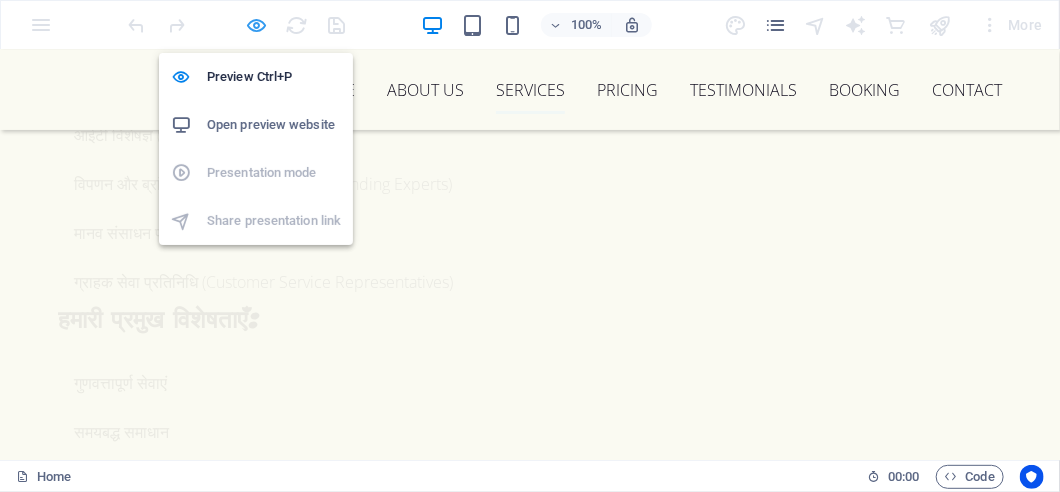 scroll, scrollTop: 3105, scrollLeft: 0, axis: vertical 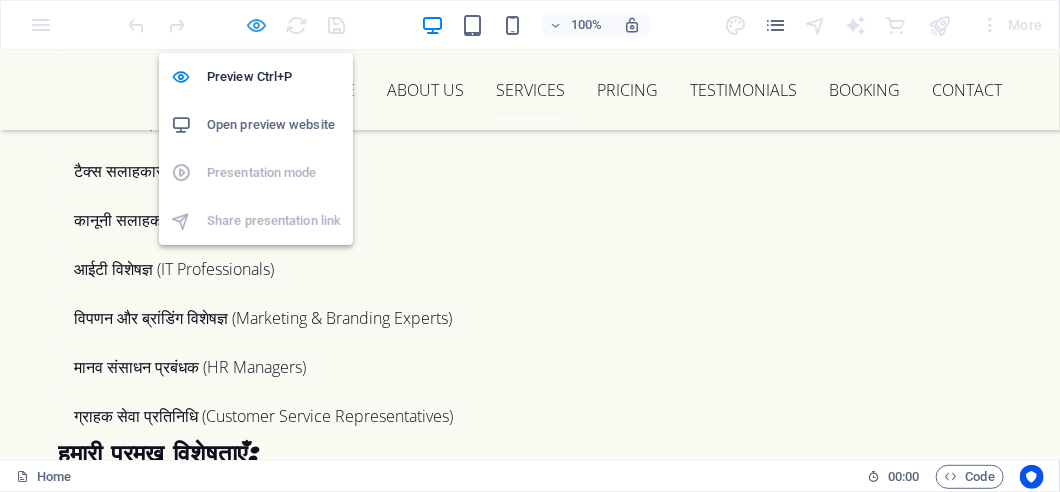 click at bounding box center [257, 25] 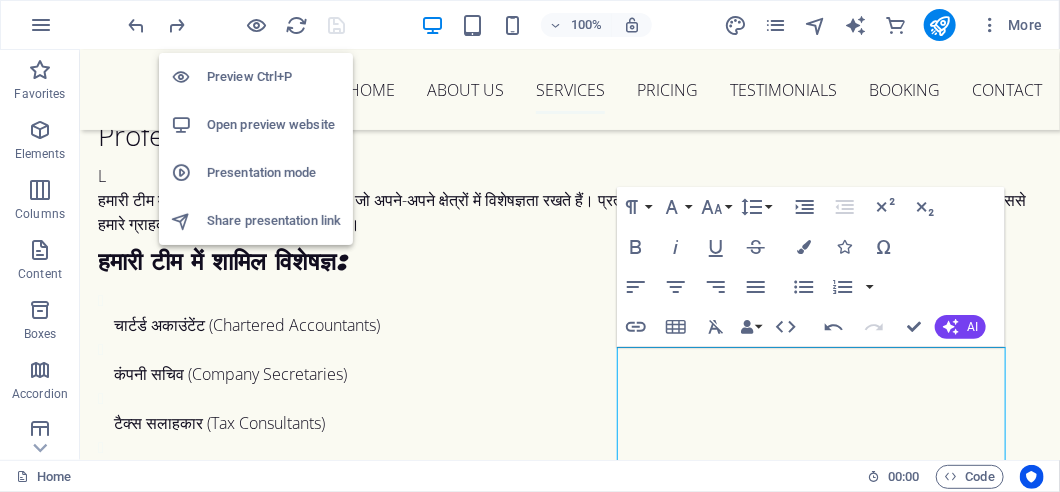 scroll, scrollTop: 3239, scrollLeft: 0, axis: vertical 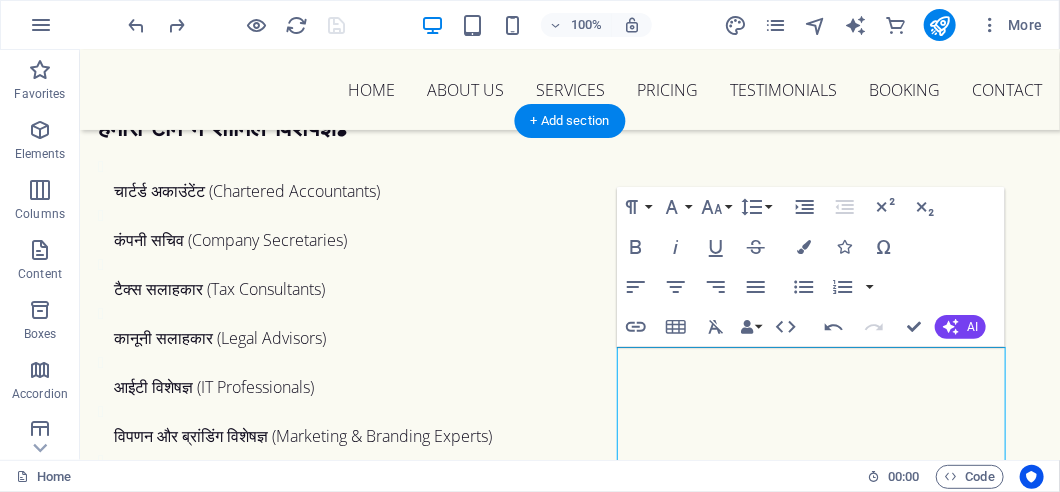 click at bounding box center [569, 1671] 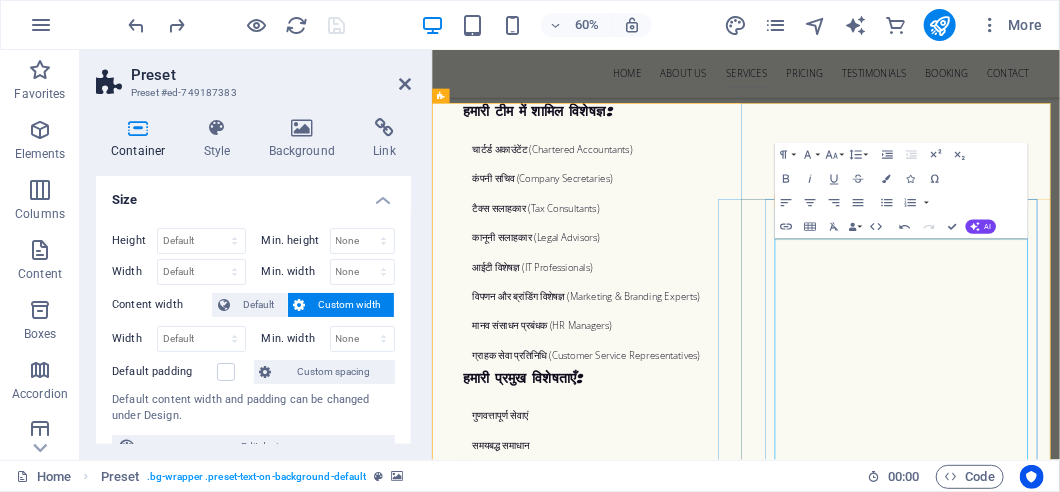 scroll, scrollTop: 3142, scrollLeft: 0, axis: vertical 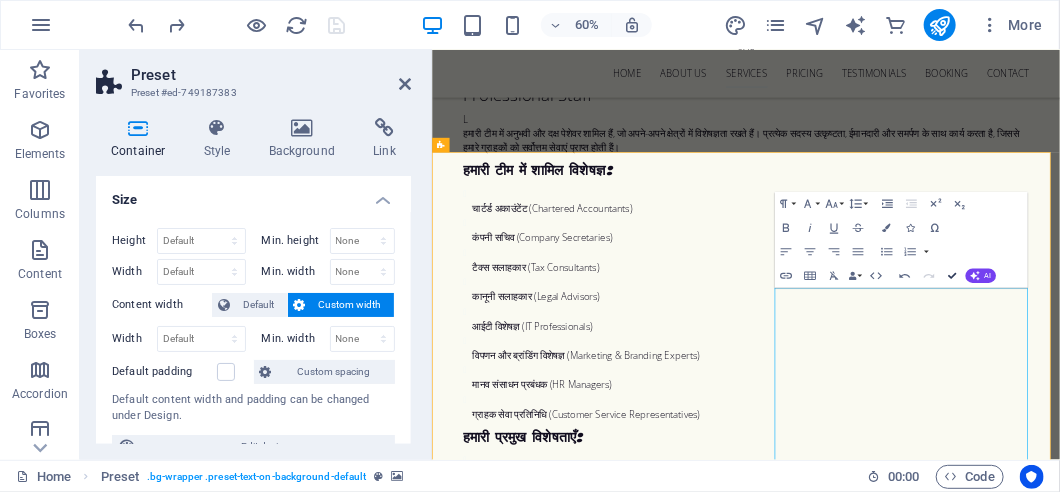 click at bounding box center (952, 276) 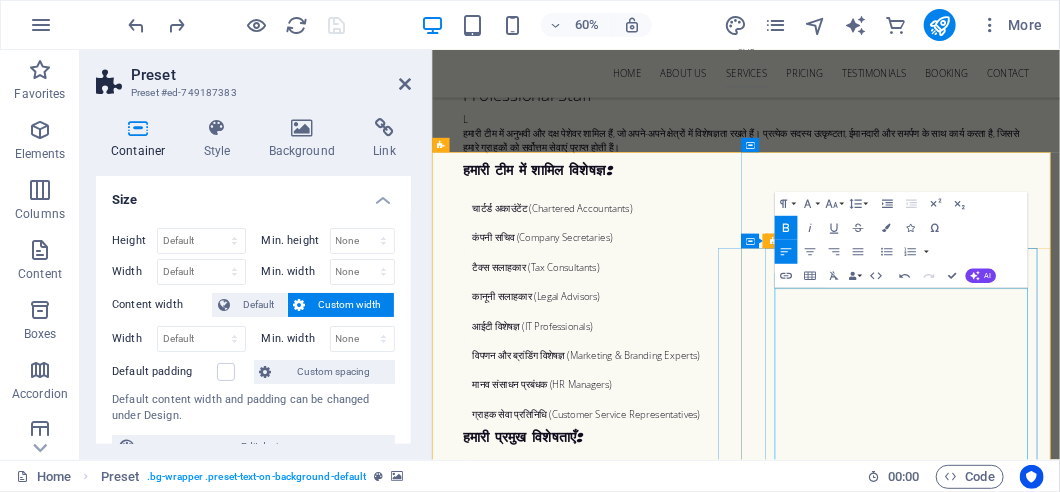 click on "झारखंड के पीएफ कंसल्टेंट्स — उज्जवल भविष्य की निवेश योजनाओं में अग्रणी" at bounding box center [785, 2849] 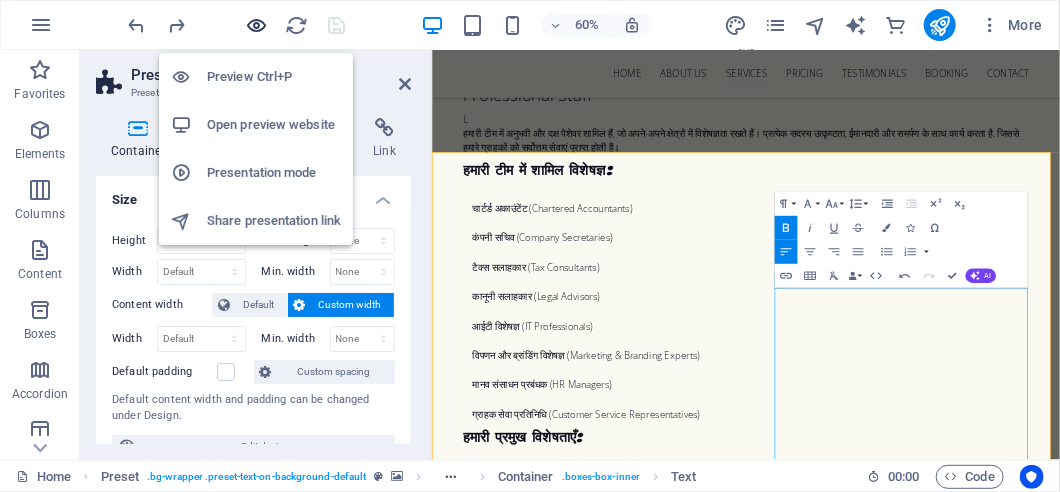 click at bounding box center (257, 25) 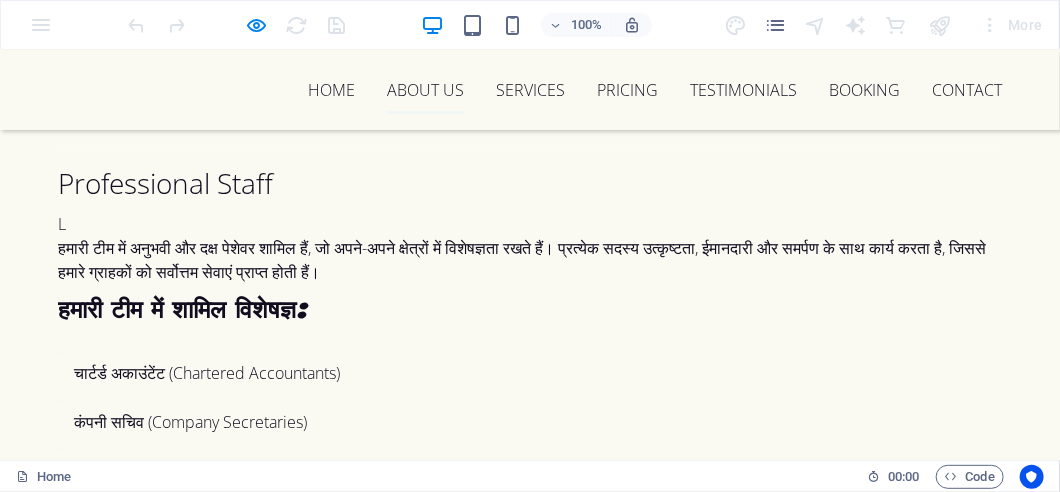scroll, scrollTop: 3105, scrollLeft: 0, axis: vertical 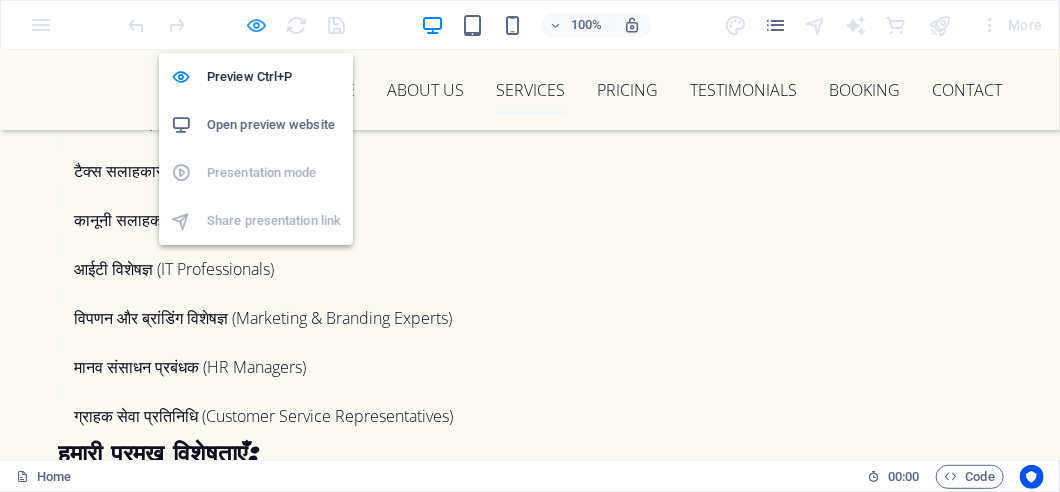 click at bounding box center (257, 25) 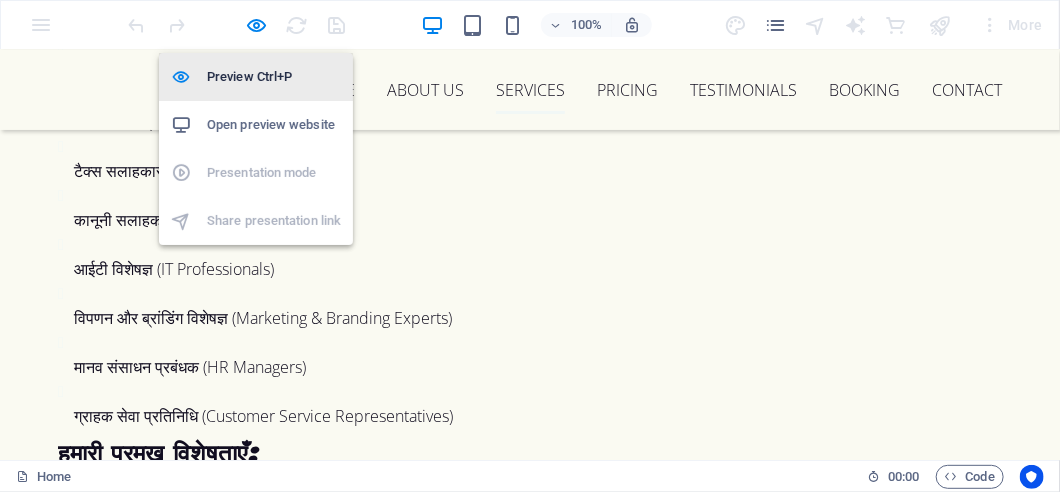click at bounding box center [257, 25] 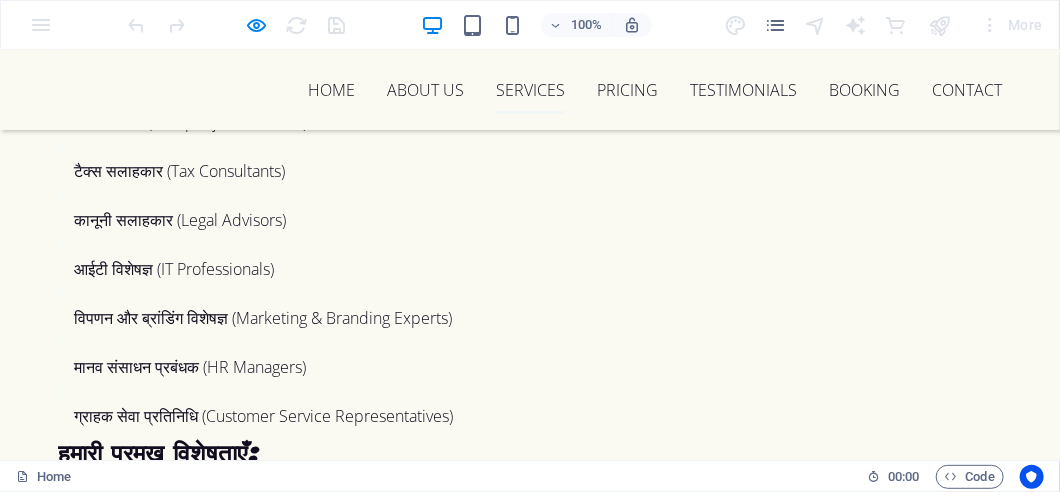 click on "PF Consultant" at bounding box center (500, 2394) 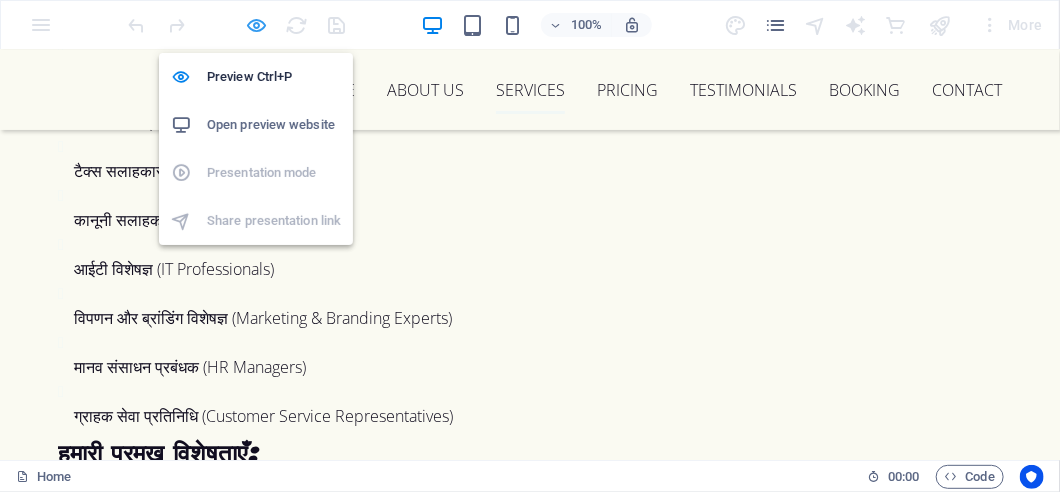 click at bounding box center (257, 25) 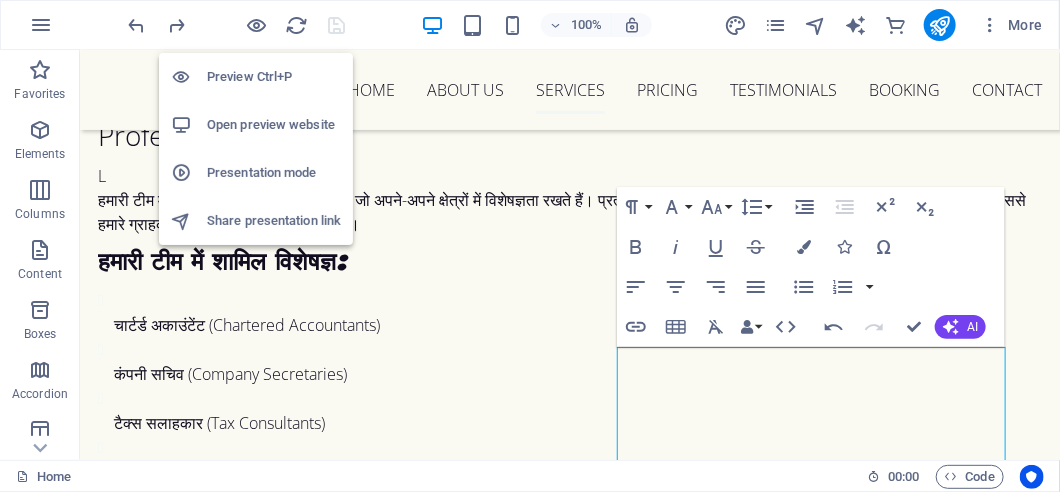 scroll, scrollTop: 3239, scrollLeft: 0, axis: vertical 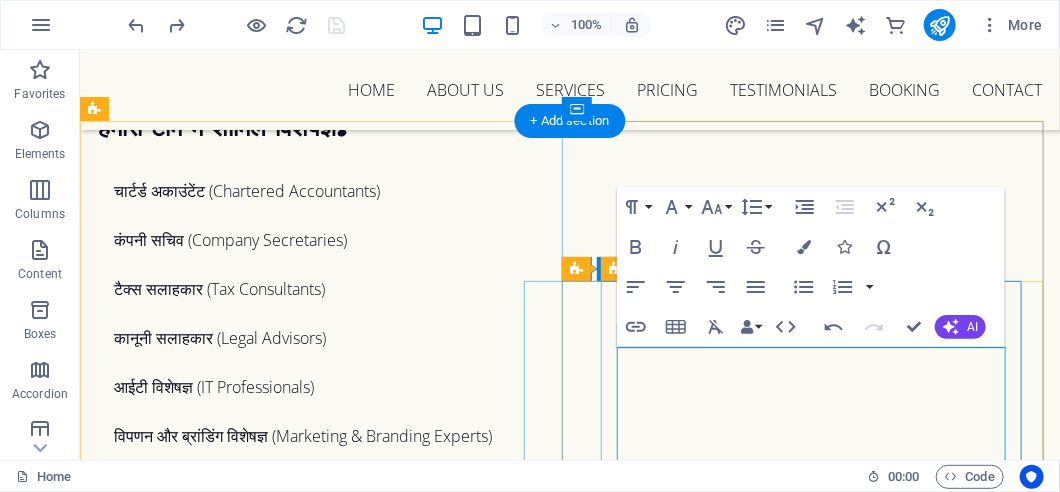 click at bounding box center [539, 2579] 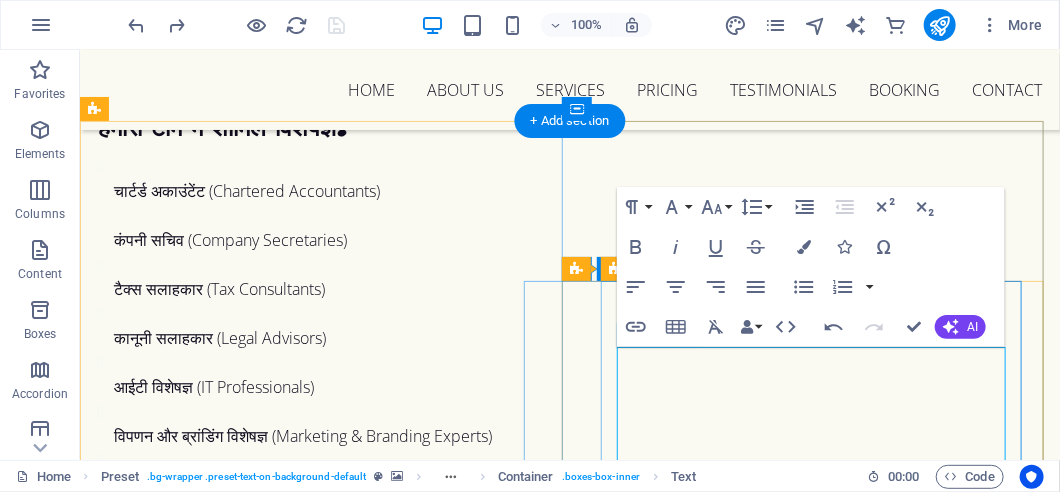 click at bounding box center (539, 2579) 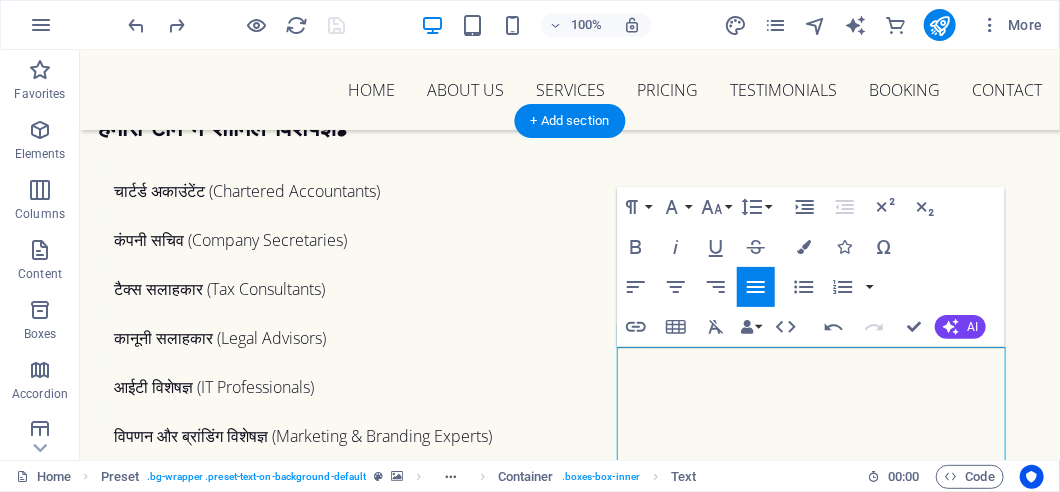 click at bounding box center [569, 1671] 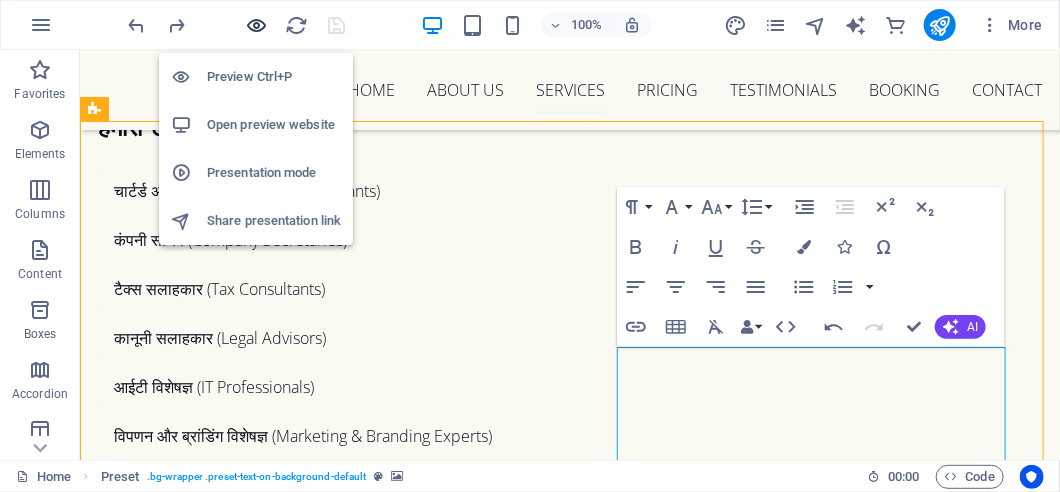 click at bounding box center (257, 25) 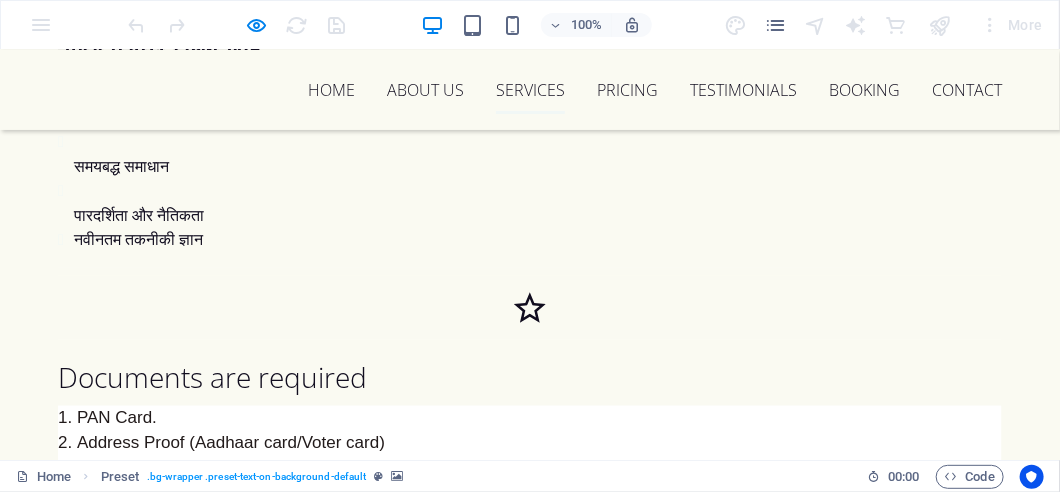 scroll, scrollTop: 3805, scrollLeft: 0, axis: vertical 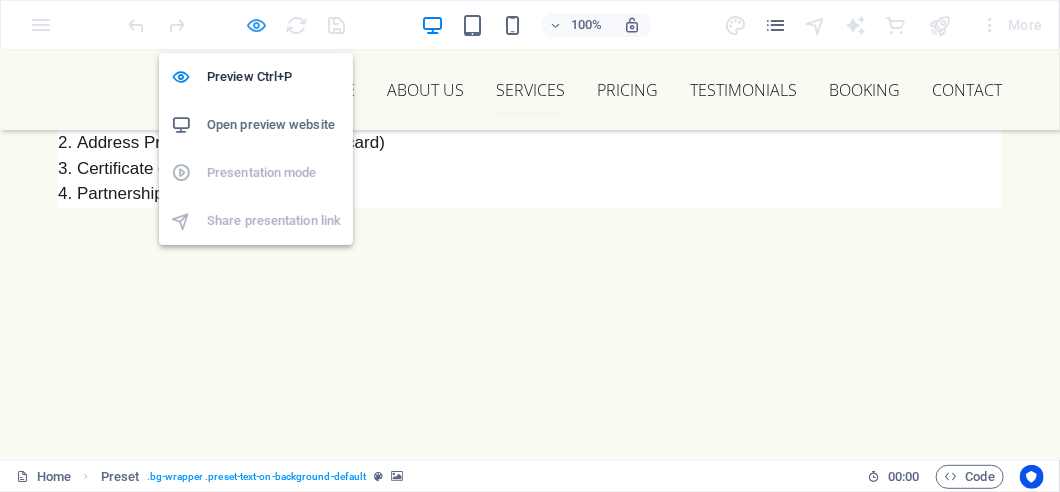 click at bounding box center (257, 25) 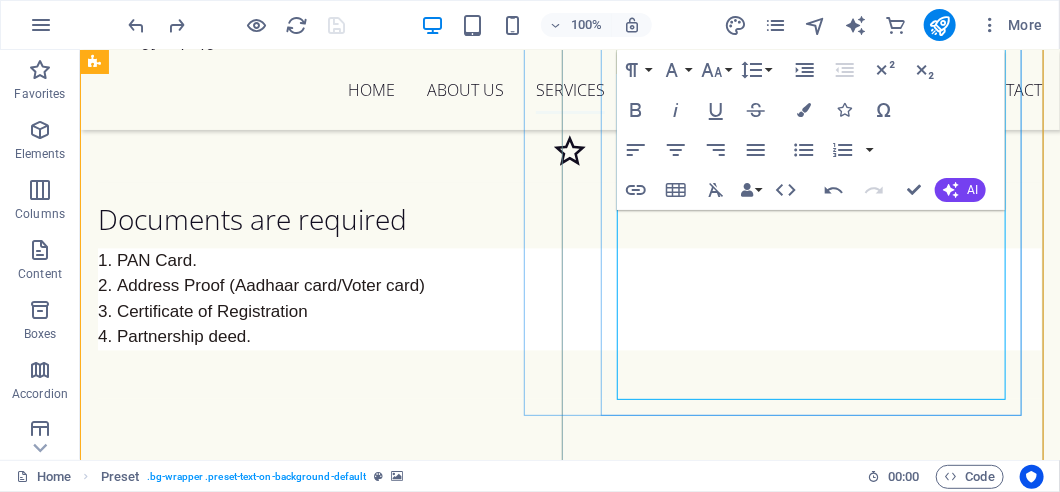 scroll, scrollTop: 3805, scrollLeft: 0, axis: vertical 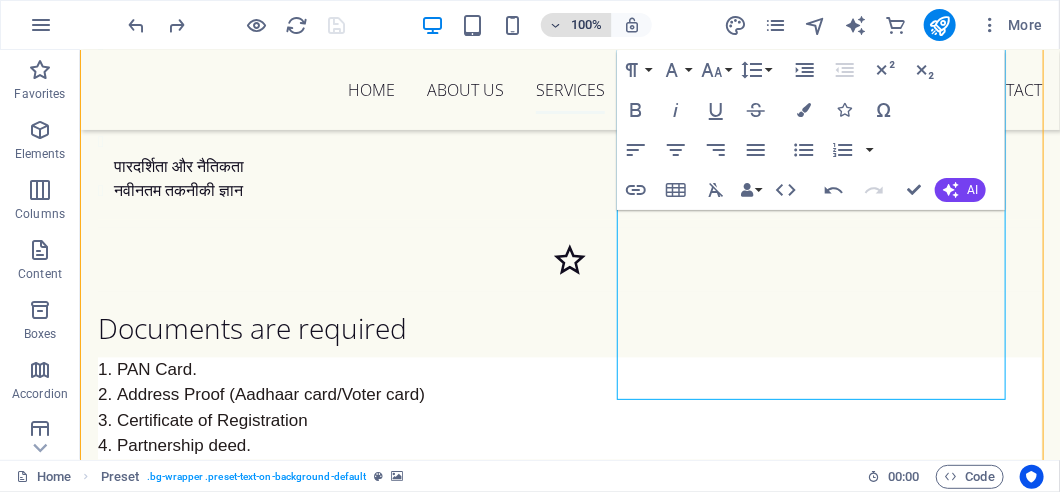click at bounding box center [556, 25] 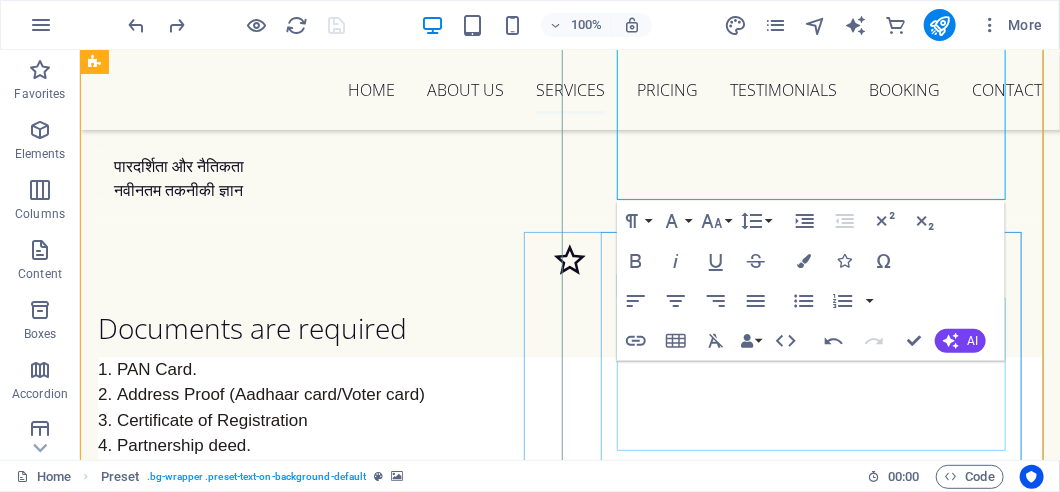 scroll, scrollTop: 4005, scrollLeft: 0, axis: vertical 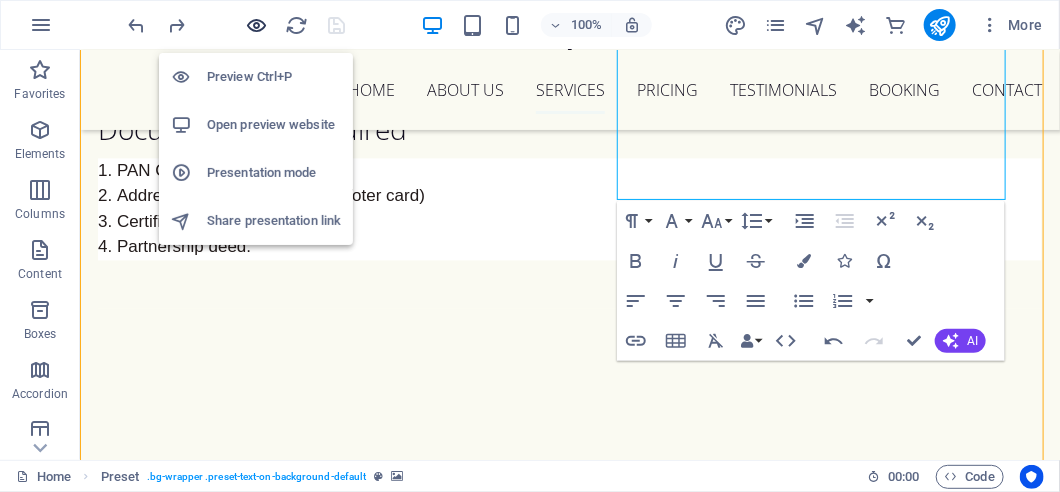 click at bounding box center [257, 25] 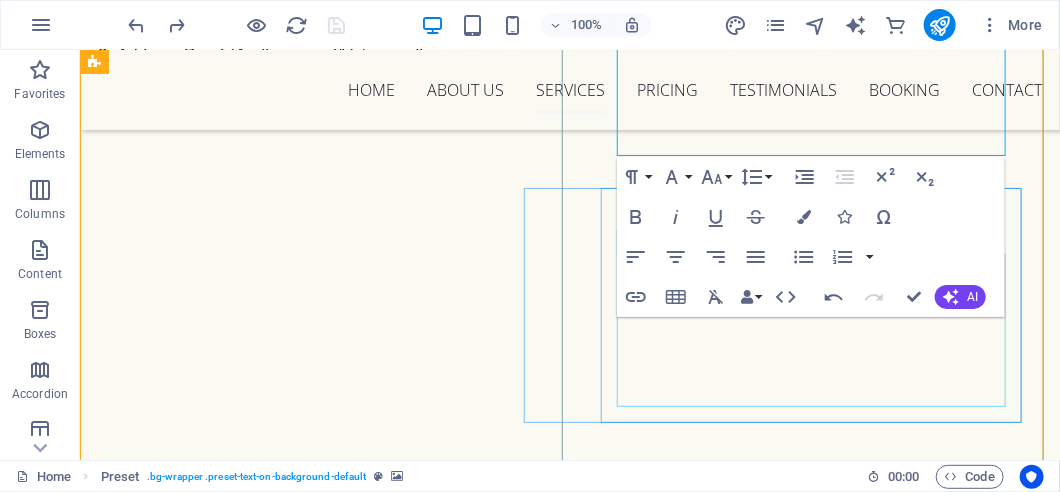 scroll, scrollTop: 4046, scrollLeft: 0, axis: vertical 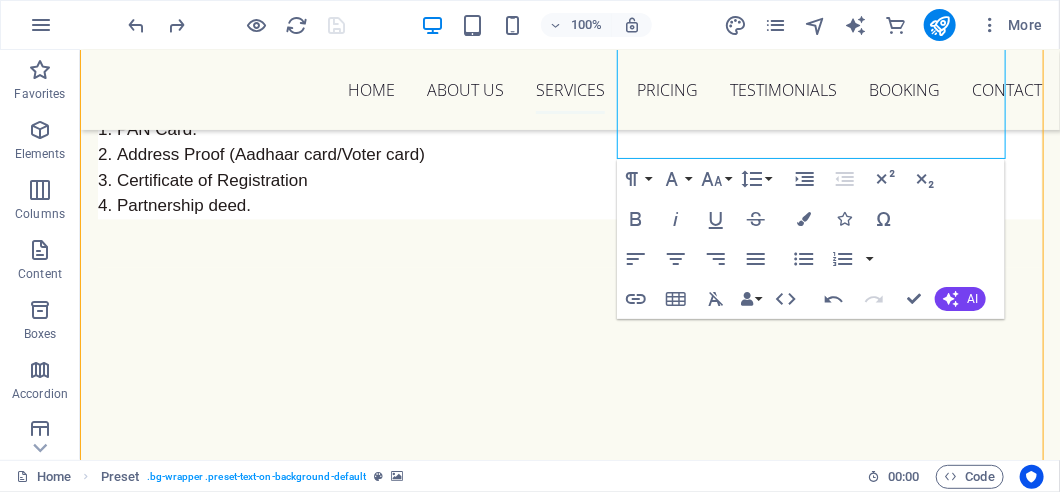 click at bounding box center [217, 25] 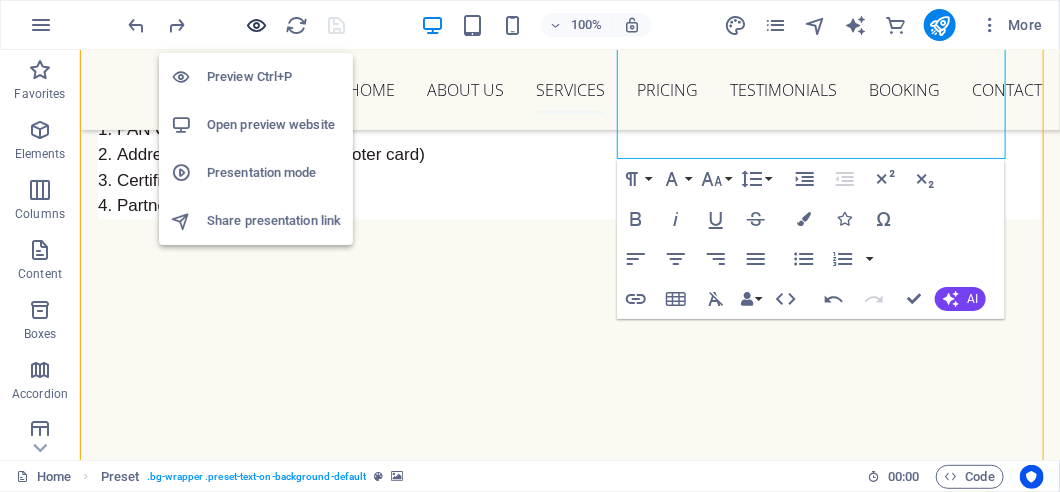 click at bounding box center (257, 25) 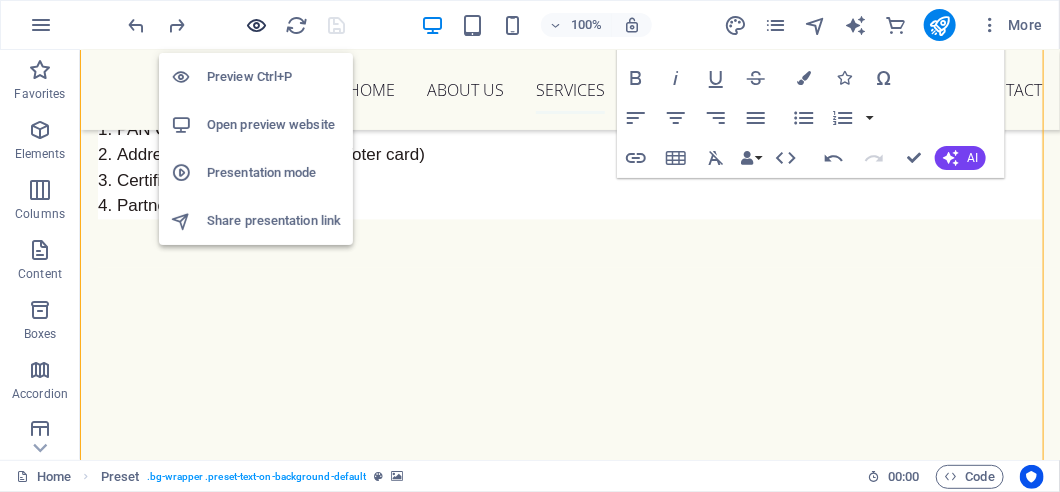 scroll, scrollTop: 4188, scrollLeft: 0, axis: vertical 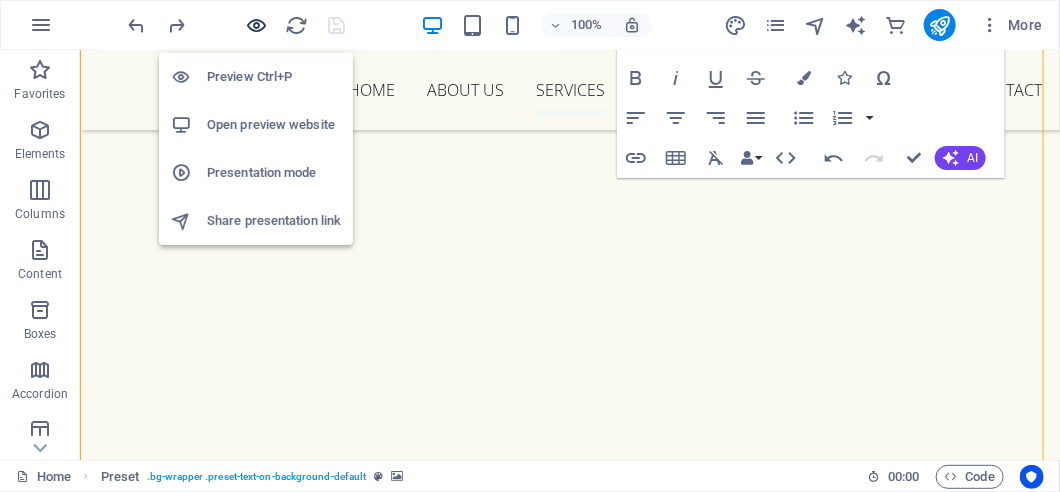 click at bounding box center (257, 25) 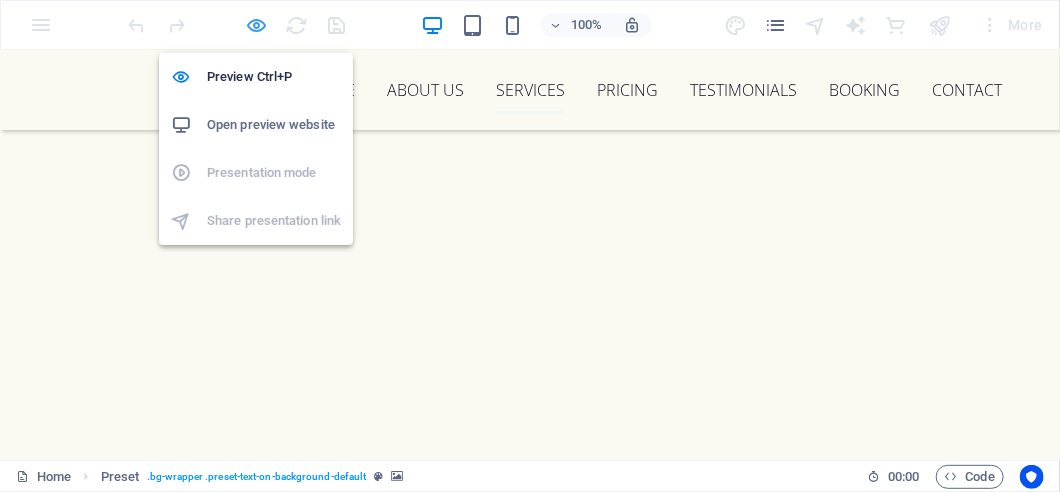 click at bounding box center (257, 25) 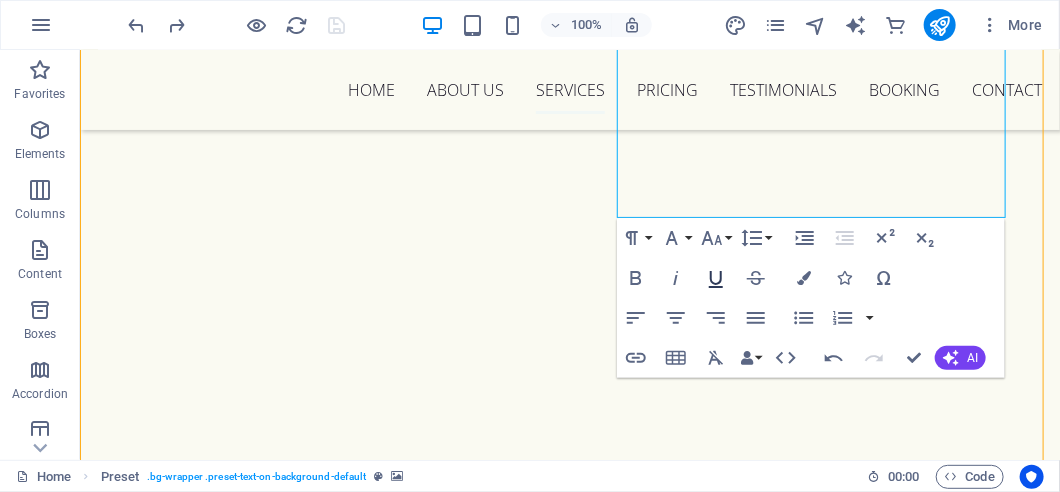 scroll, scrollTop: 3988, scrollLeft: 0, axis: vertical 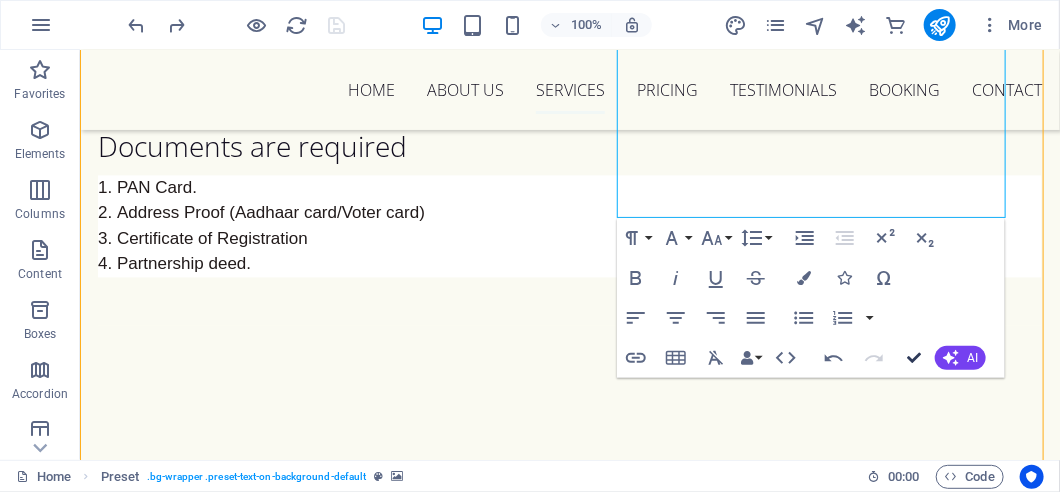 click at bounding box center (914, 358) 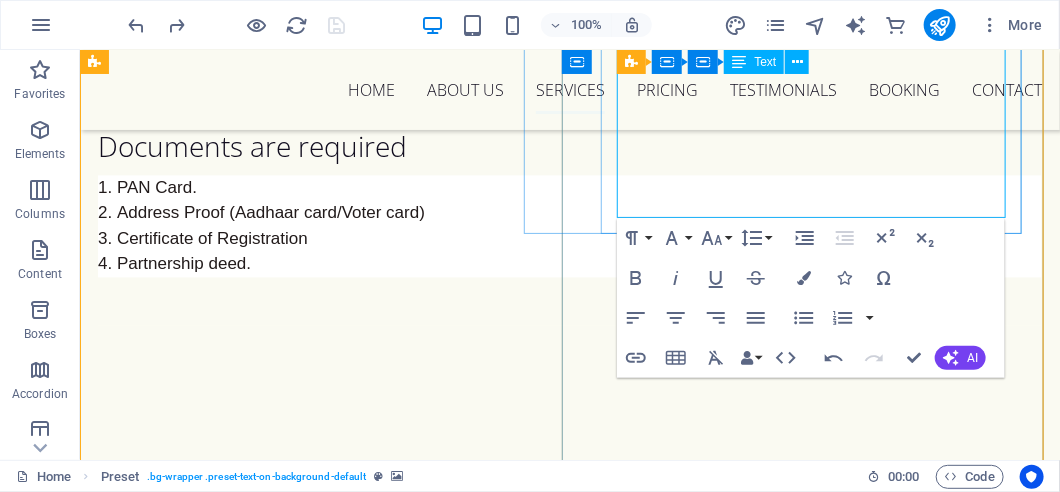 scroll, scrollTop: 3888, scrollLeft: 0, axis: vertical 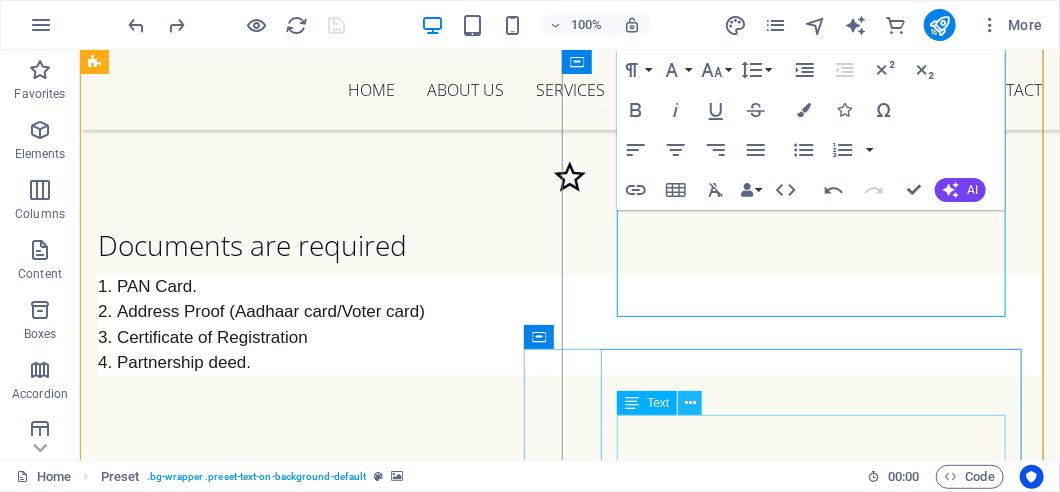 click at bounding box center (690, 403) 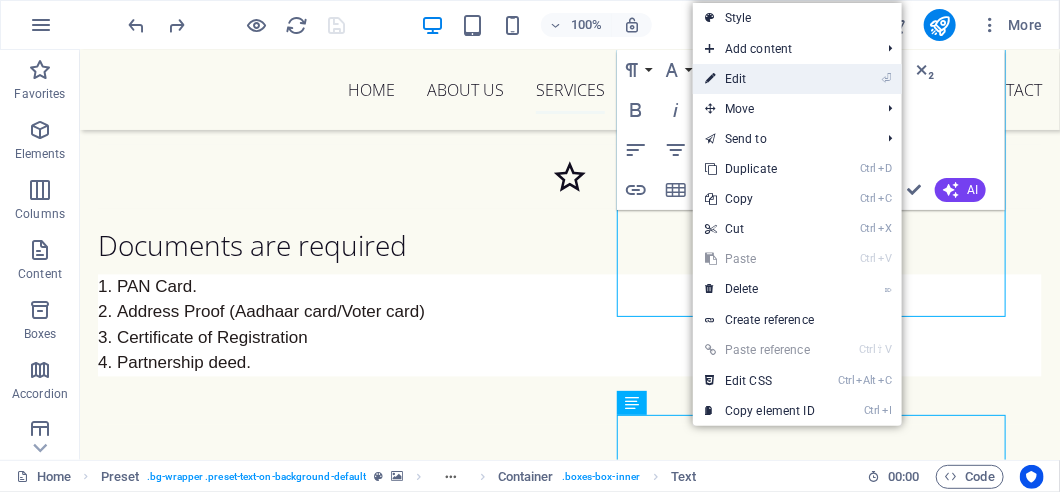 click on "⏎  Edit" at bounding box center [760, 79] 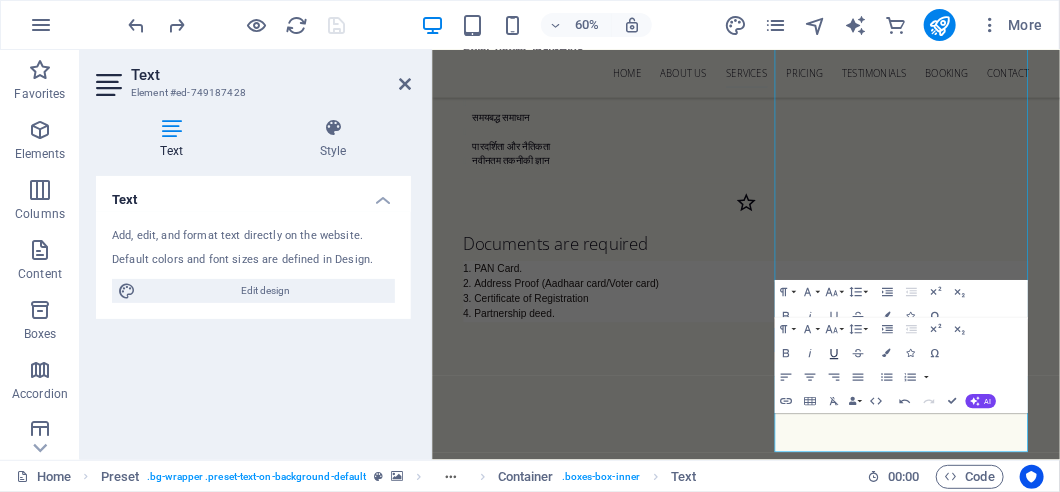 scroll, scrollTop: 3688, scrollLeft: 0, axis: vertical 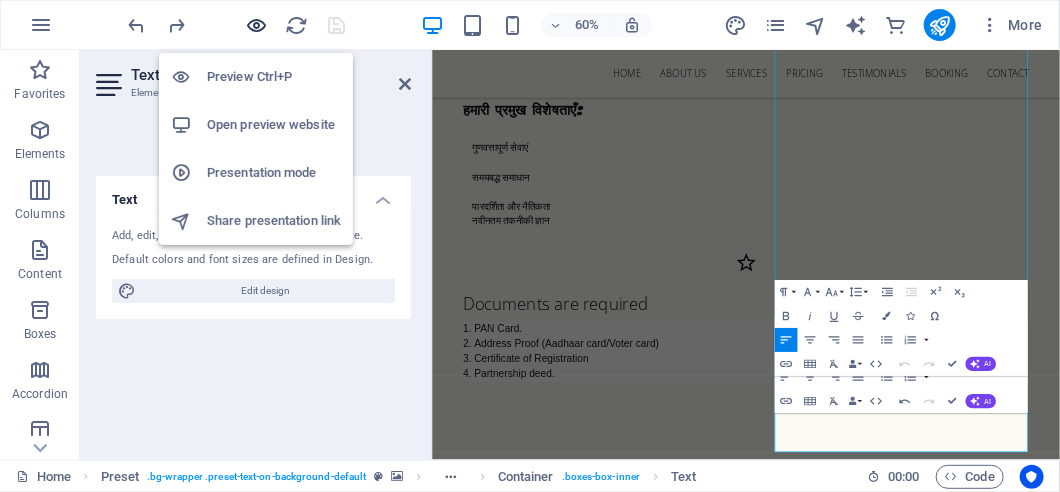 click at bounding box center (257, 25) 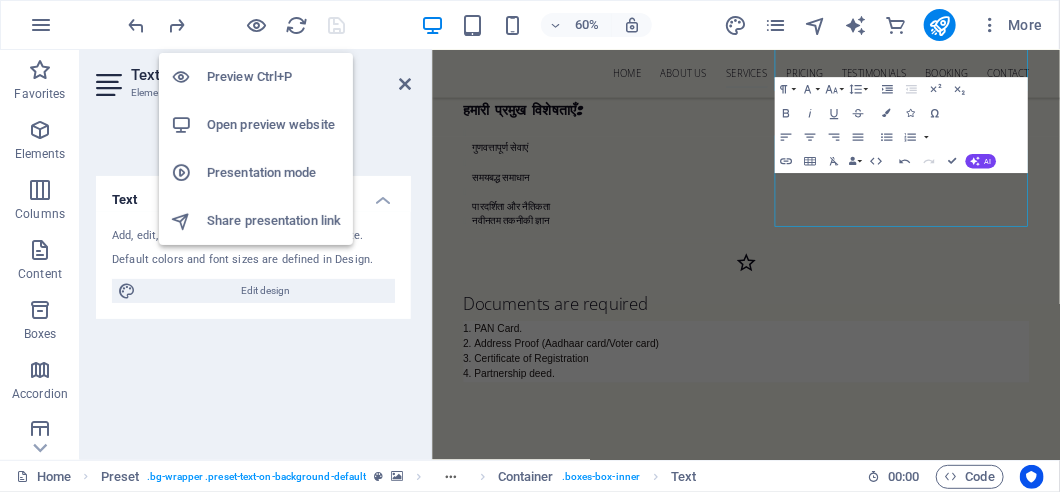 scroll, scrollTop: 4065, scrollLeft: 0, axis: vertical 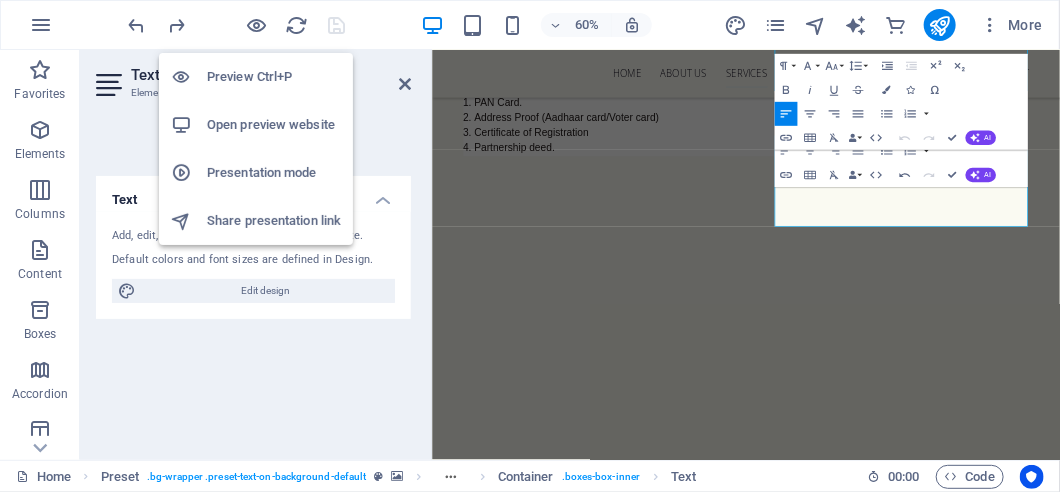 click on "Preview Ctrl+P" at bounding box center (274, 77) 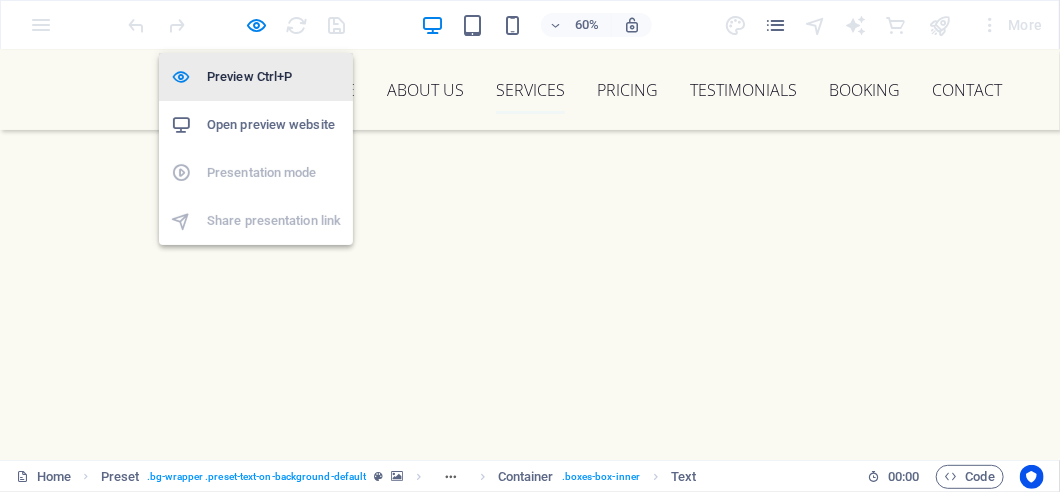 scroll, scrollTop: 3932, scrollLeft: 0, axis: vertical 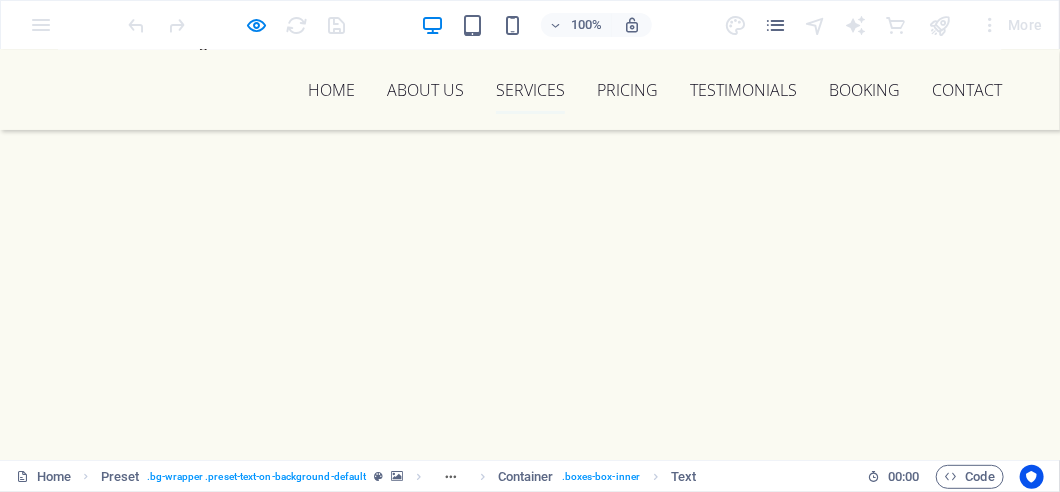 drag, startPoint x: 584, startPoint y: 219, endPoint x: 688, endPoint y: 271, distance: 116.275536 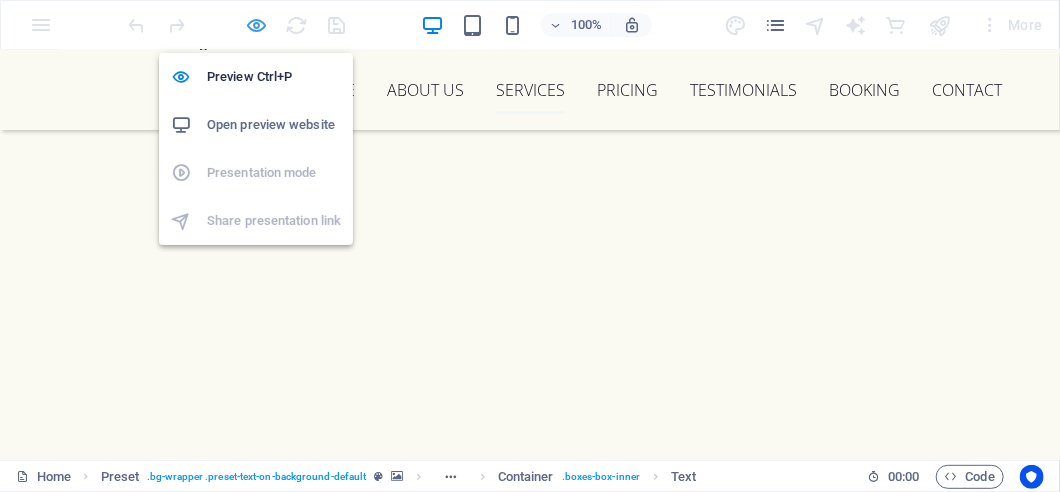 click at bounding box center [257, 25] 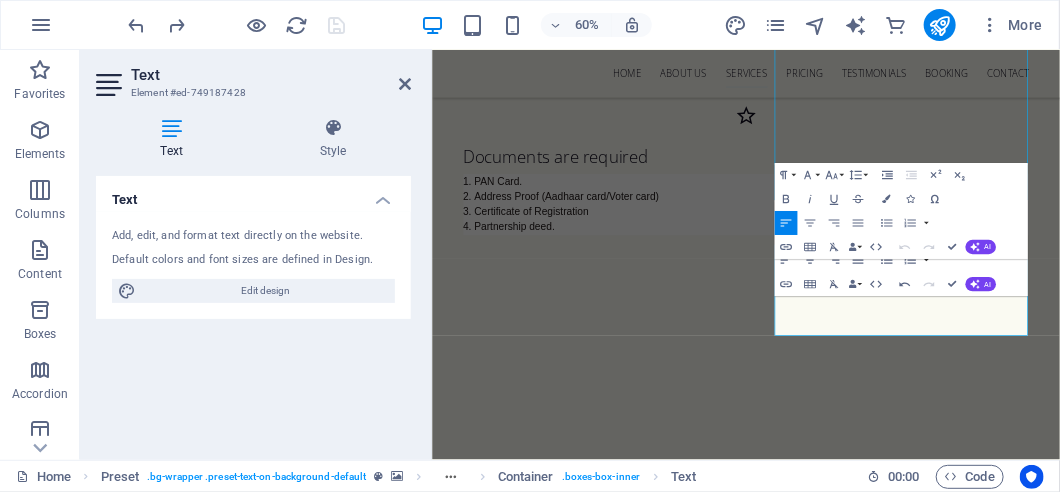 scroll, scrollTop: 3883, scrollLeft: 0, axis: vertical 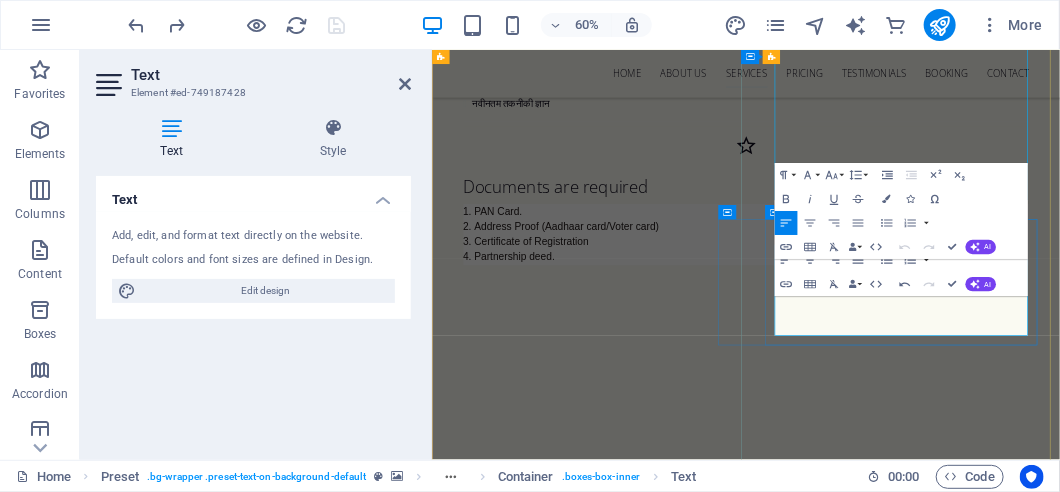 click on "The ESIC Act 1948 was introduced by the government to provide the best security and medical facilities for employees and their families. We assist registered employees and their families who are eligible to get medical benefits ESIC Consultant in [STATE]" at bounding box center (924, 2672) 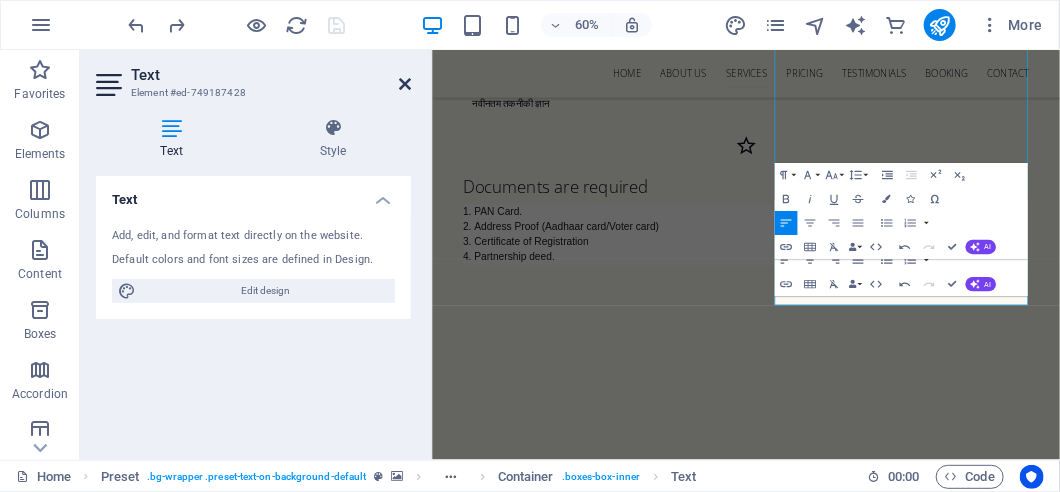 click at bounding box center [405, 84] 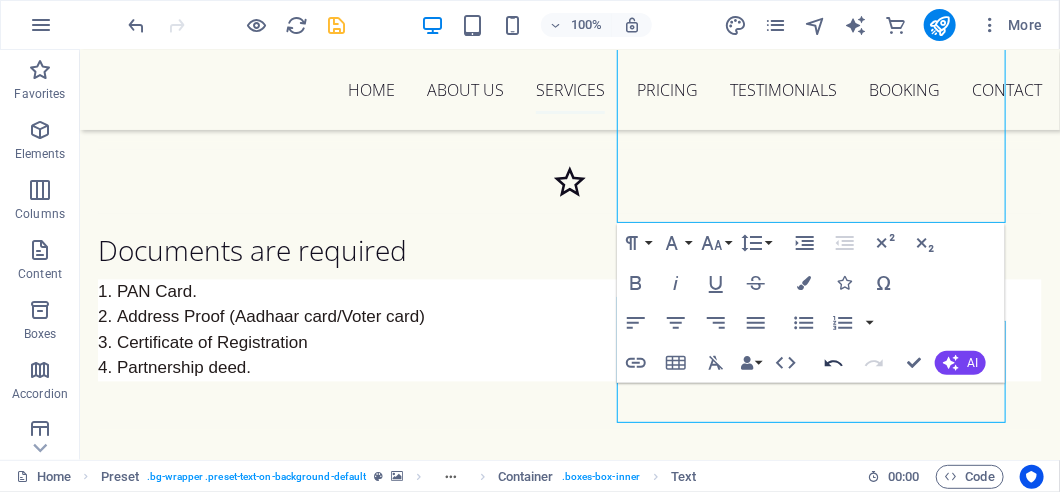 scroll, scrollTop: 3983, scrollLeft: 0, axis: vertical 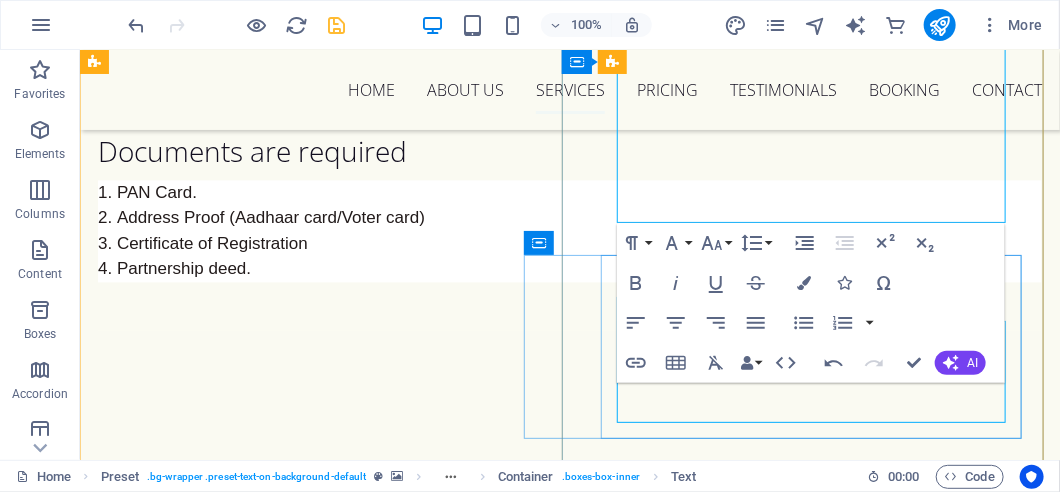 click on "The ESIC Act 1948 was introduced by the government to provide the best security and medical facilities for employees and their families. We assist registere" at bounding box center [539, 2406] 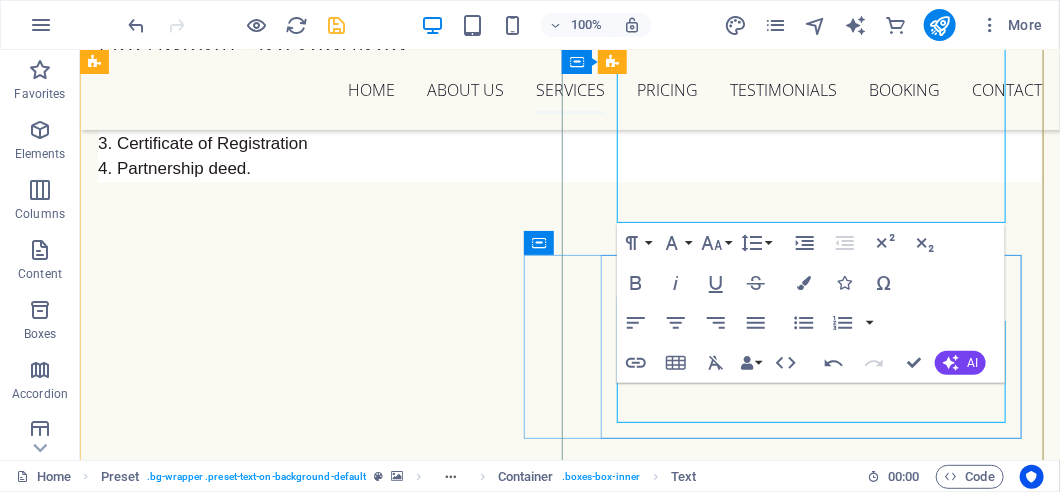 scroll, scrollTop: 3983, scrollLeft: 0, axis: vertical 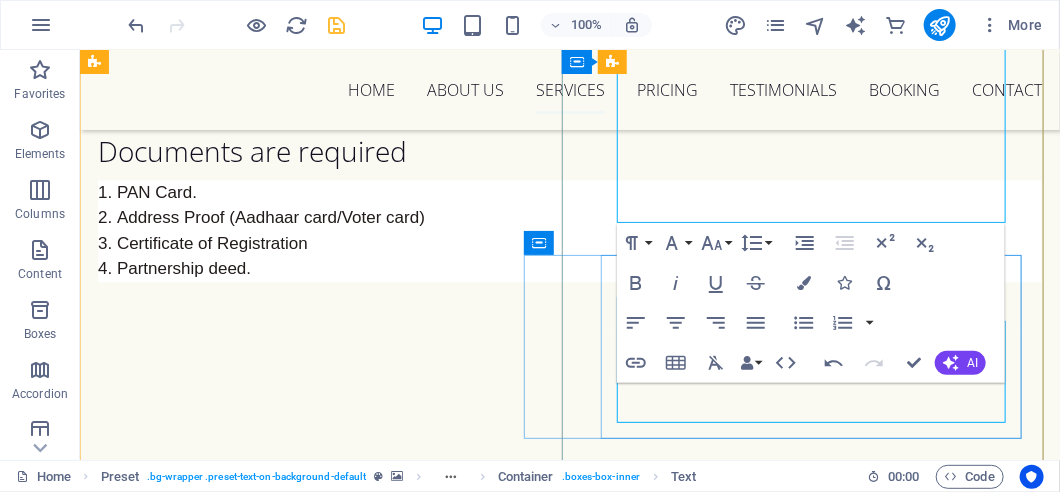 click on "The ESIC Act 1948 was introduced by the government to provide the best security and medical facilities for employees and their families. We assist registere" at bounding box center [539, 2406] 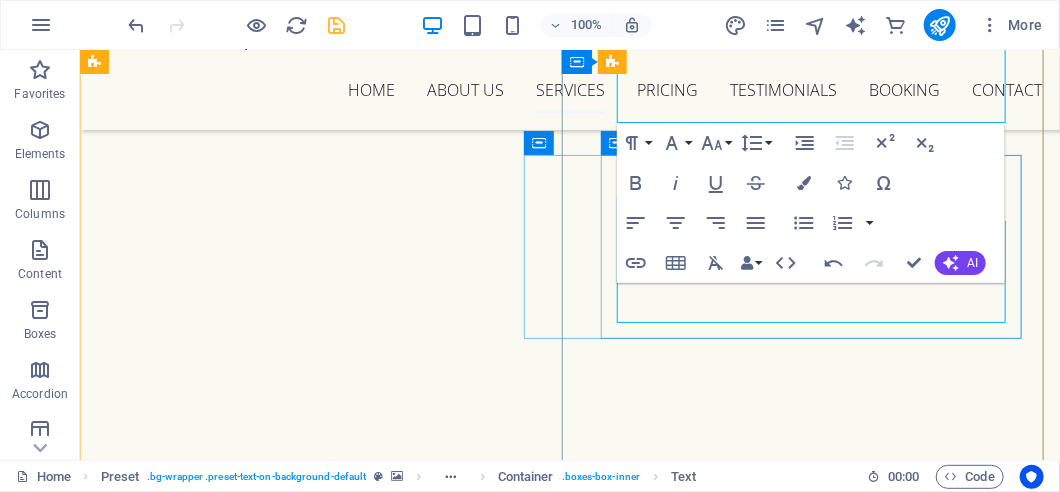 scroll, scrollTop: 4083, scrollLeft: 0, axis: vertical 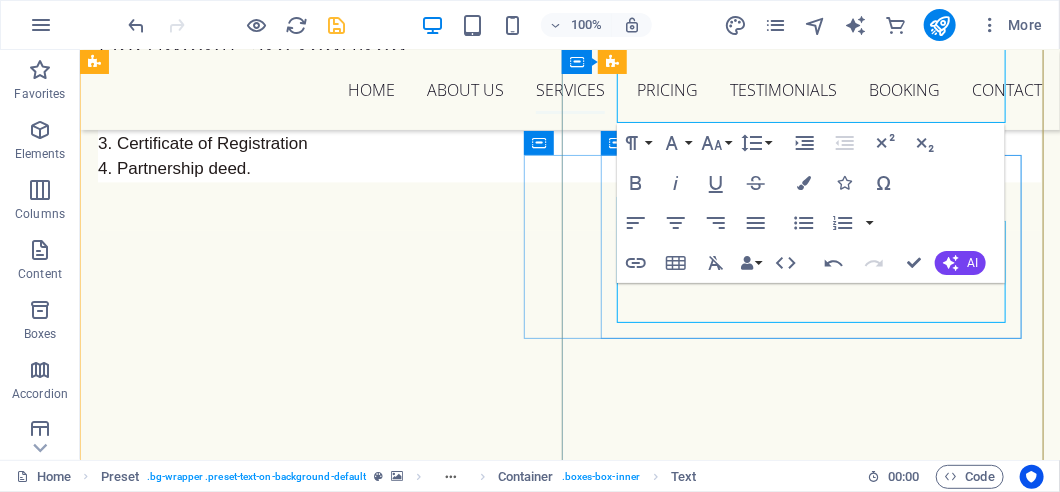 click on "The ESIC Act 1948 was introduced by the government to provide the best security and medical facilities for employees and their families. We assist registere" at bounding box center (539, 2306) 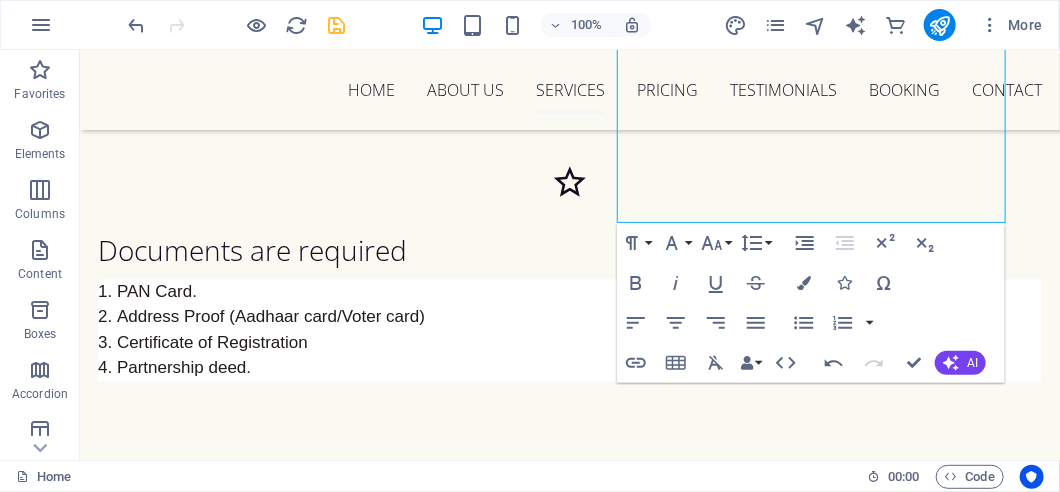 scroll, scrollTop: 3983, scrollLeft: 0, axis: vertical 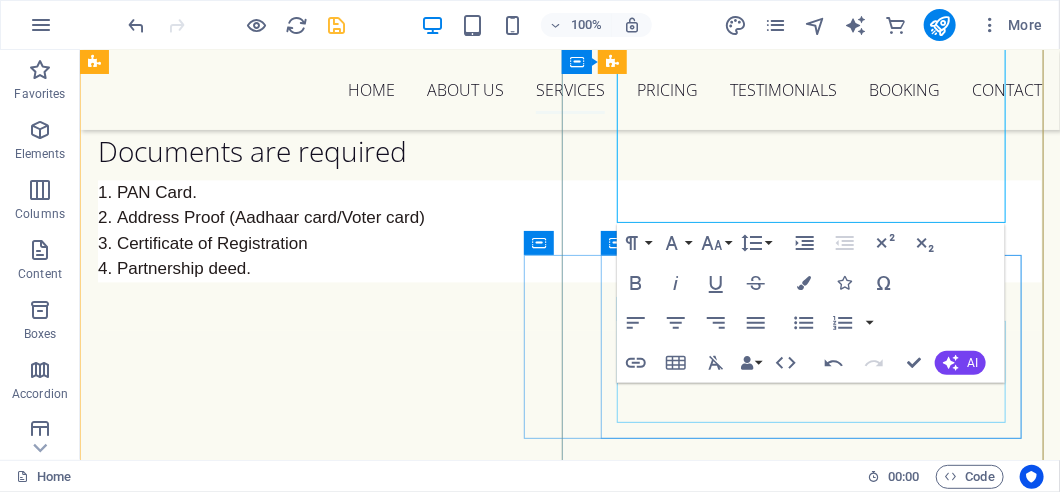 click on "The ESIC Act 1948 was introduced by the government to provide the best security and medical facilities for employees and their families. We assist registere" at bounding box center [539, 2406] 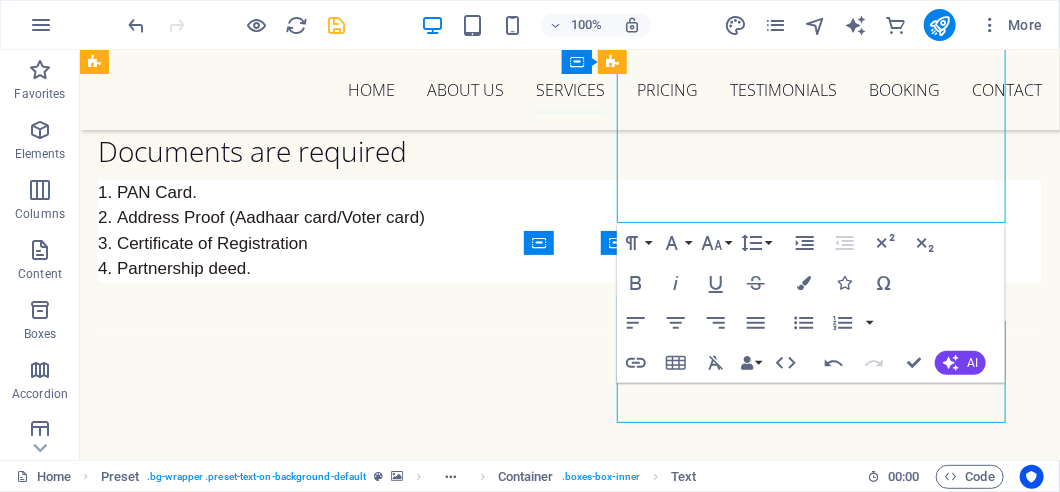 click on "The ESIC Act 1948 was introduced by the government to provide the best security and medical facilities for employees and their families. We assist registere" at bounding box center (539, 2406) 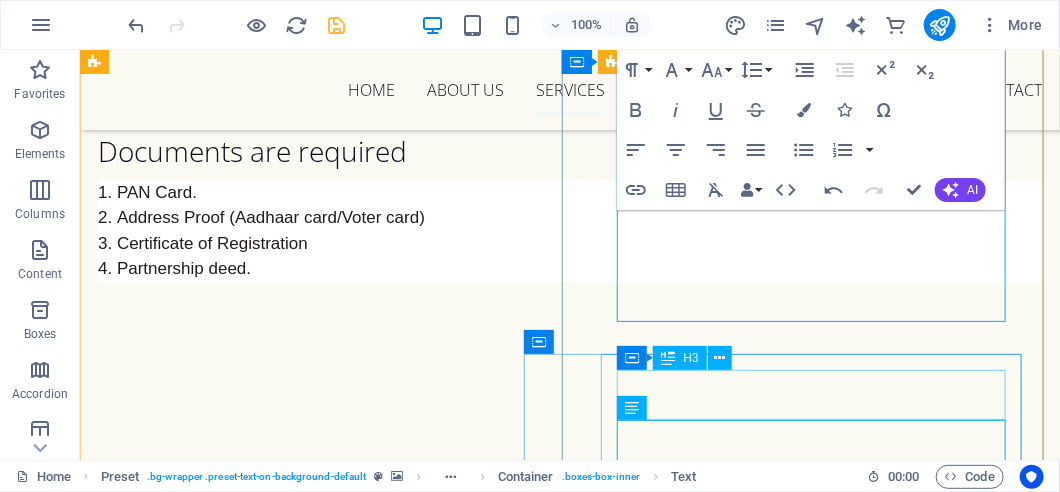 scroll, scrollTop: 3883, scrollLeft: 0, axis: vertical 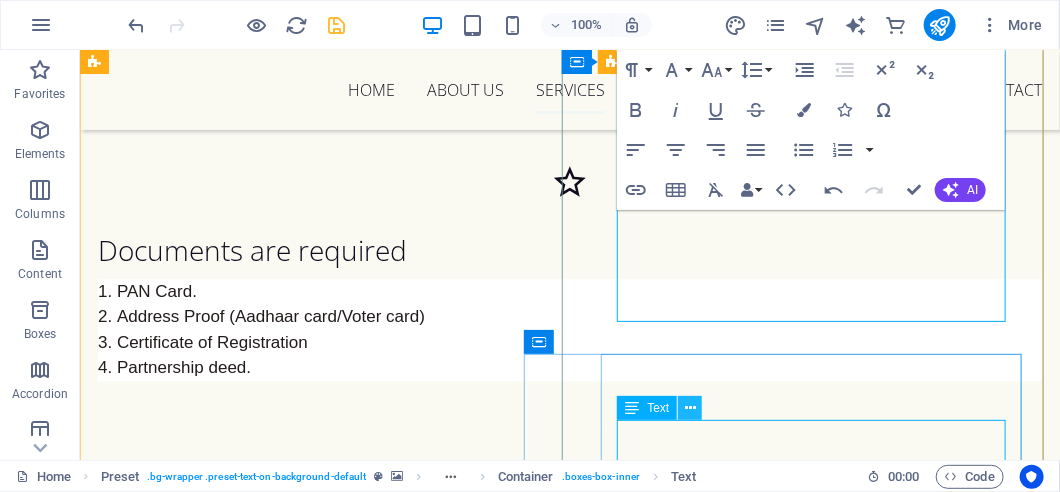 click at bounding box center (690, 408) 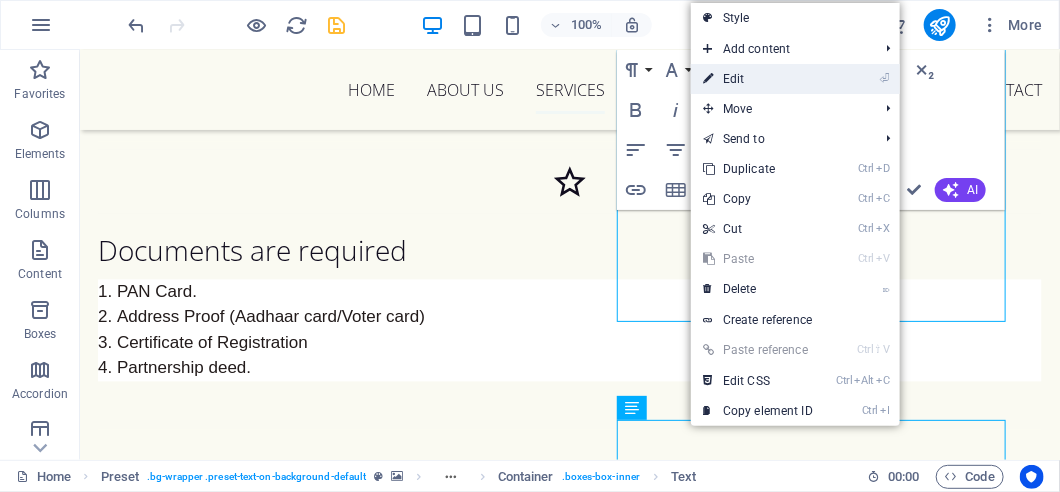 click on "⏎  Edit" at bounding box center (758, 79) 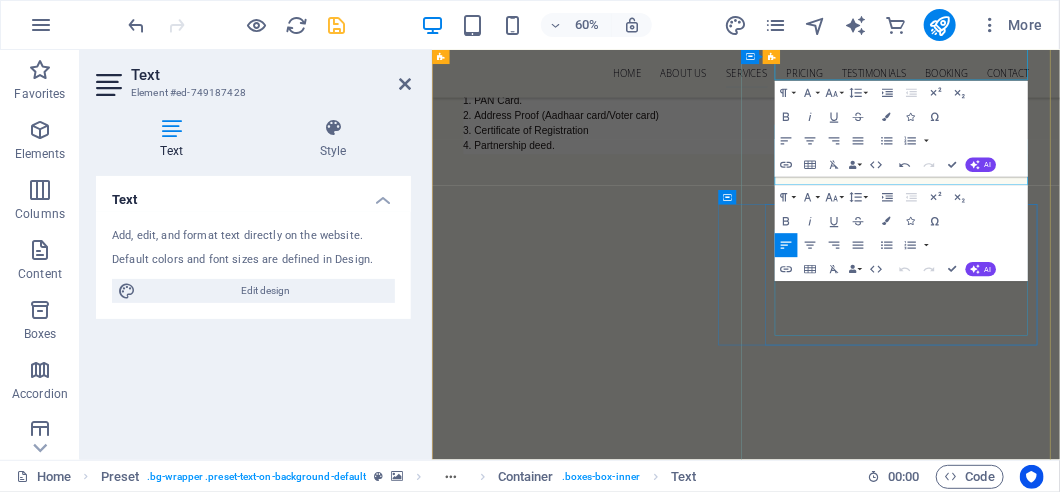 scroll, scrollTop: 4083, scrollLeft: 0, axis: vertical 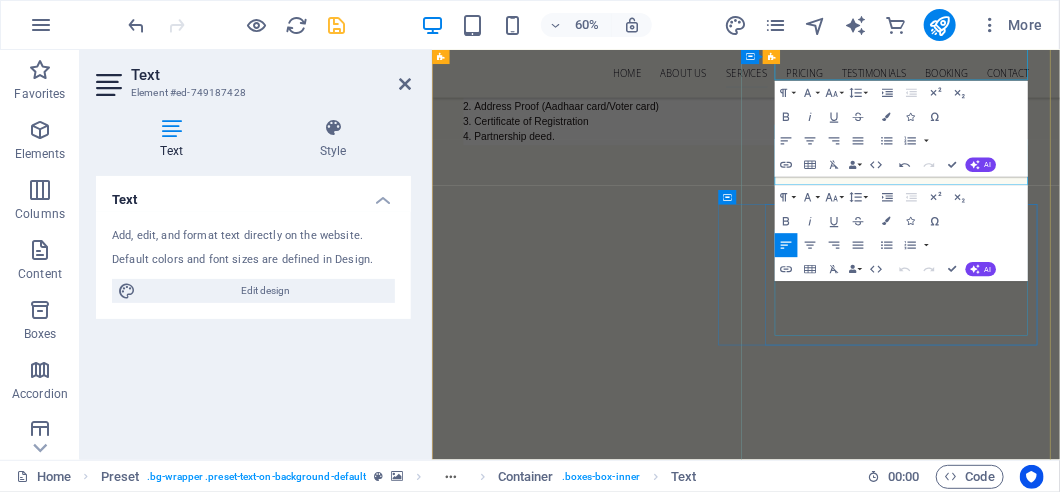 click on "We help to submit the complete process of PF Withdrawal. As the withdrawal procedure requires members to submit various other documents including a resignation letter and a canceled cheque . We take care of everything and you don’t have to worry about any procedures." at bounding box center [924, 2678] 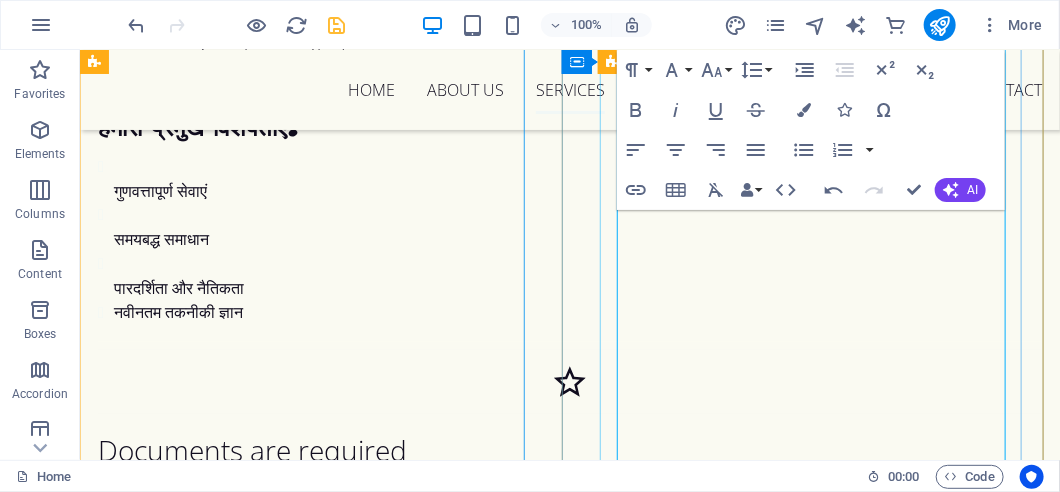 scroll, scrollTop: 3983, scrollLeft: 0, axis: vertical 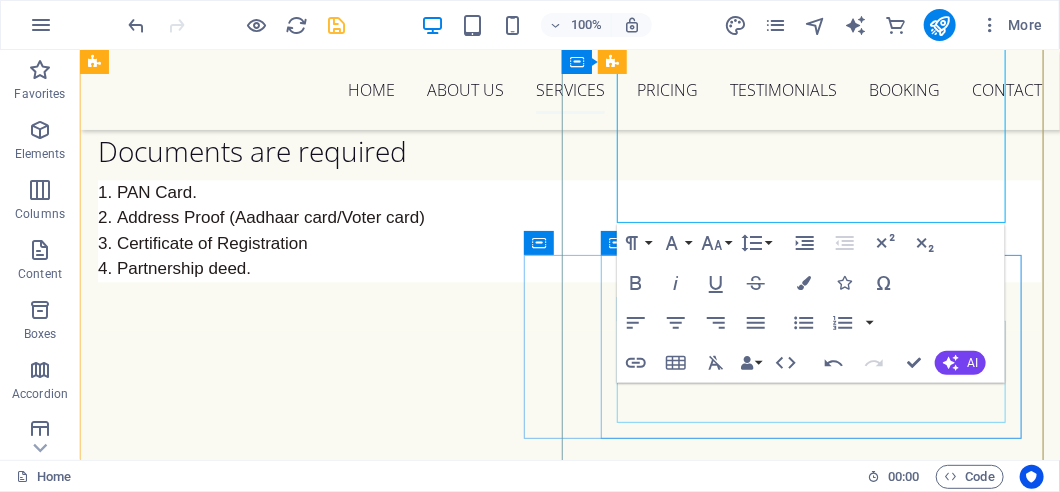 click on "The ESIC Act 1948 was introduced by the government to provide the best security and medical facilities for employees and their families. We assist registere" at bounding box center (539, 2406) 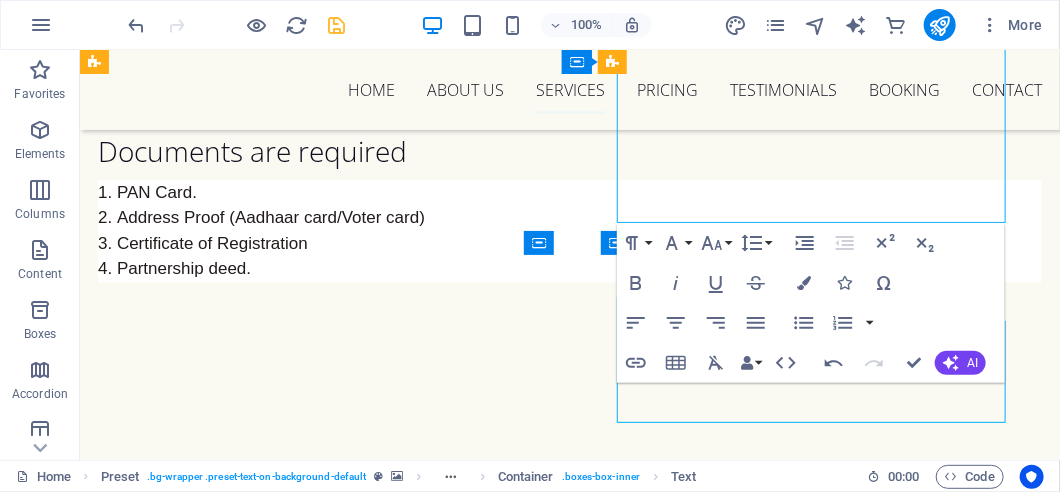 click on "The ESIC Act 1948 was introduced by the government to provide the best security and medical facilities for employees and their families. We assist registere" at bounding box center (539, 2406) 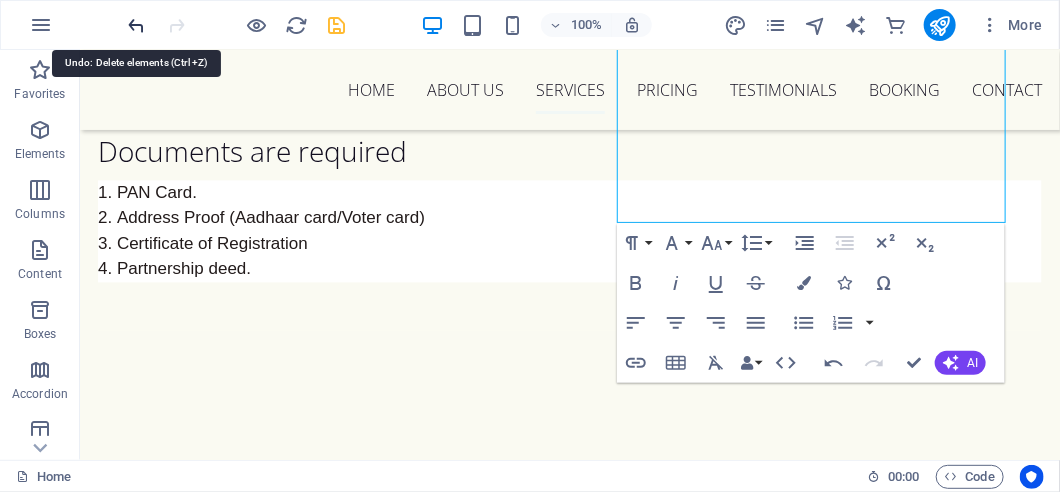 click at bounding box center (137, 25) 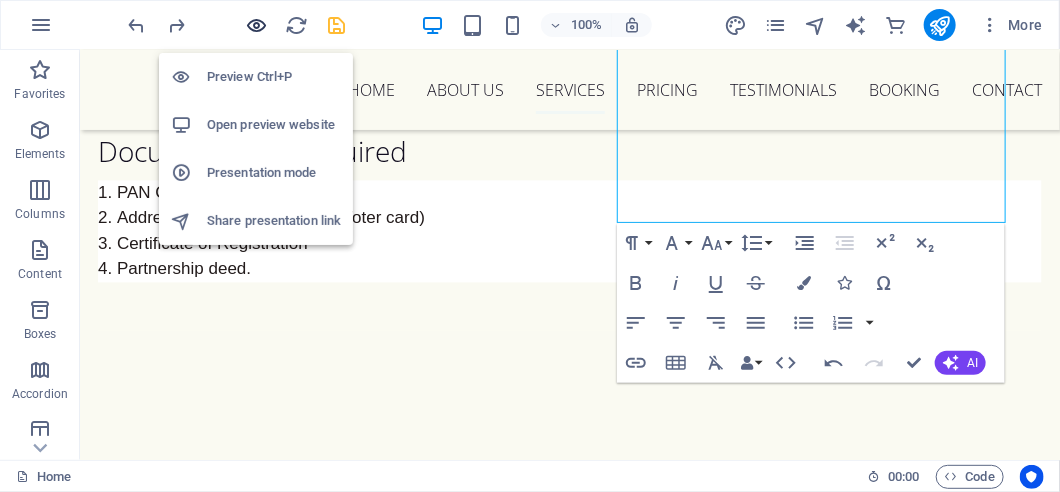 click at bounding box center [257, 25] 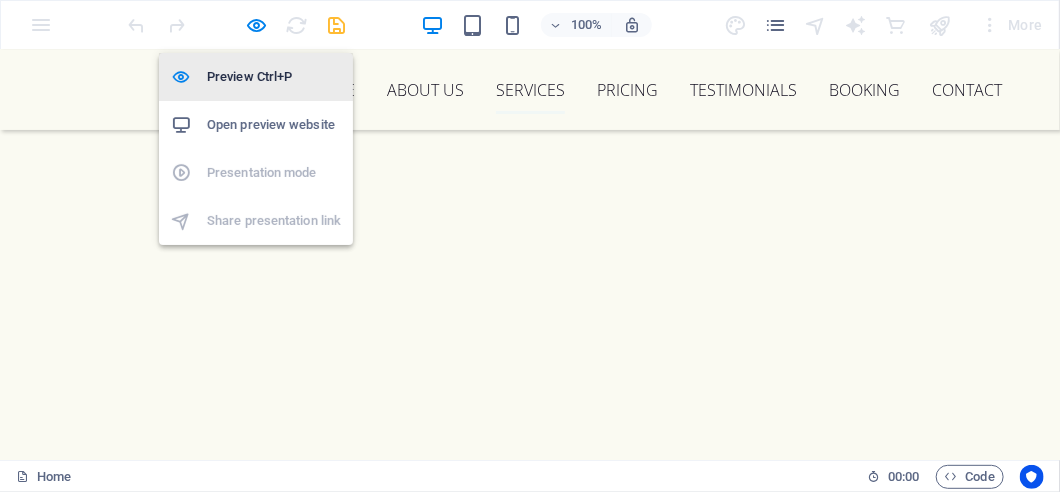 click on "Preview Ctrl+P" at bounding box center (274, 77) 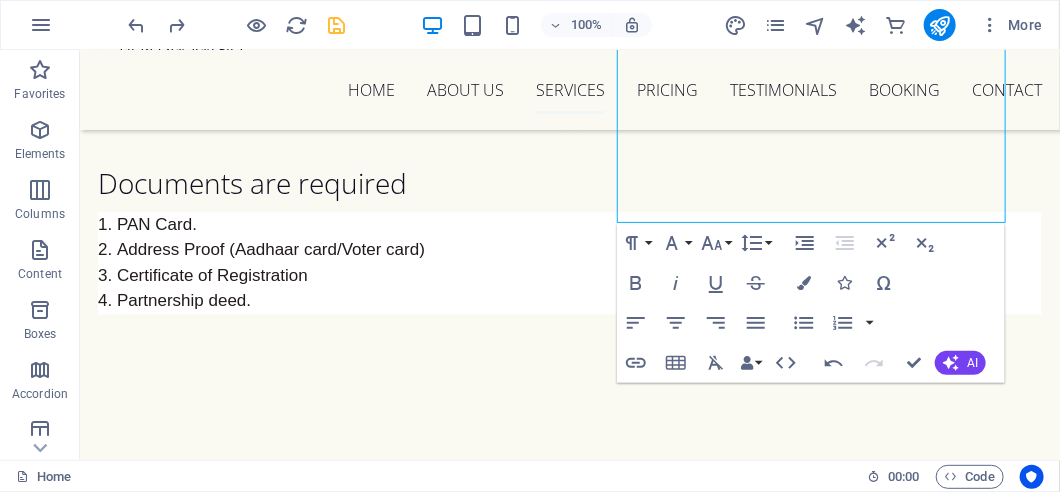click at bounding box center (569, 1303) 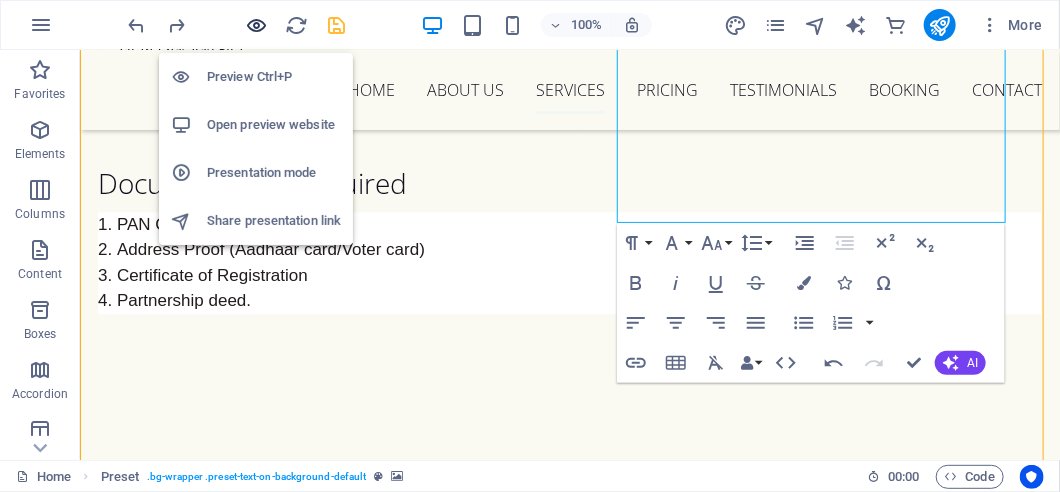 click at bounding box center [257, 25] 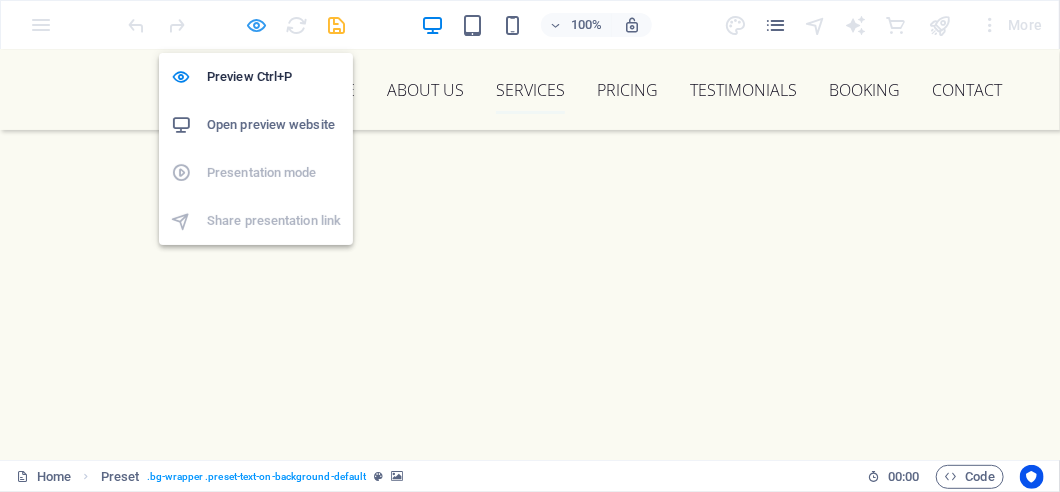 scroll, scrollTop: 3849, scrollLeft: 0, axis: vertical 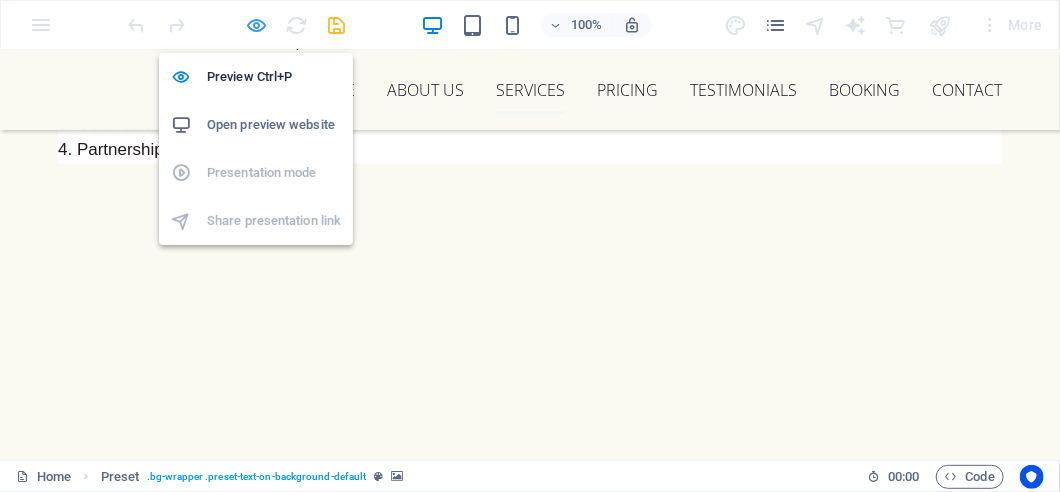 click at bounding box center (257, 25) 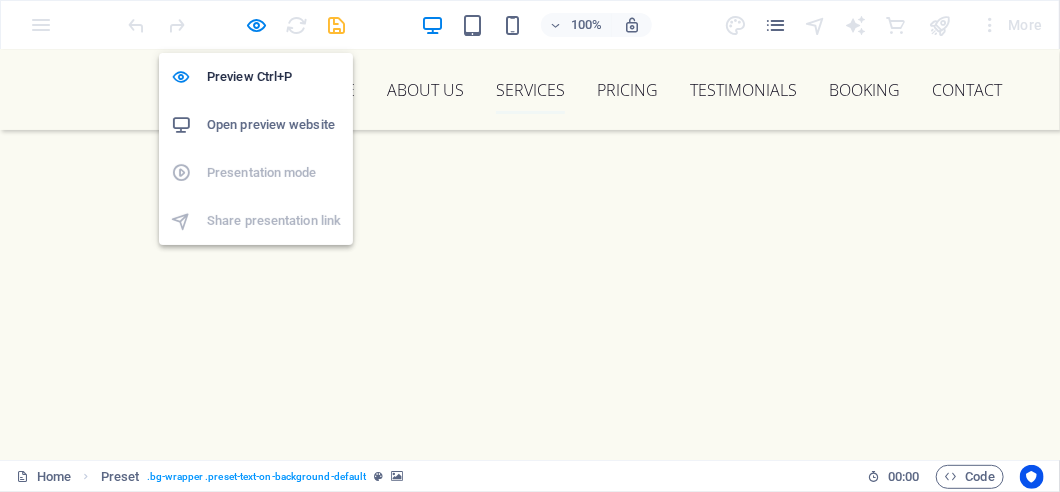 scroll, scrollTop: 3716, scrollLeft: 0, axis: vertical 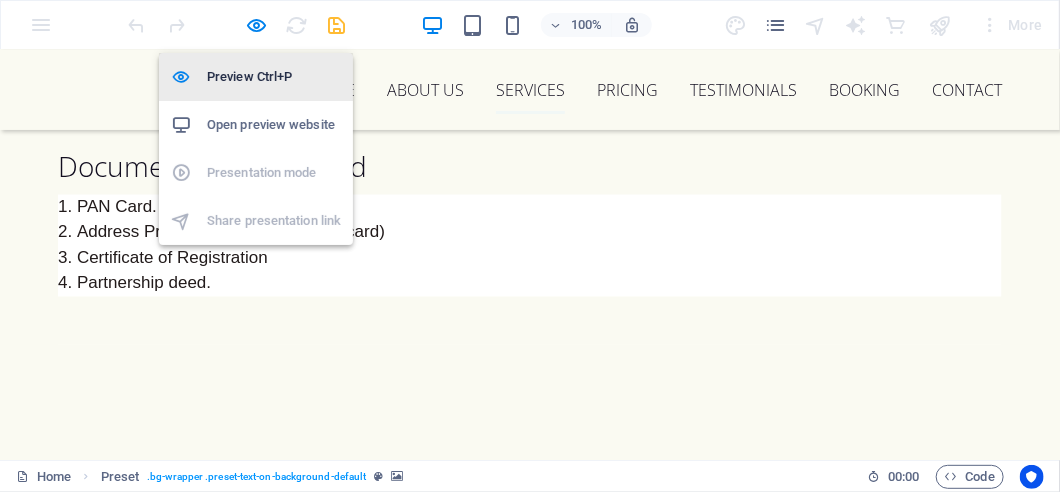 click at bounding box center (189, 77) 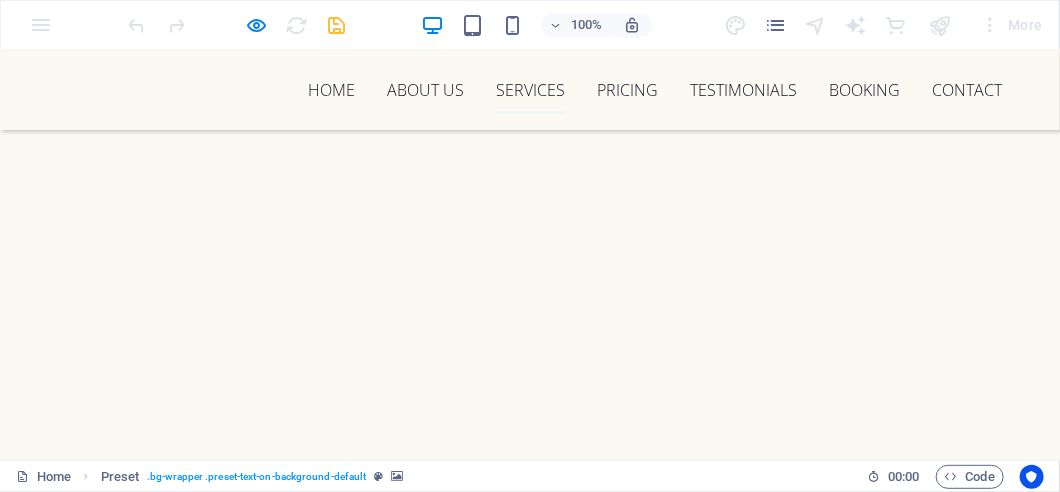 scroll, scrollTop: 3982, scrollLeft: 0, axis: vertical 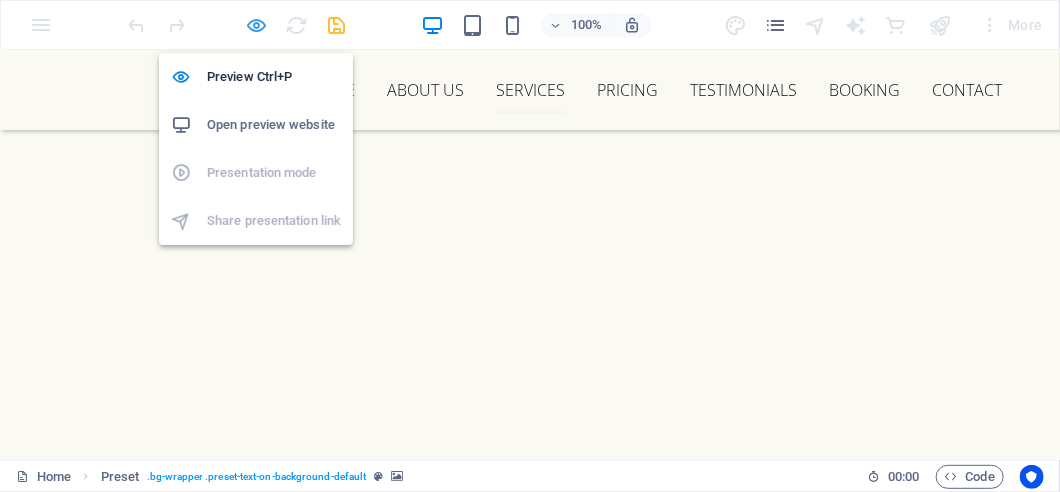click at bounding box center [257, 25] 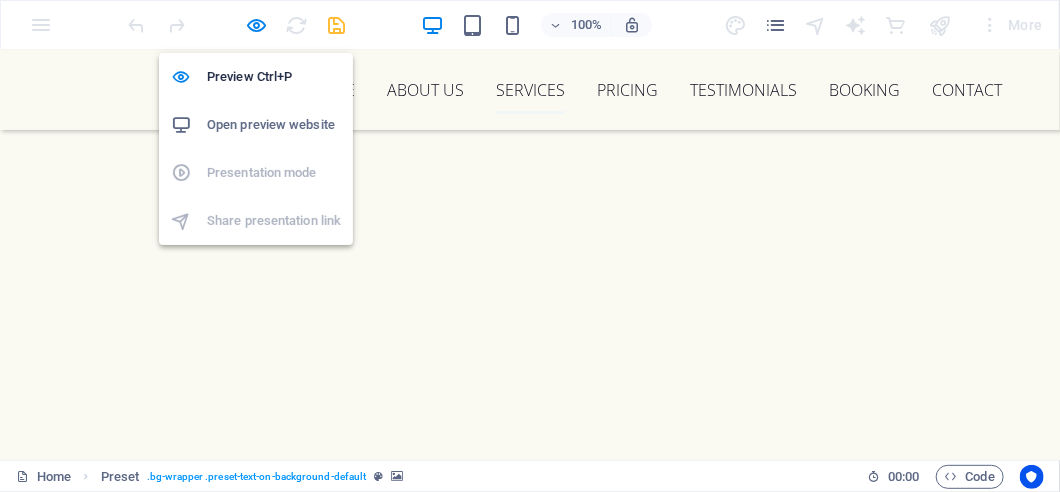 scroll, scrollTop: 3849, scrollLeft: 0, axis: vertical 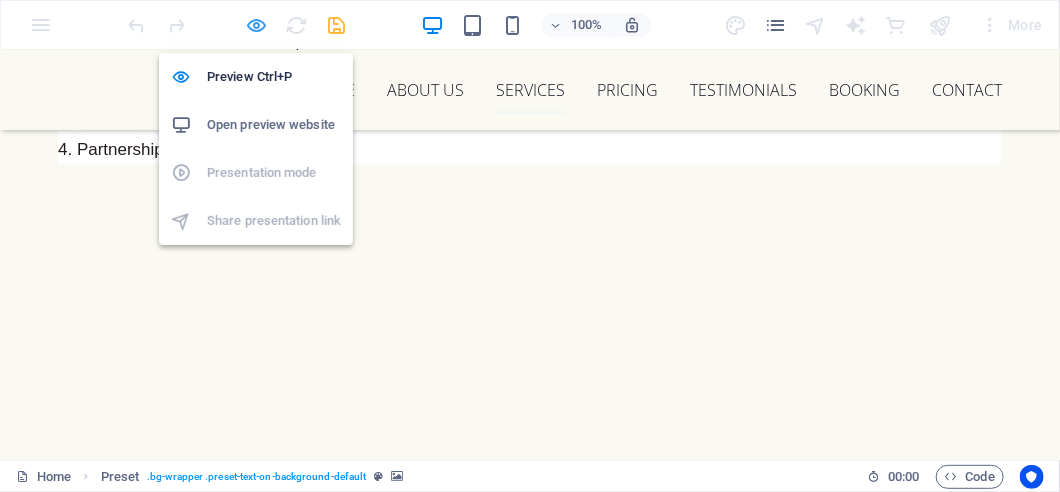 click at bounding box center [257, 25] 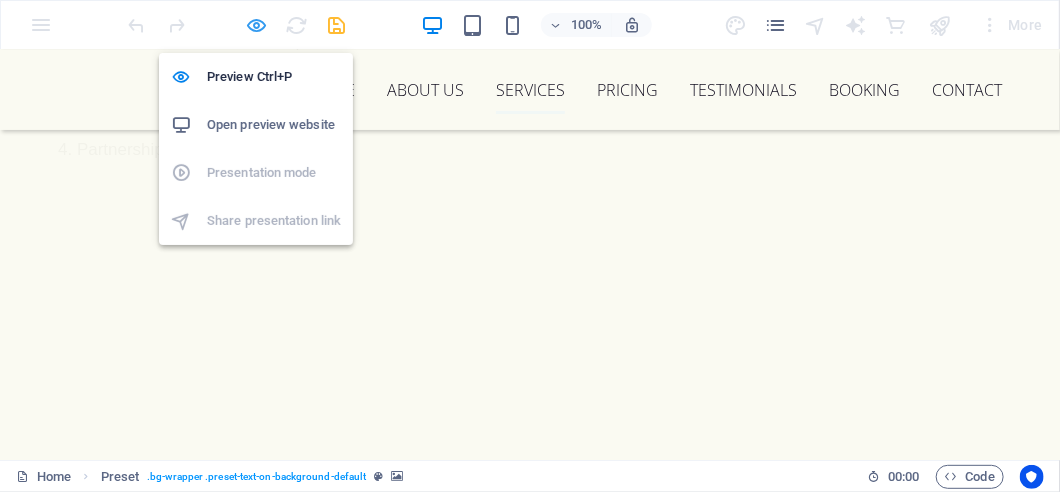 scroll, scrollTop: 3715, scrollLeft: 0, axis: vertical 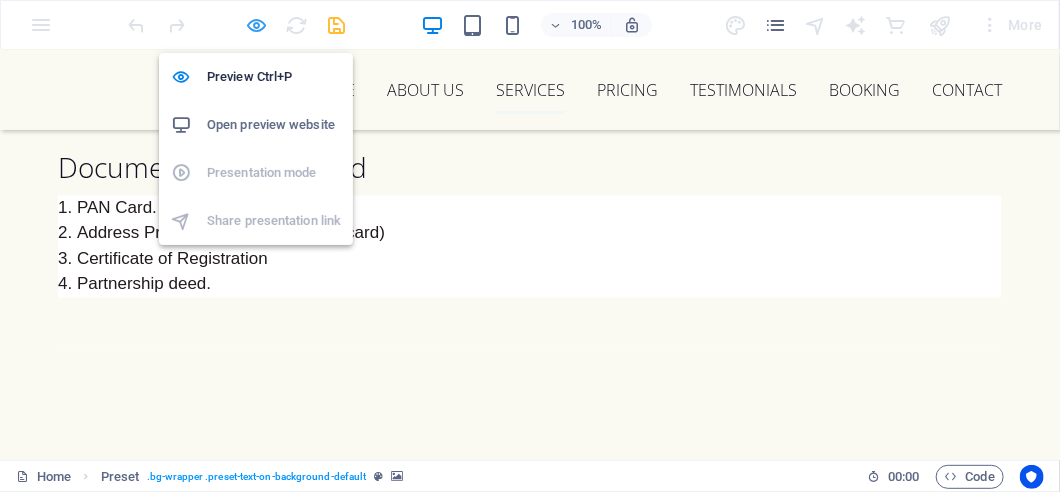click at bounding box center (257, 25) 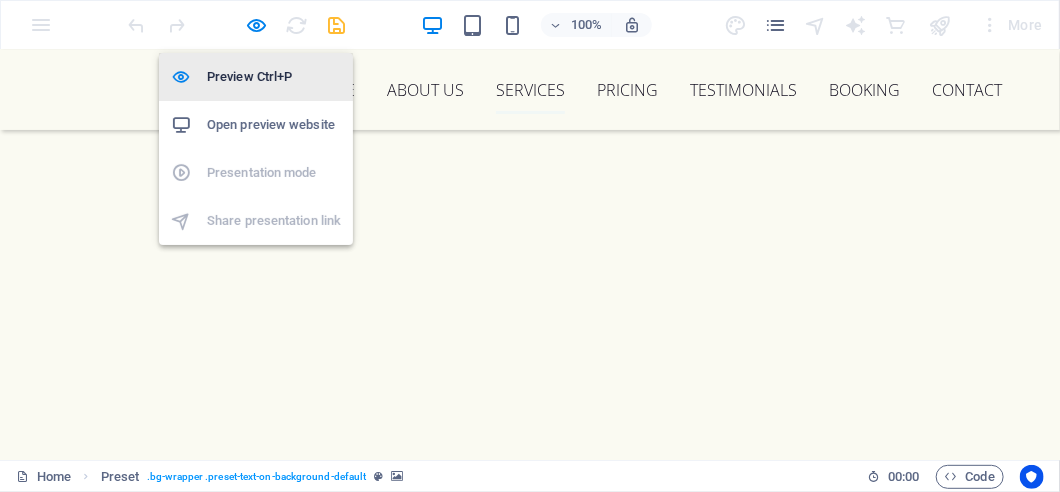 scroll, scrollTop: 3582, scrollLeft: 0, axis: vertical 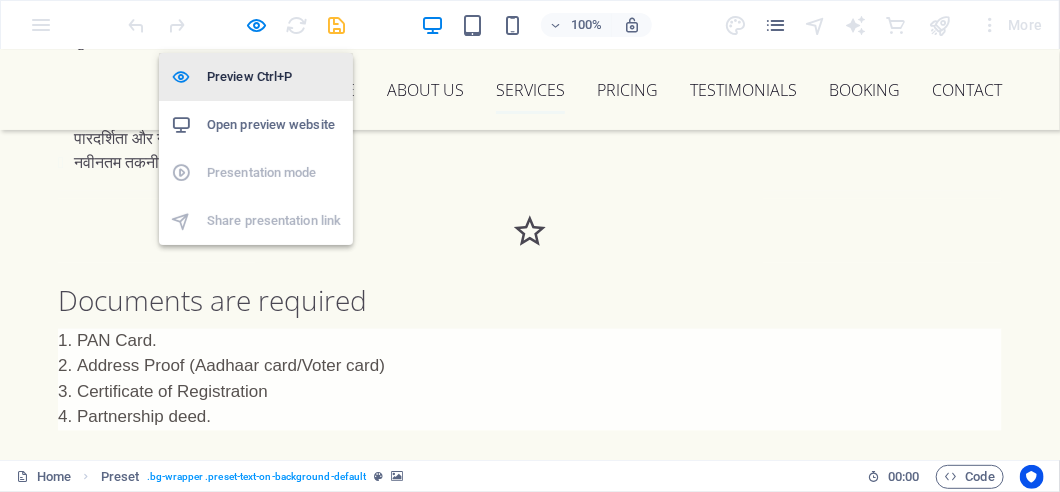 click on "Preview Ctrl+P" at bounding box center [274, 77] 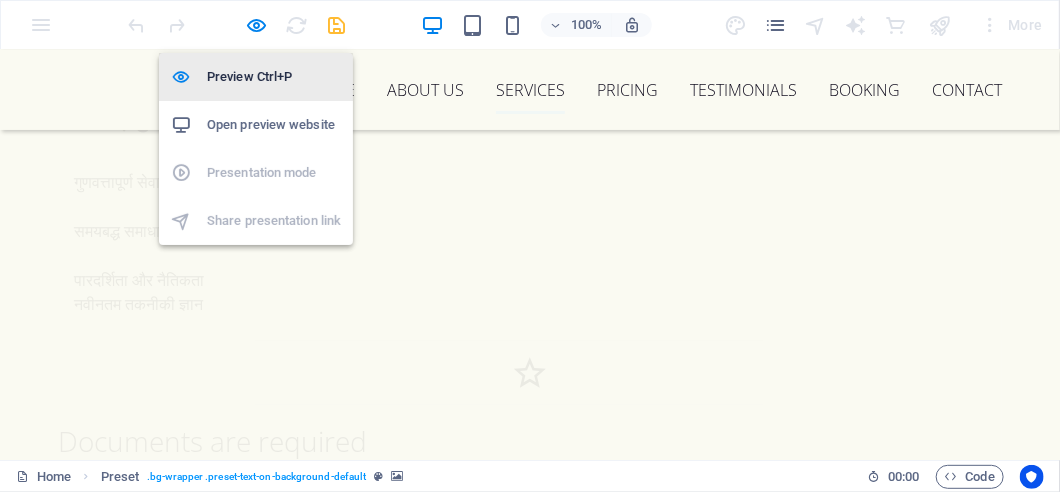 scroll, scrollTop: 3448, scrollLeft: 0, axis: vertical 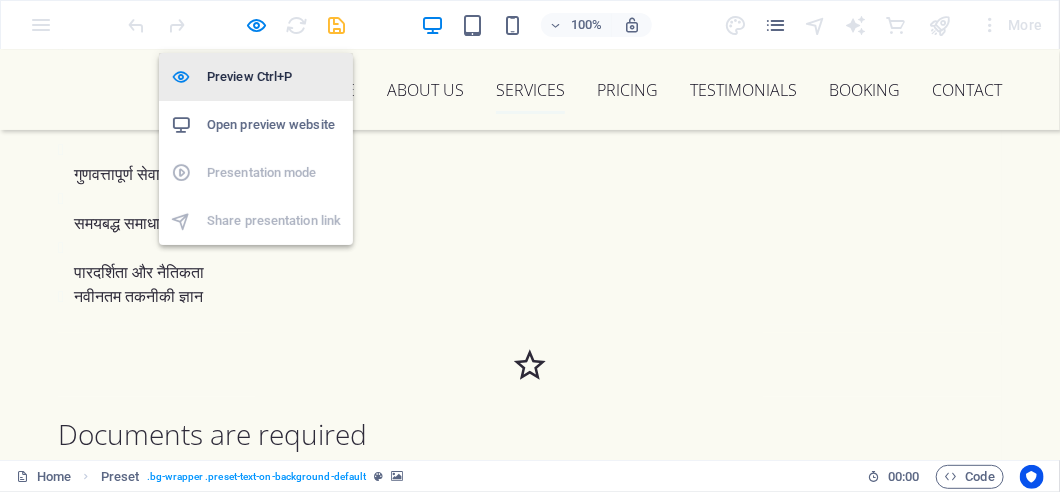 click on "Preview Ctrl+P" at bounding box center (274, 77) 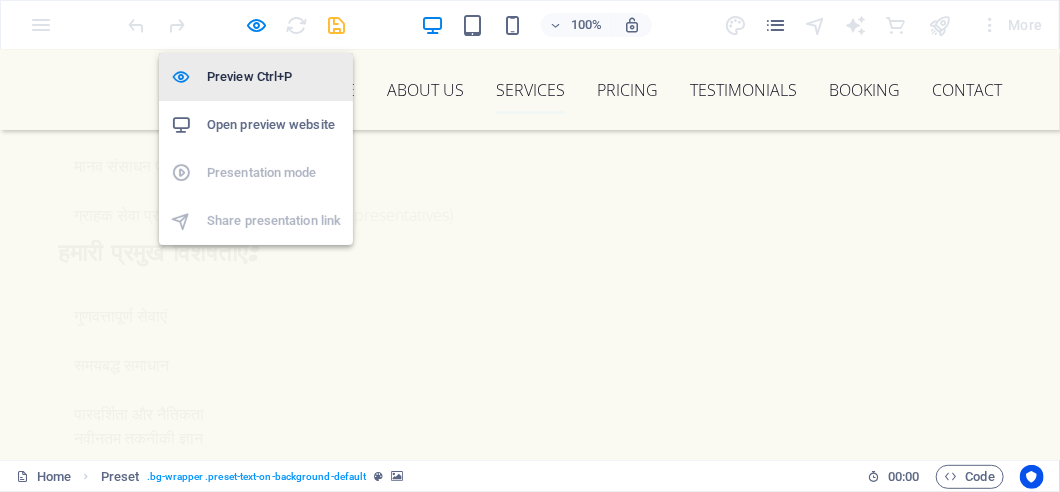 scroll, scrollTop: 3315, scrollLeft: 0, axis: vertical 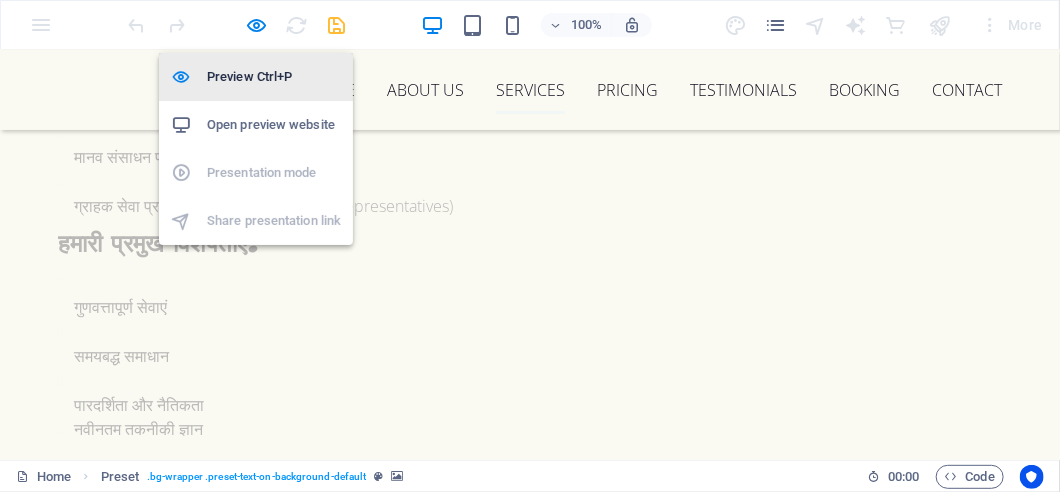 click on "Preview Ctrl+P" at bounding box center (274, 77) 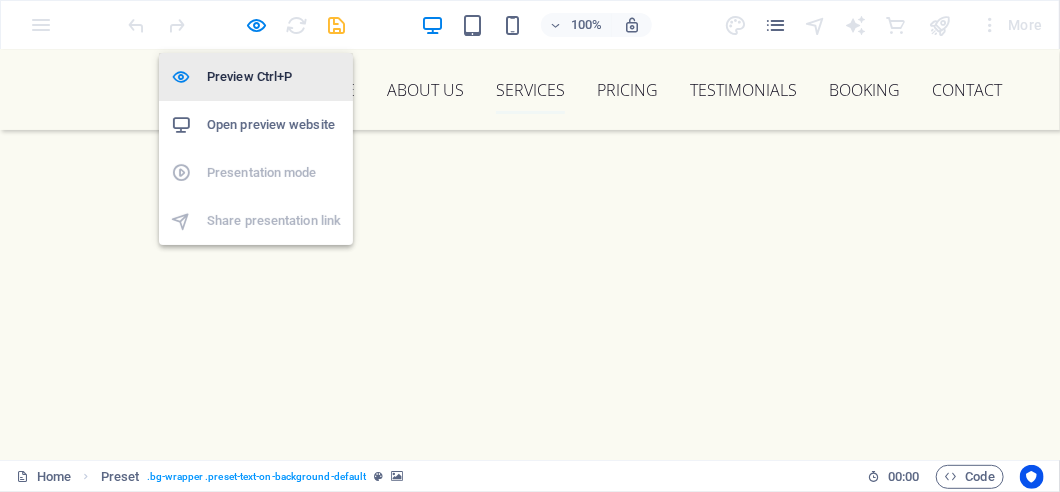 scroll, scrollTop: 3173, scrollLeft: 0, axis: vertical 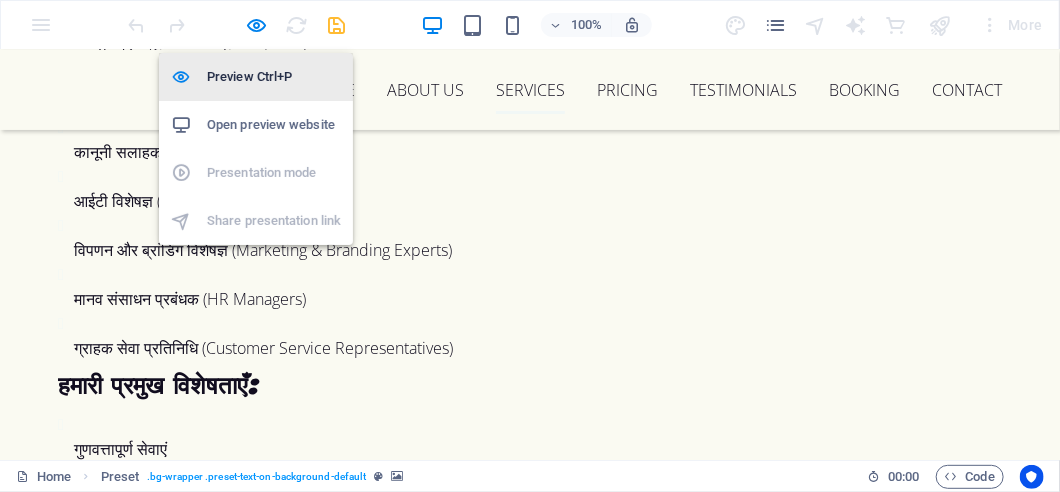 click on "Preview Ctrl+P" at bounding box center [274, 77] 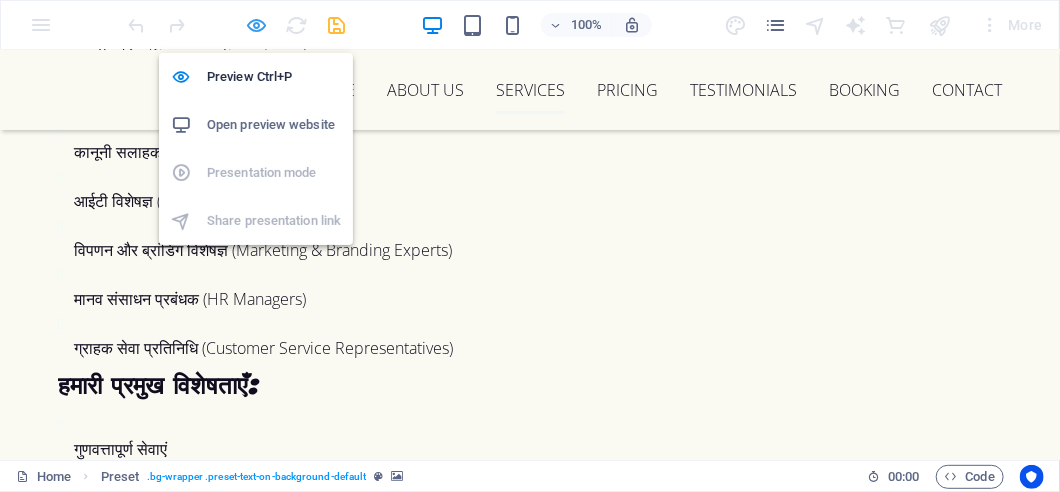 click at bounding box center (257, 25) 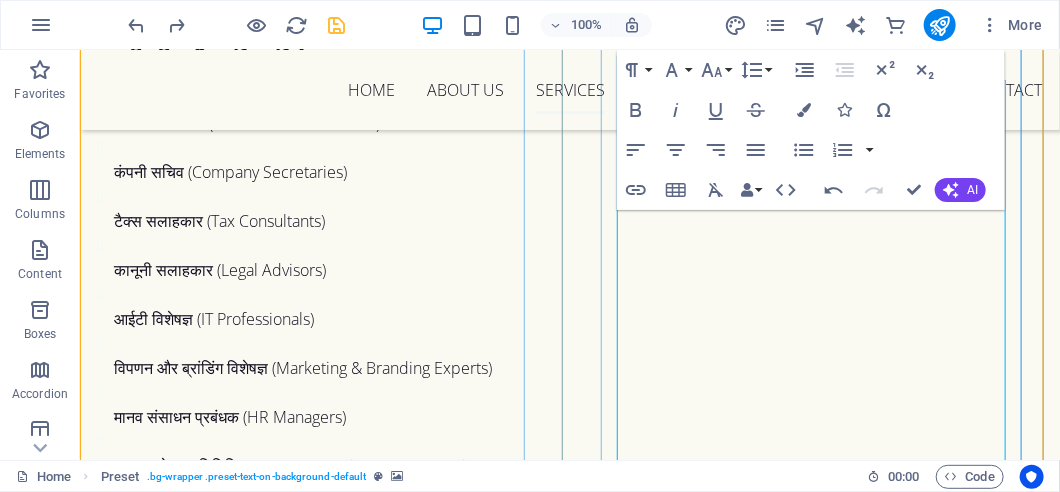 scroll, scrollTop: 3506, scrollLeft: 0, axis: vertical 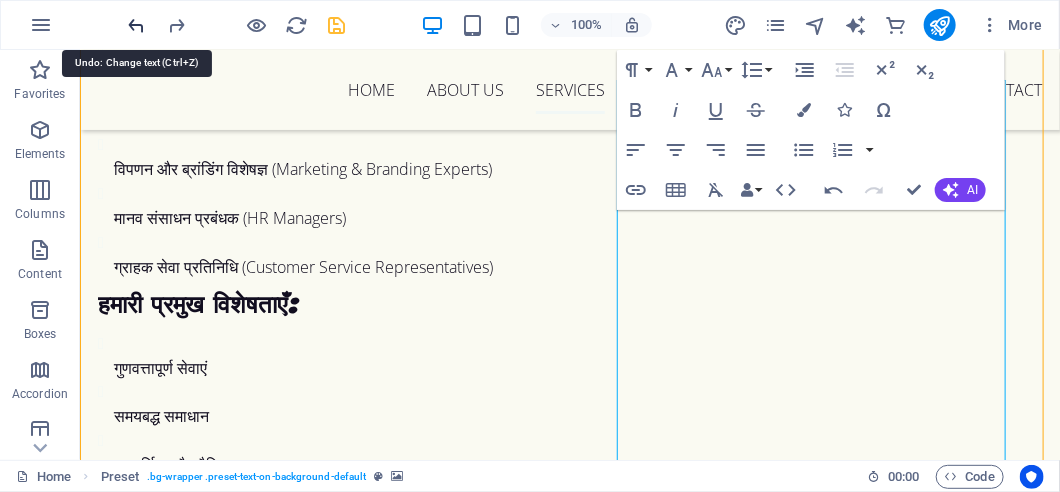 click at bounding box center (137, 25) 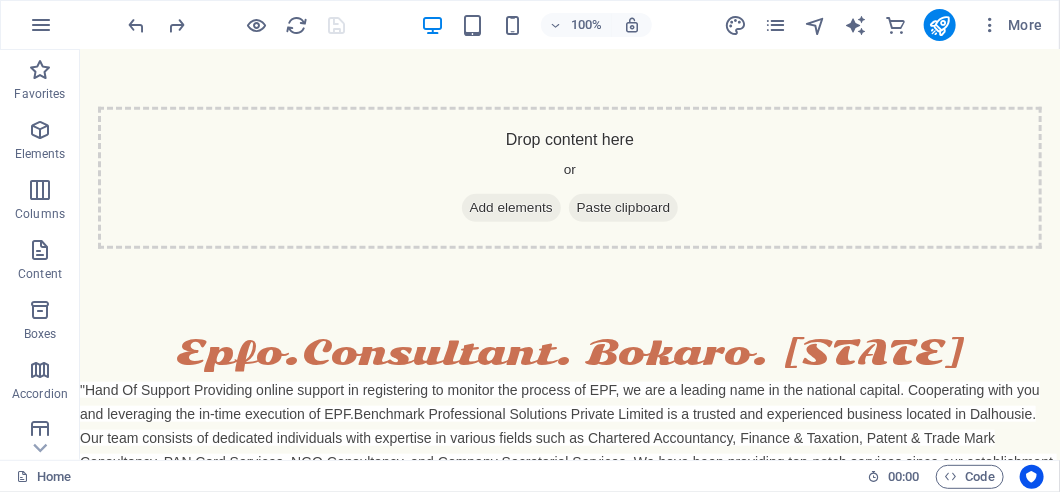 scroll, scrollTop: 0, scrollLeft: 0, axis: both 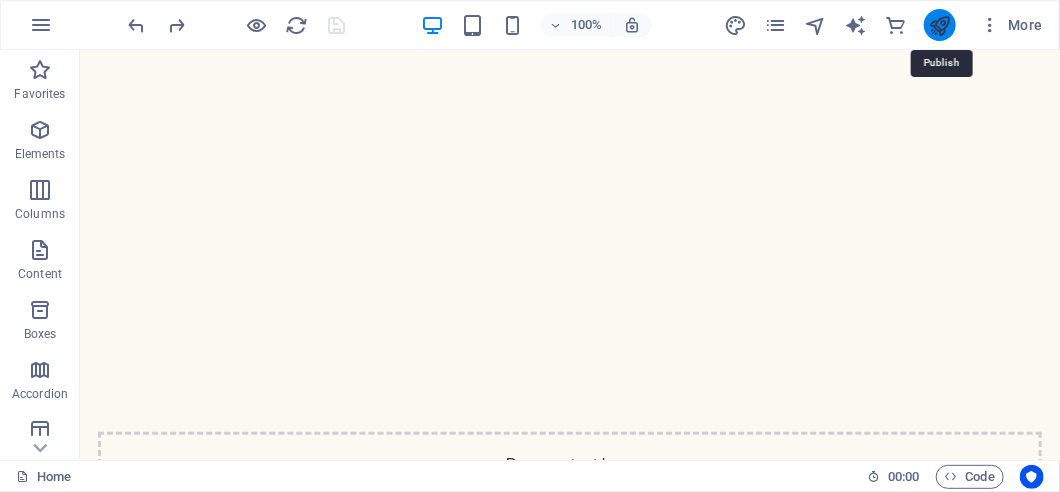 click at bounding box center (939, 25) 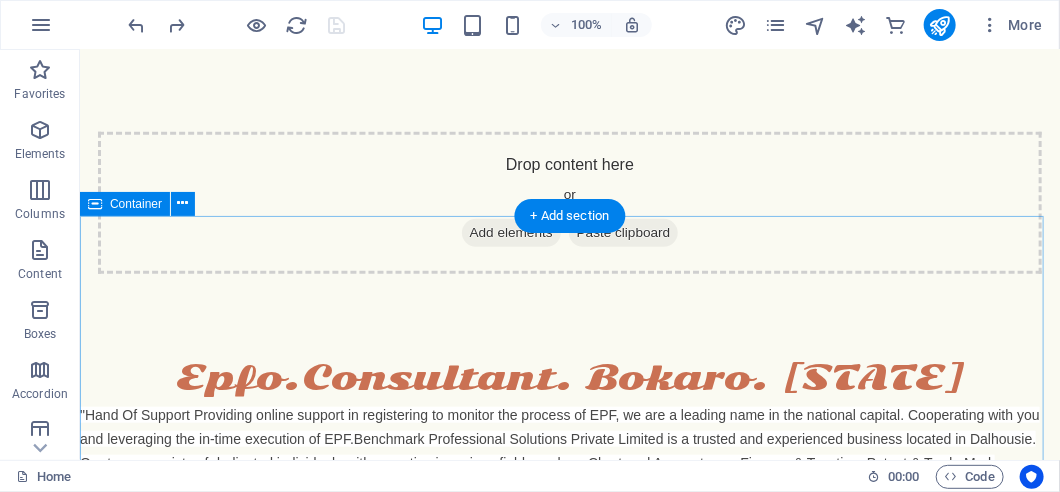 scroll, scrollTop: 800, scrollLeft: 0, axis: vertical 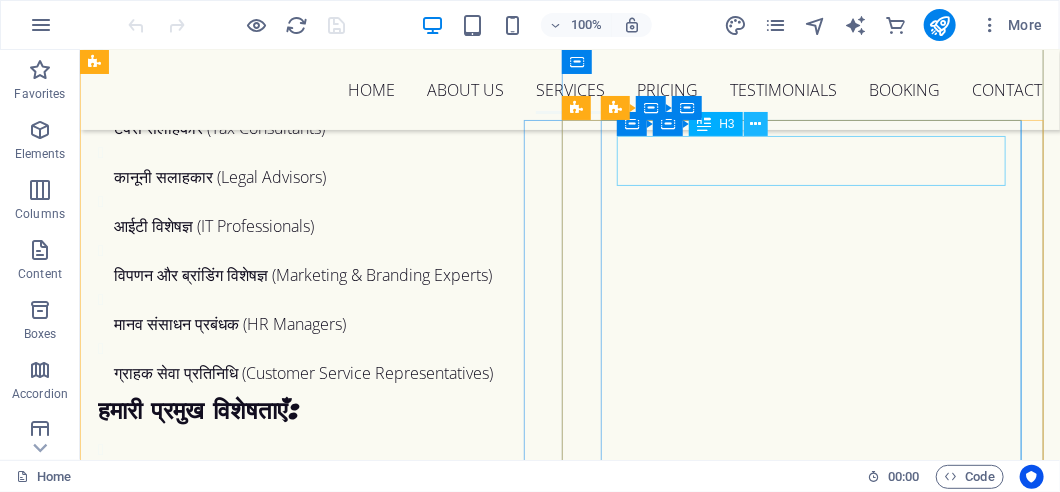 click at bounding box center (755, 124) 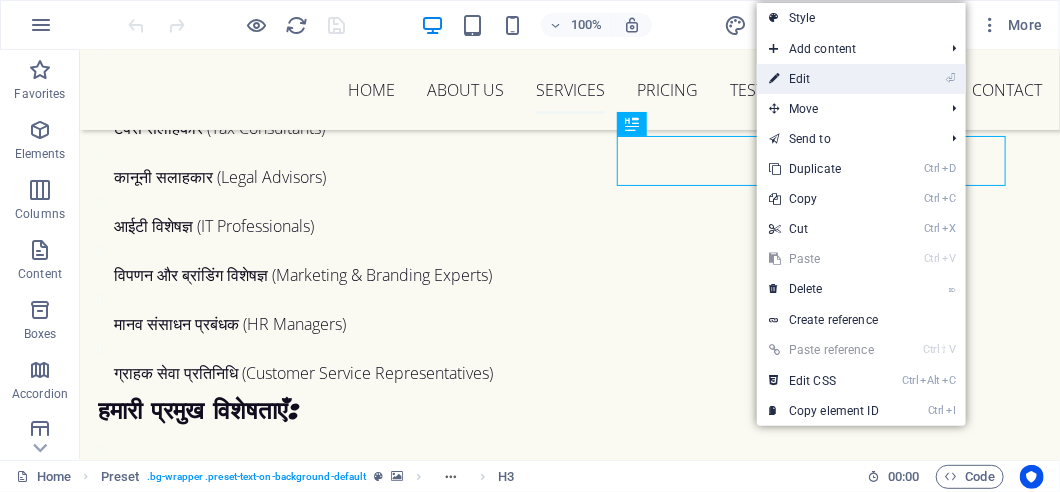 click on "⏎  Edit" at bounding box center (824, 79) 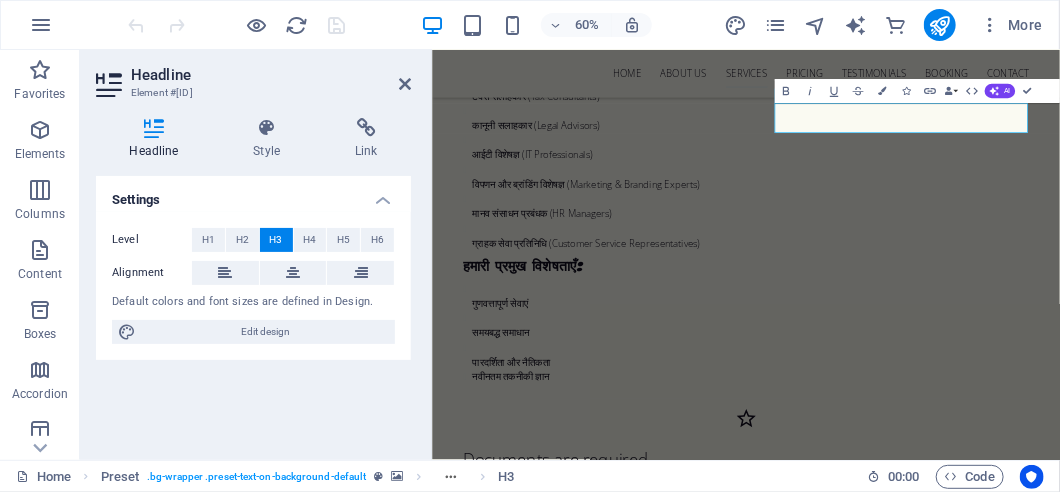 click at bounding box center (954, 1592) 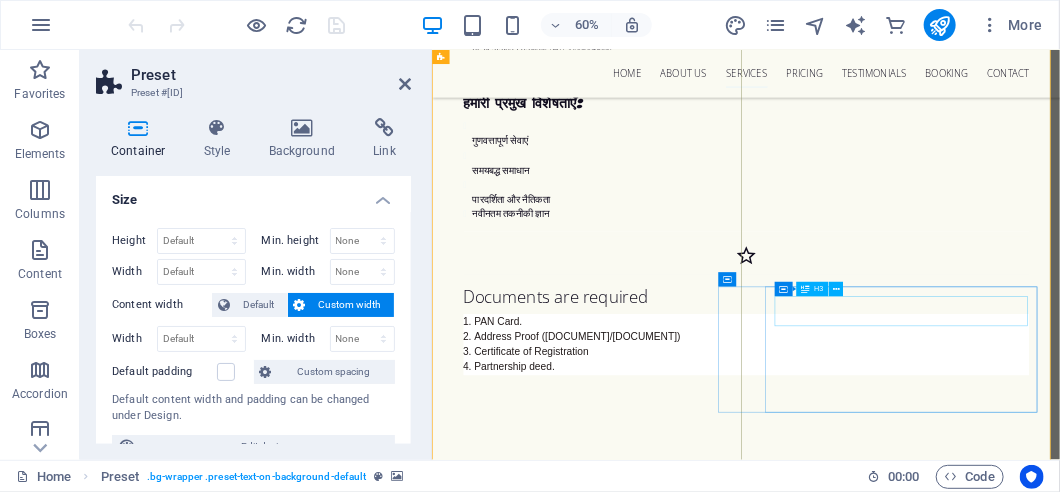 scroll, scrollTop: 3800, scrollLeft: 0, axis: vertical 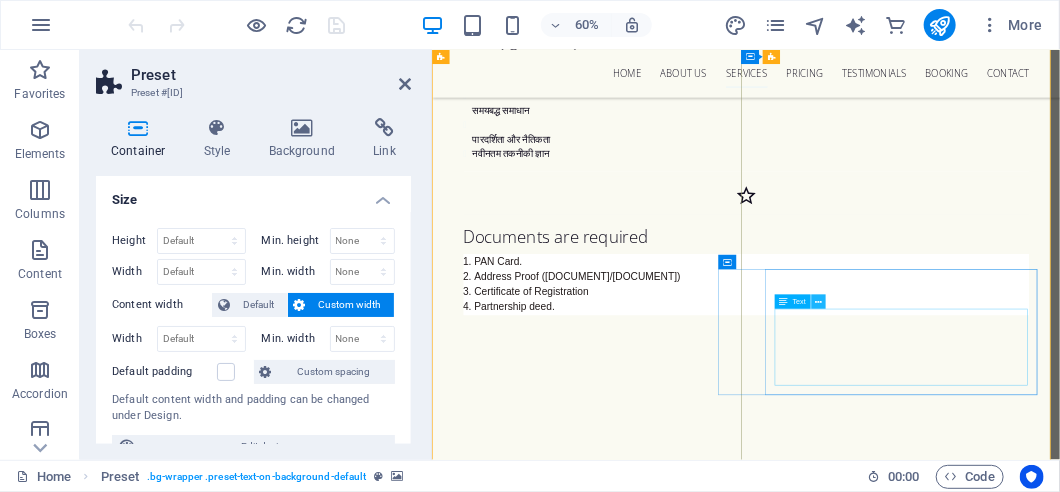 click at bounding box center [818, 302] 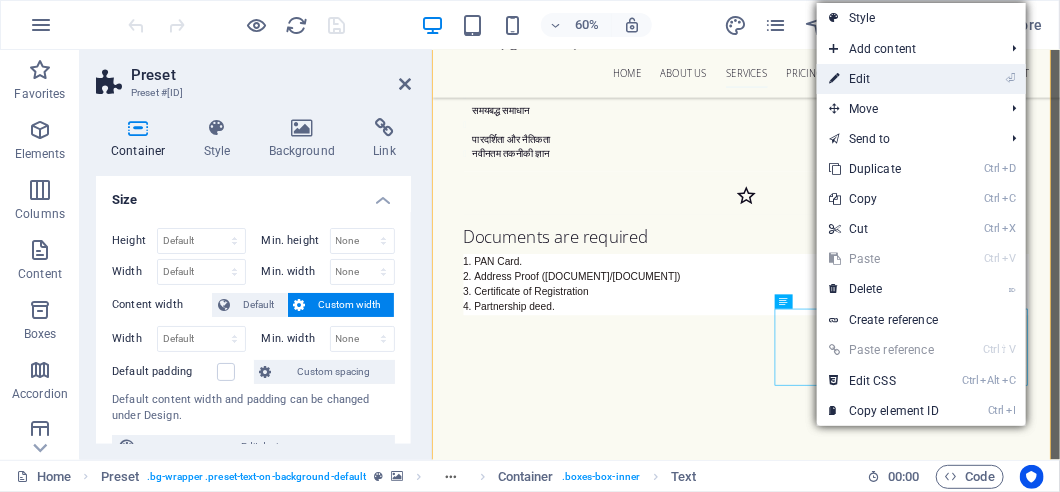 click on "⏎  Edit" at bounding box center (884, 79) 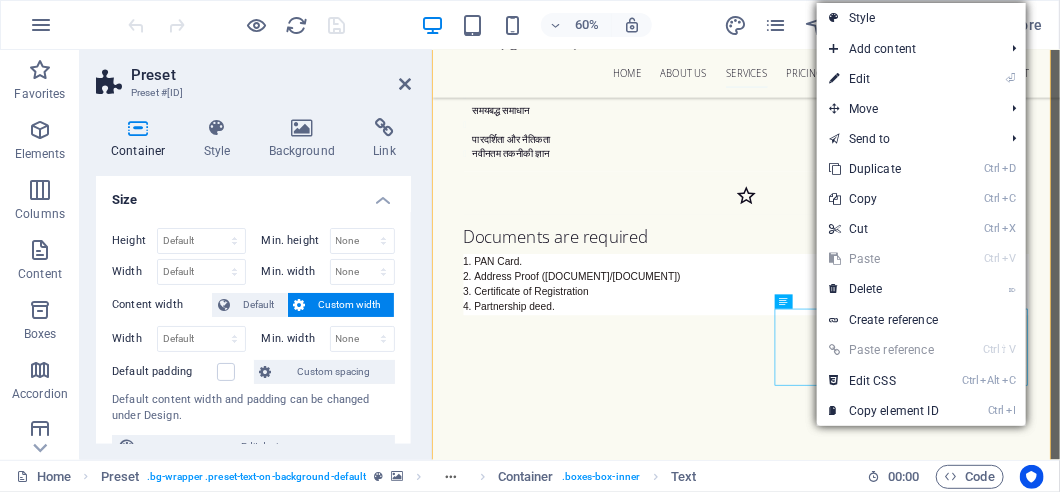 click on "Home About us Services Pricing Testimonials Booking Contact" at bounding box center (954, 90) 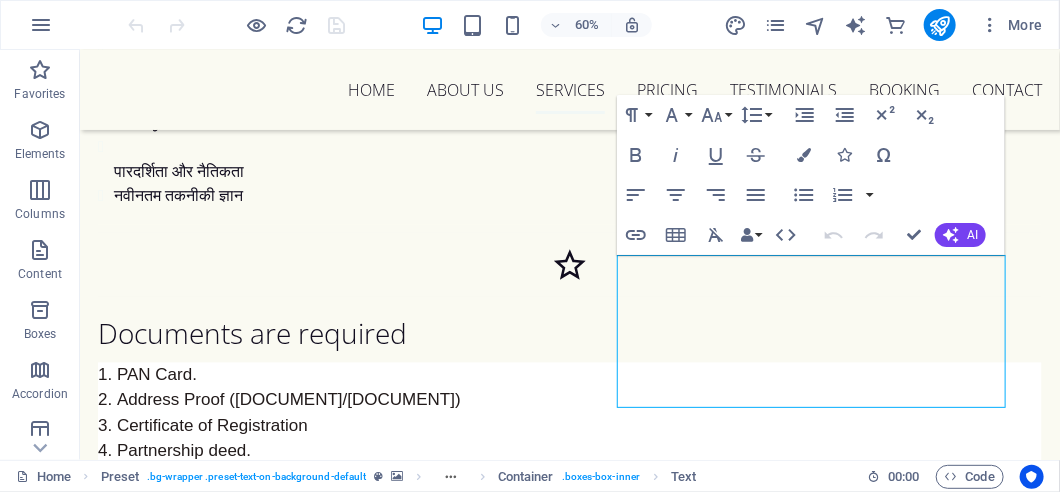 scroll, scrollTop: 4048, scrollLeft: 0, axis: vertical 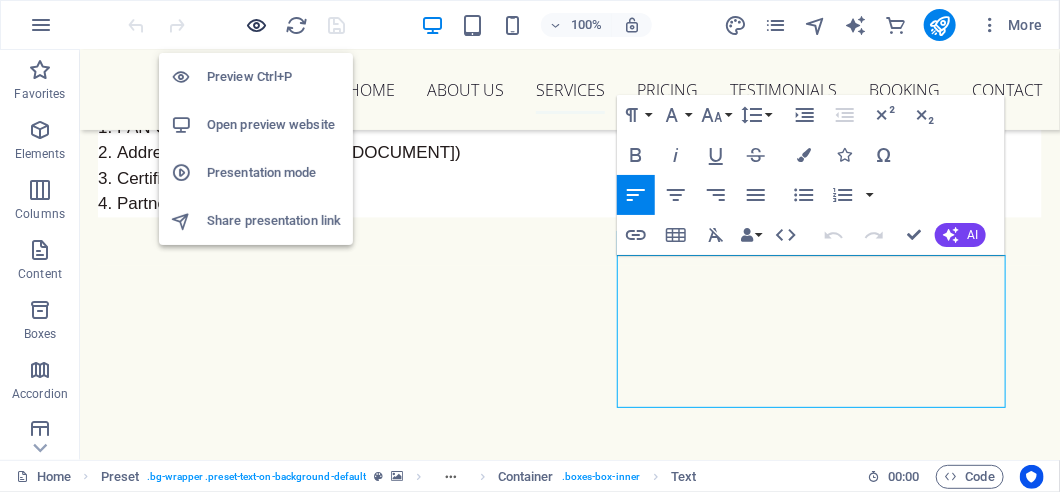 click at bounding box center (257, 25) 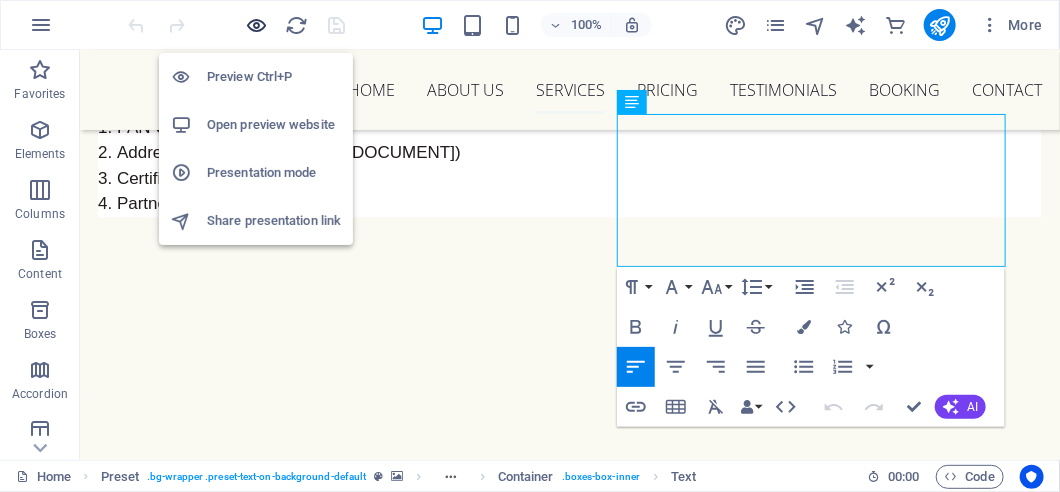 scroll, scrollTop: 4189, scrollLeft: 0, axis: vertical 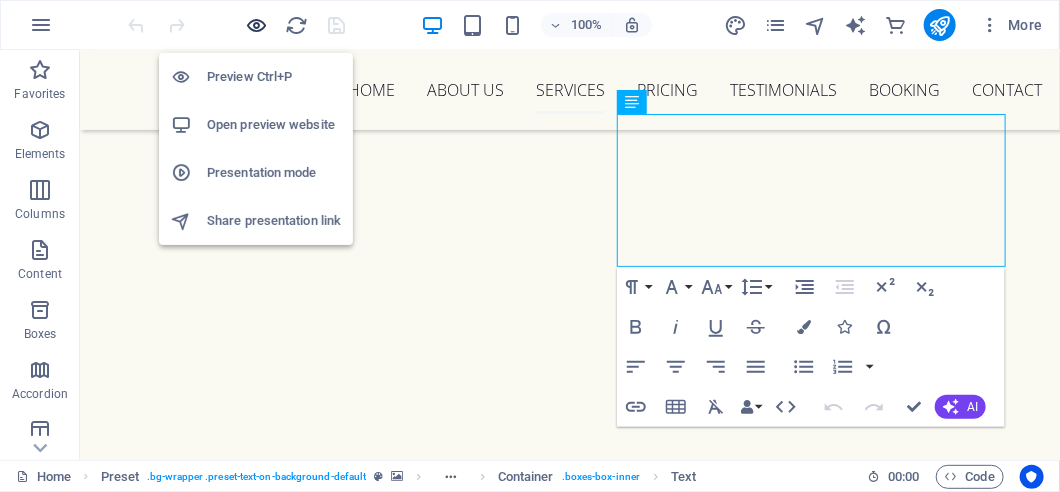 click at bounding box center [257, 25] 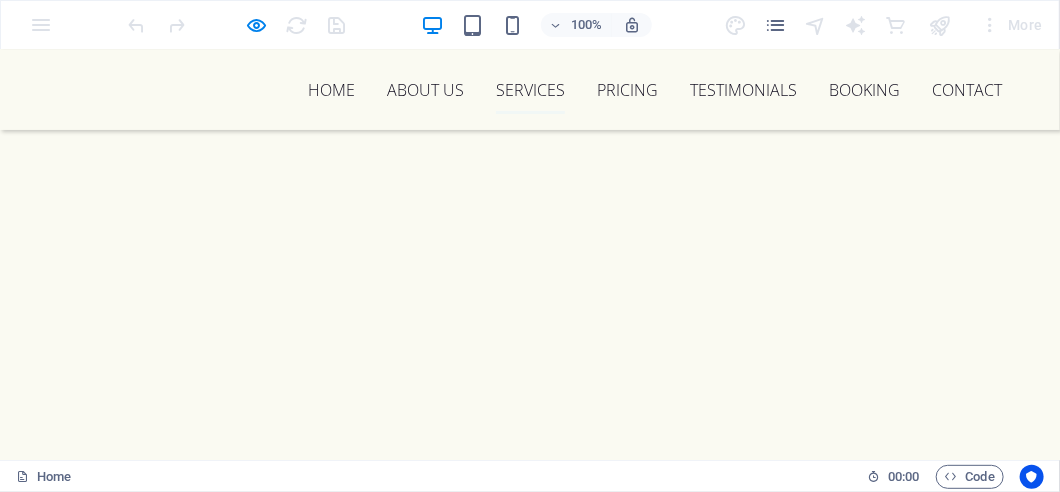 scroll, scrollTop: 4089, scrollLeft: 0, axis: vertical 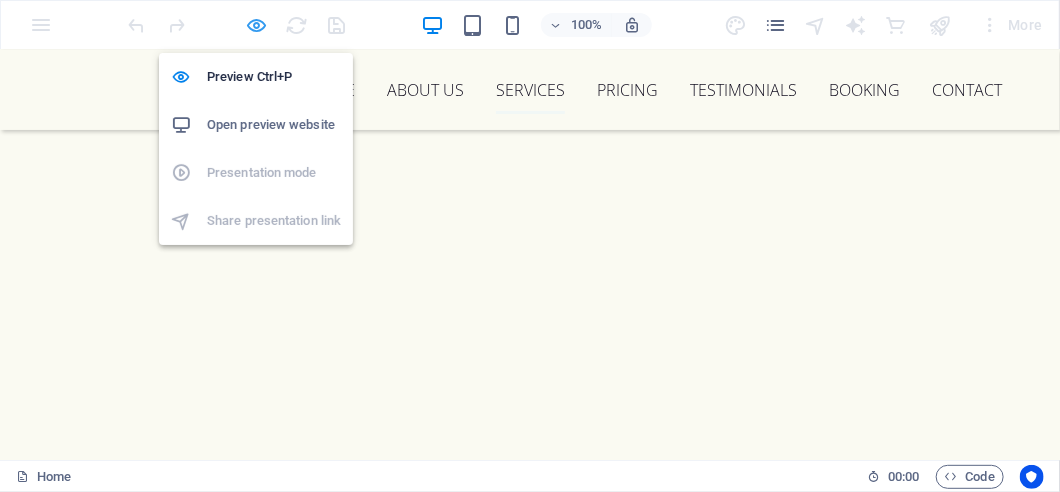 click at bounding box center [257, 25] 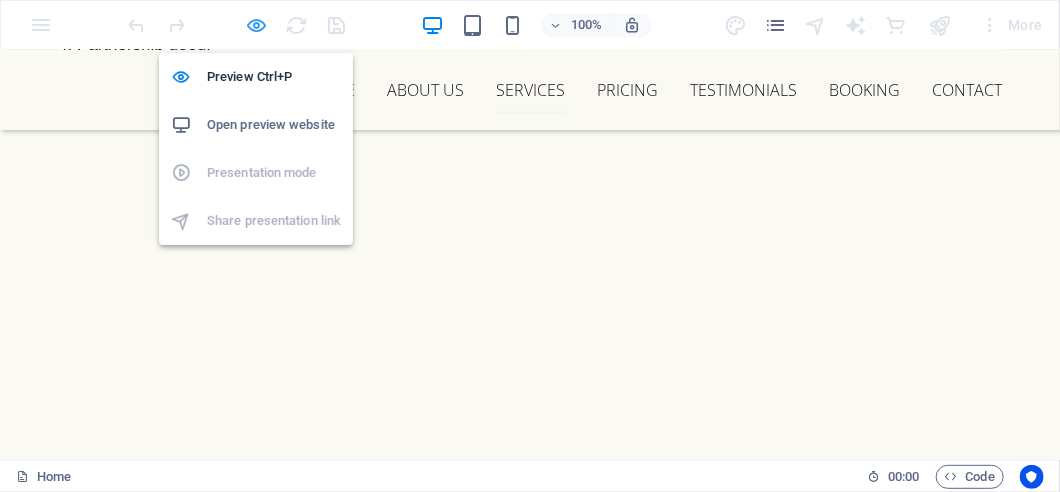 click at bounding box center (257, 25) 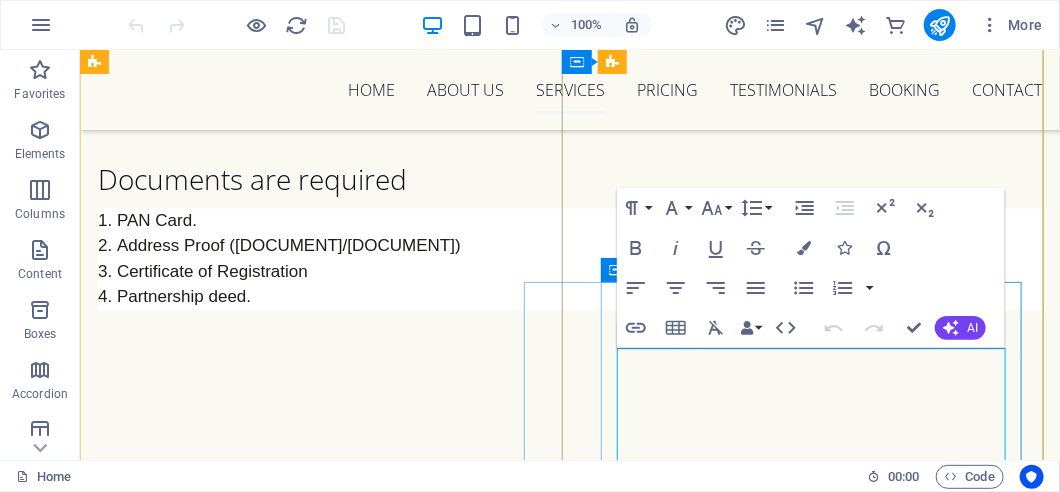 scroll, scrollTop: 4056, scrollLeft: 0, axis: vertical 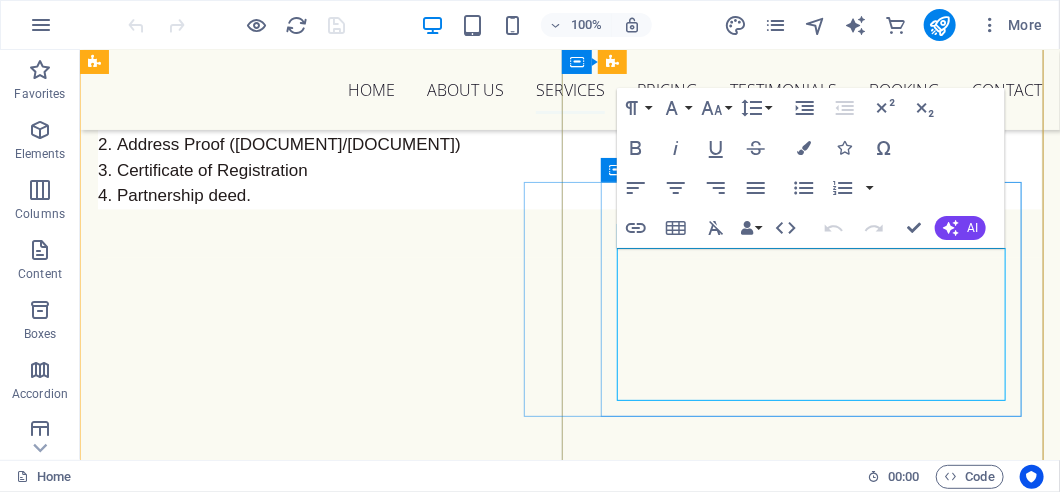 click on "The ESIC Act 1948 was introduced by the government to provide the best security and medical facilities for employees and their families. We assist registered employees and their families who are eligible to get medical benefits ESIC Consultant in [STATE]" at bounding box center [539, 2551] 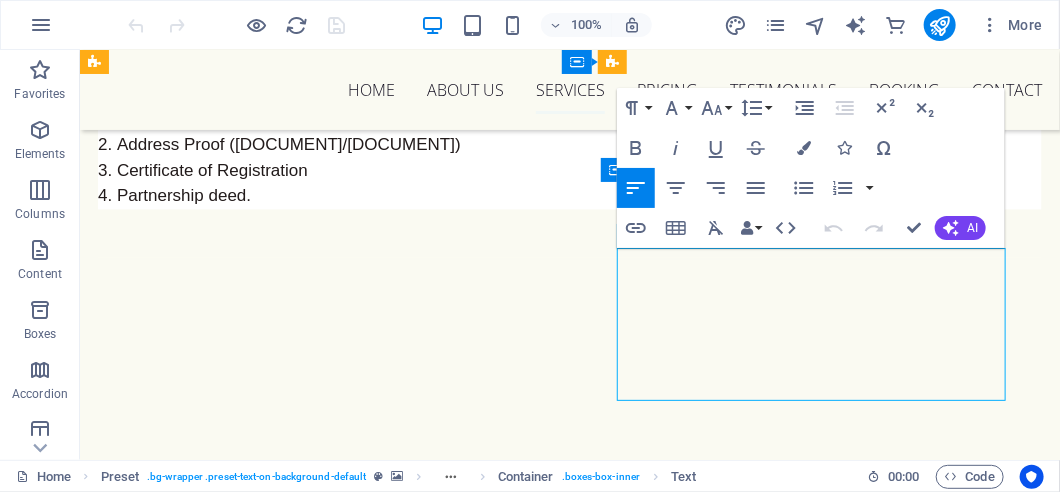 click on "The ESIC Act 1948 was introduced by the government to provide the best security and medical facilities for employees and their families. We assist registered employees and their families who are eligible to get medical benefits ESIC Consultant in [STATE]" at bounding box center [537, 2551] 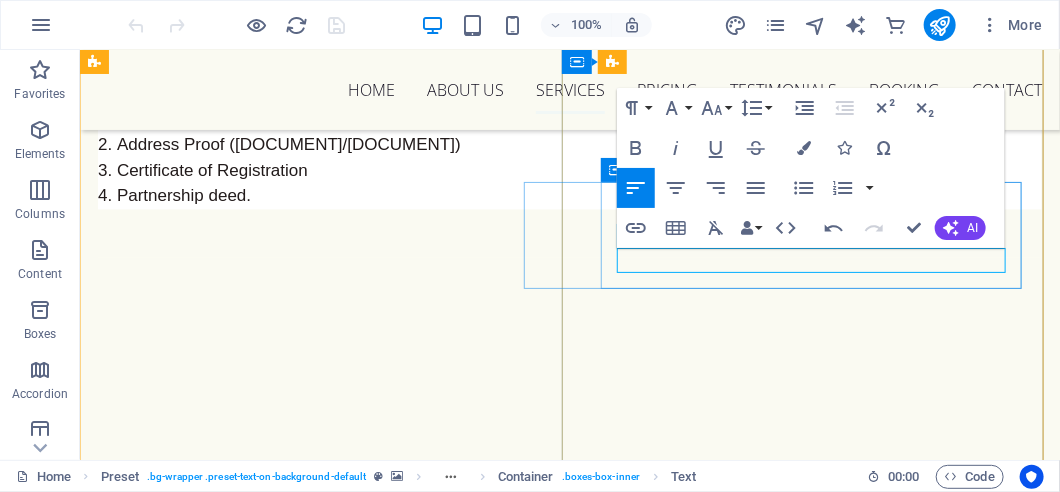 click on "T" at bounding box center [539, 2475] 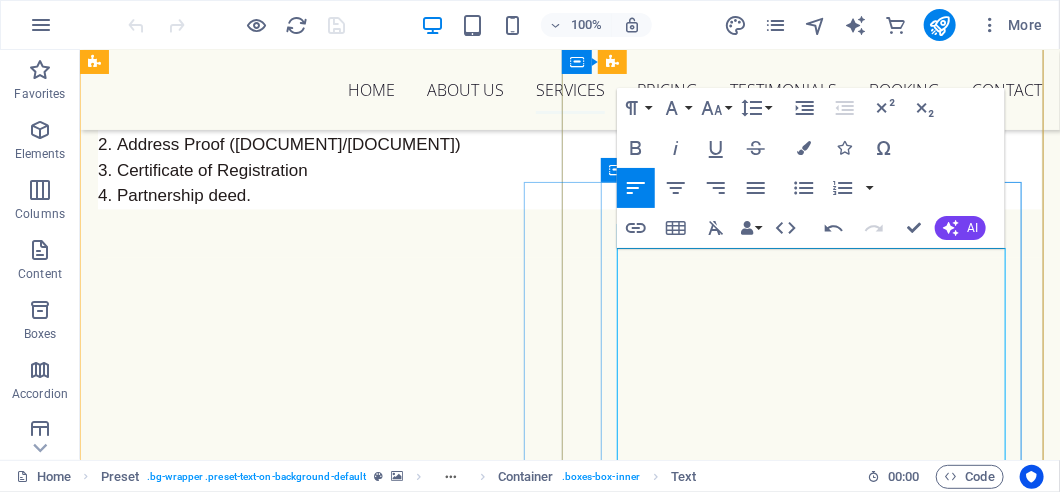 click on "झारखंड में ईएसआईसी कंसल्टेंट – कर्मचारियों के लिए सुरक्षित भविष्य की दिशा में" at bounding box center [539, 2863] 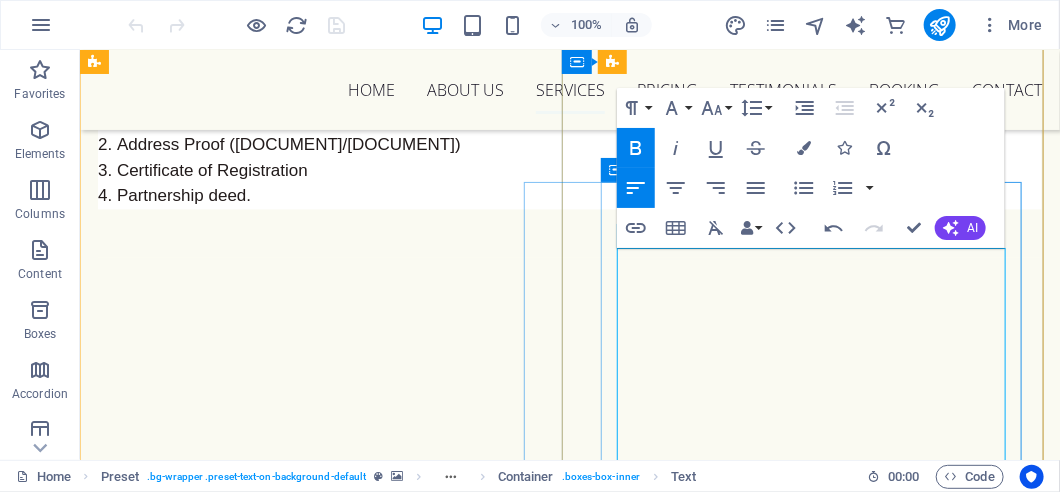 click on "T" at bounding box center (539, 2808) 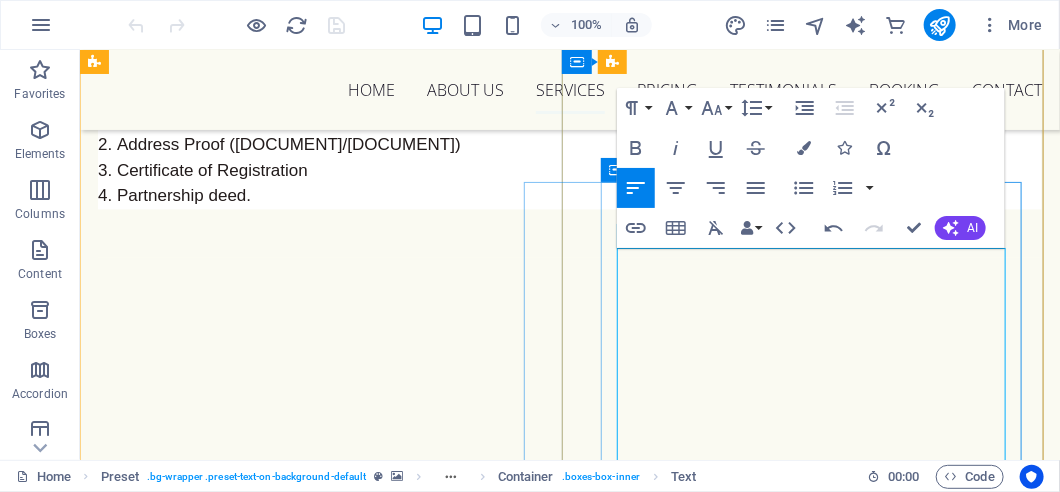 click on "T" at bounding box center [539, 2808] 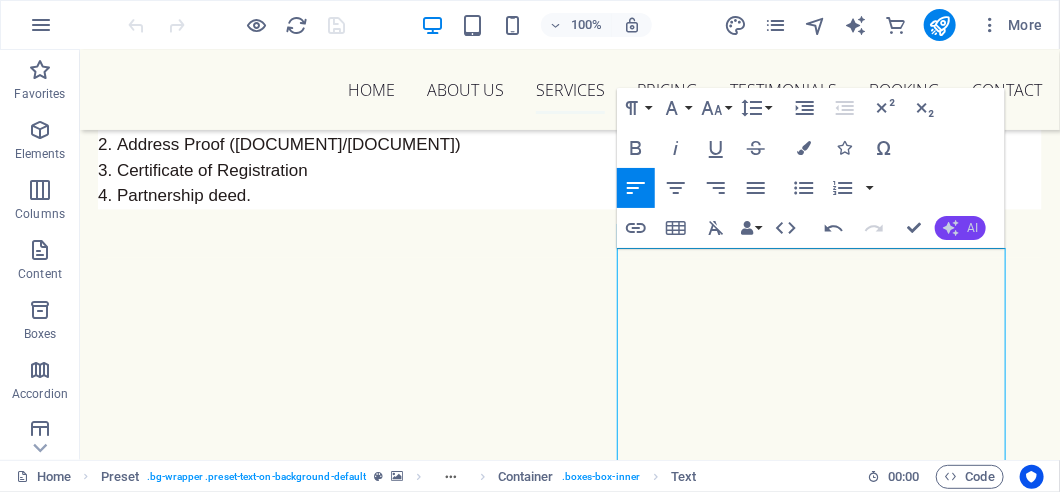 click 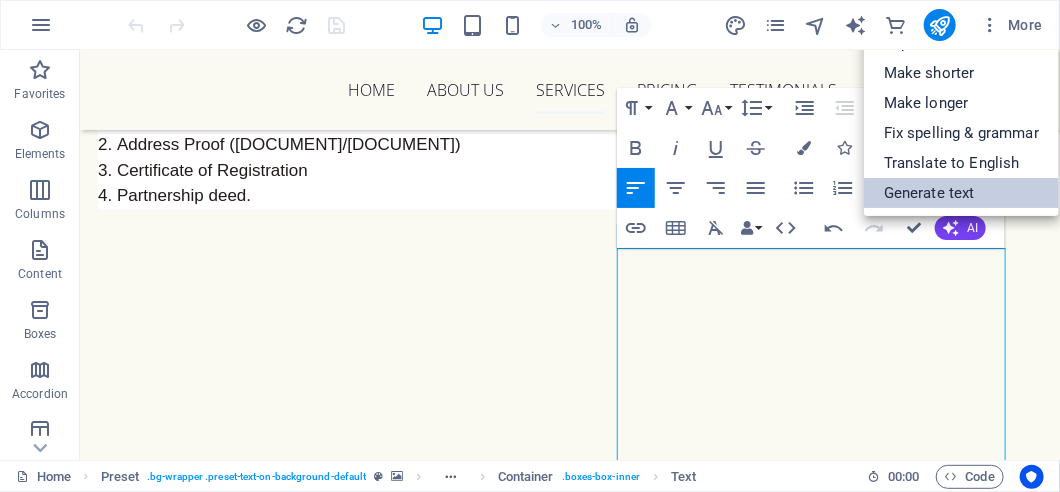 click on "Generate text" at bounding box center [961, 193] 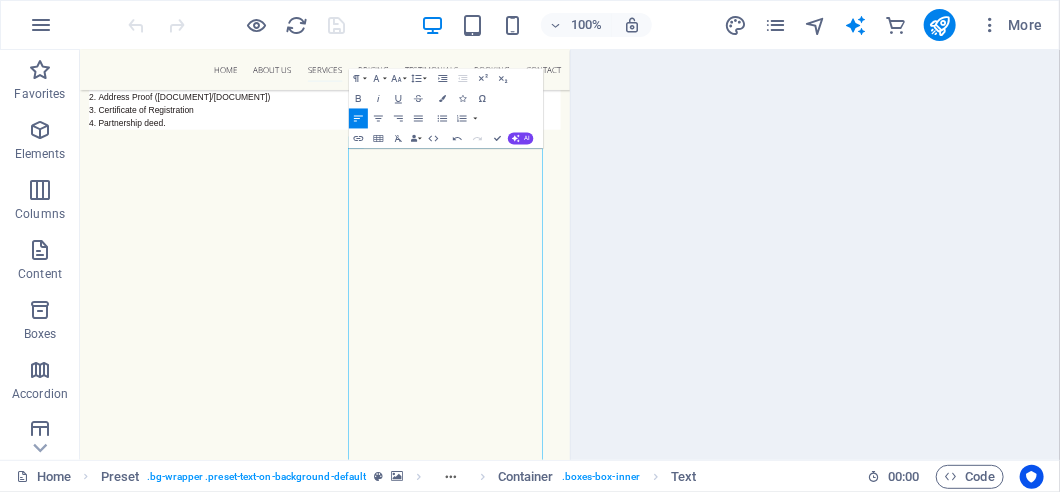 select on "English" 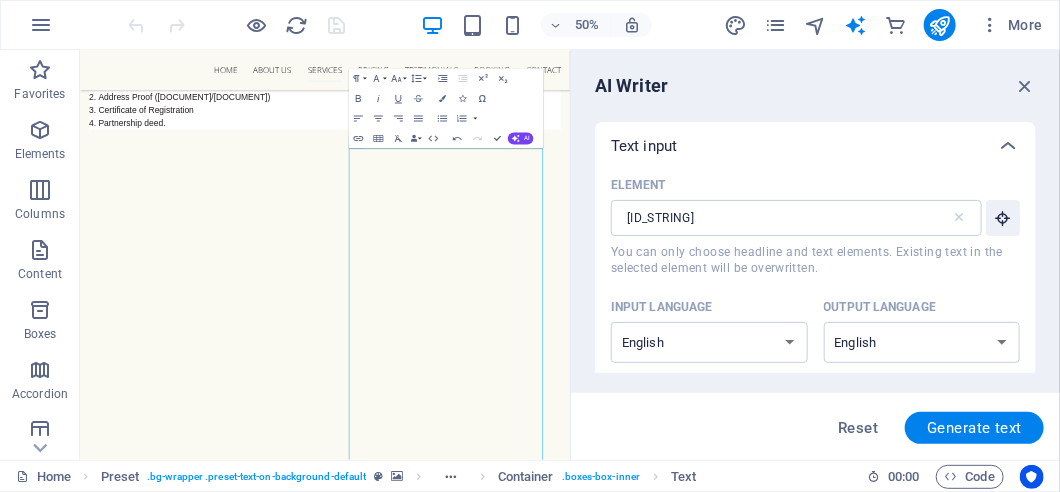 scroll, scrollTop: 0, scrollLeft: 0, axis: both 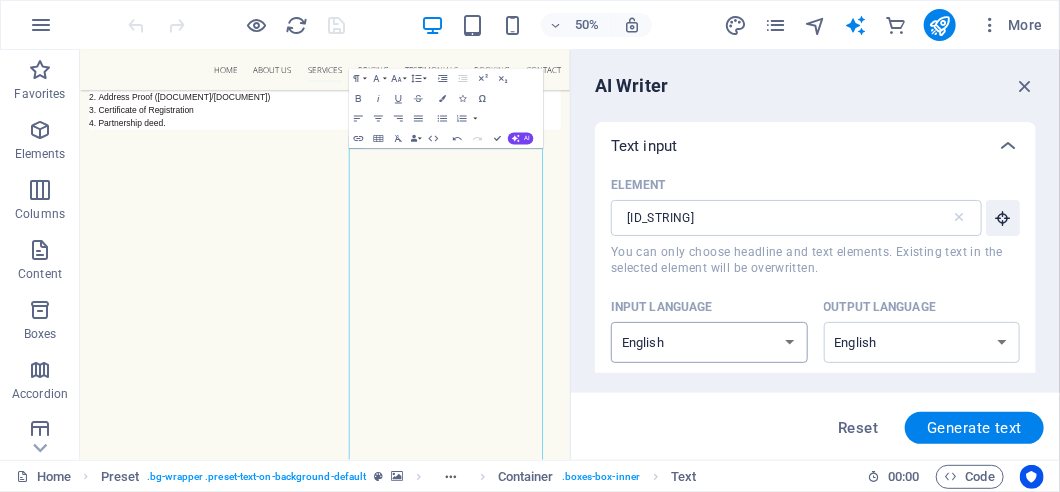 click on "Albanian Arabic Armenian Awadhi Azerbaijani Bashkir Basque Belarusian Bengali Bhojpuri Bosnian Brazilian Portuguese Bulgarian Cantonese (Yue) Catalan Chhattisgarhi Chinese Croatian Czech Danish Dogri Dutch English Estonian Faroese Finnish French Galician Georgian German Greek Gujarati Haryanvi Hindi Hungarian Indonesian Irish Italian Japanese Javanese Kannada Kashmiri Kazakh Konkani Korean Kyrgyz Latvian Lithuanian Macedonian Maithili Malay Maltese Mandarin Mandarin Chinese Marathi Marwari Min Nan Moldovan Mongolian Montenegrin Nepali Norwegian Oriya Pashto Persian (Farsi) Polish Portuguese Punjabi Rajasthani Romanian Russian Sanskrit Santali Serbian Sindhi Sinhala Slovak Slovene Slovenian Spanish Ukrainian Urdu Uzbek Vietnamese Welsh Wu" at bounding box center (709, 342) 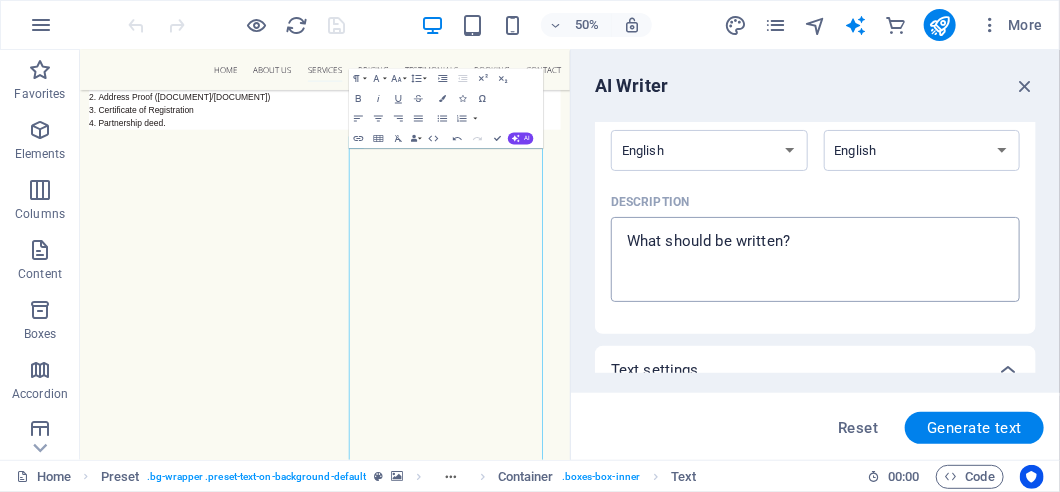 scroll, scrollTop: 200, scrollLeft: 0, axis: vertical 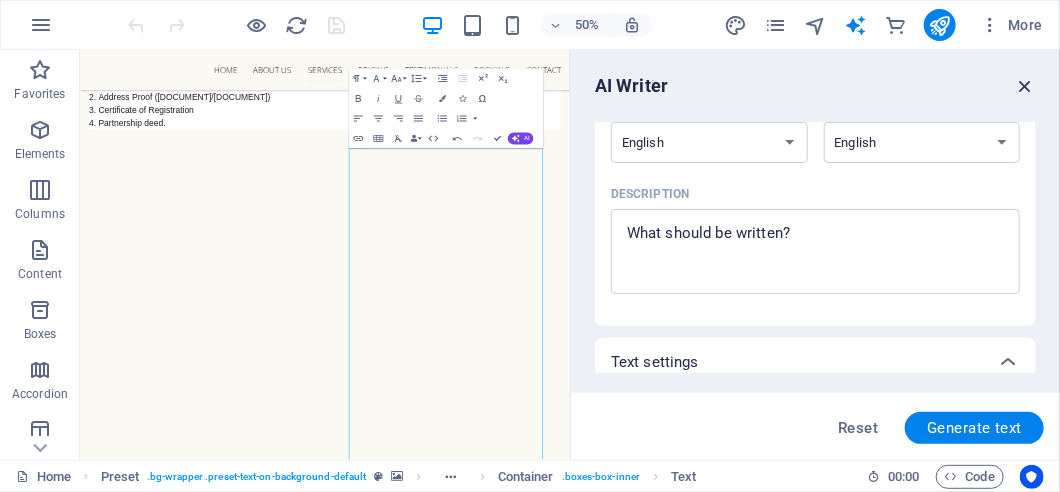 click at bounding box center (1025, 86) 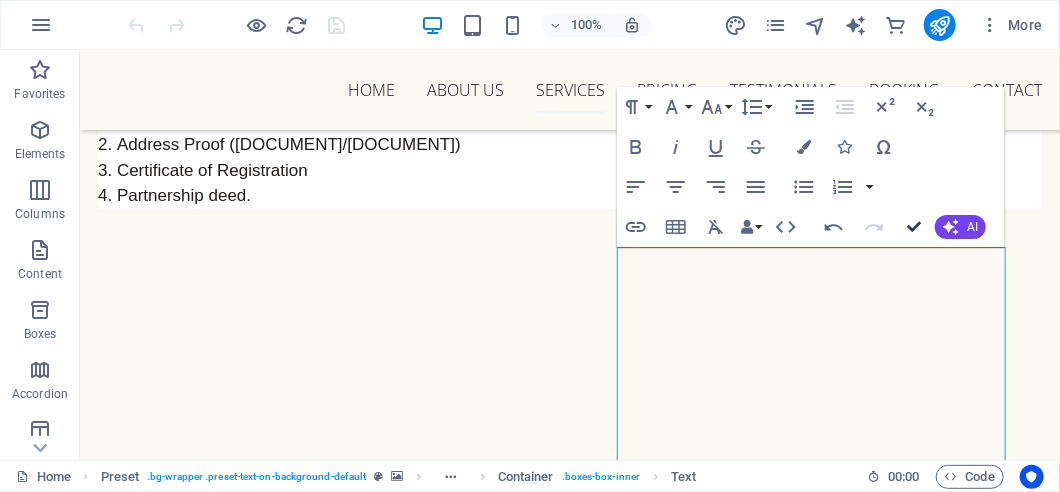 click at bounding box center [914, 227] 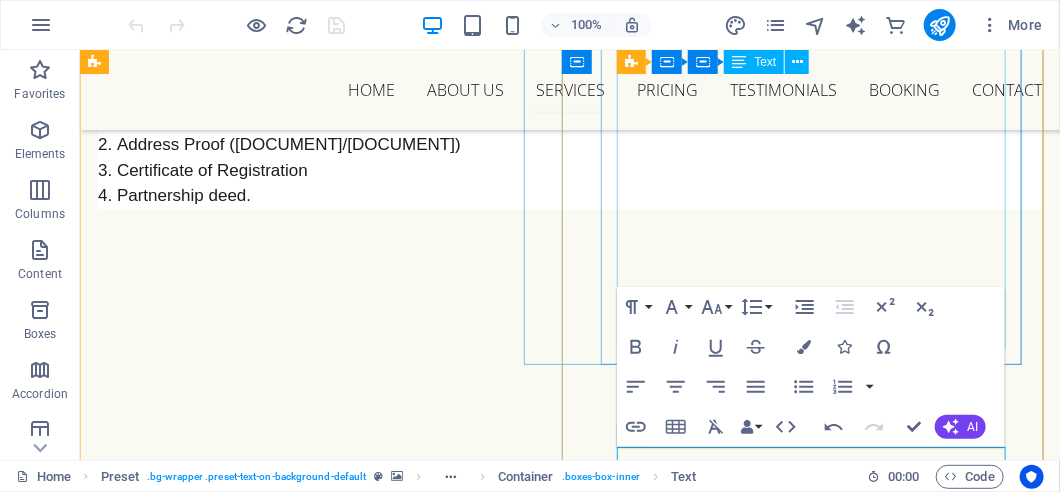 scroll, scrollTop: 3856, scrollLeft: 0, axis: vertical 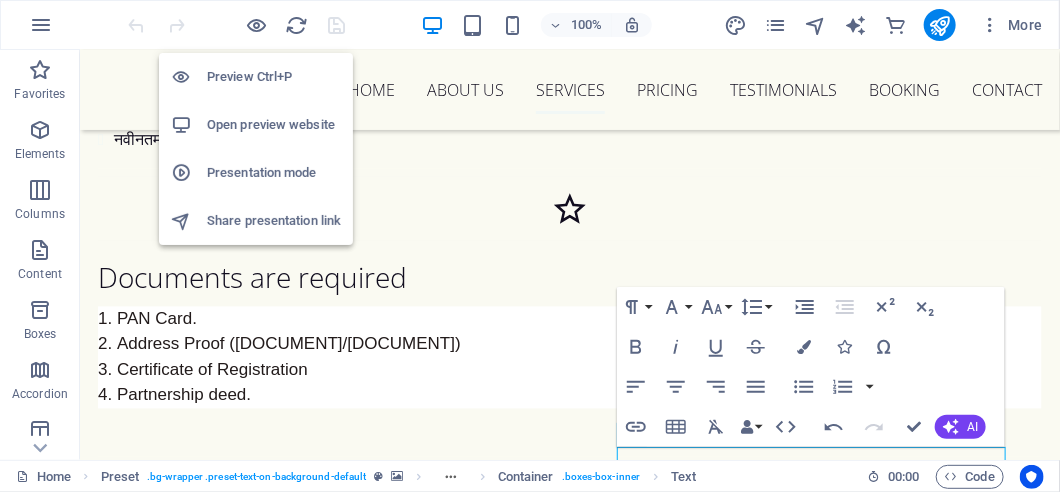 click on "Preview Ctrl+P" at bounding box center (274, 77) 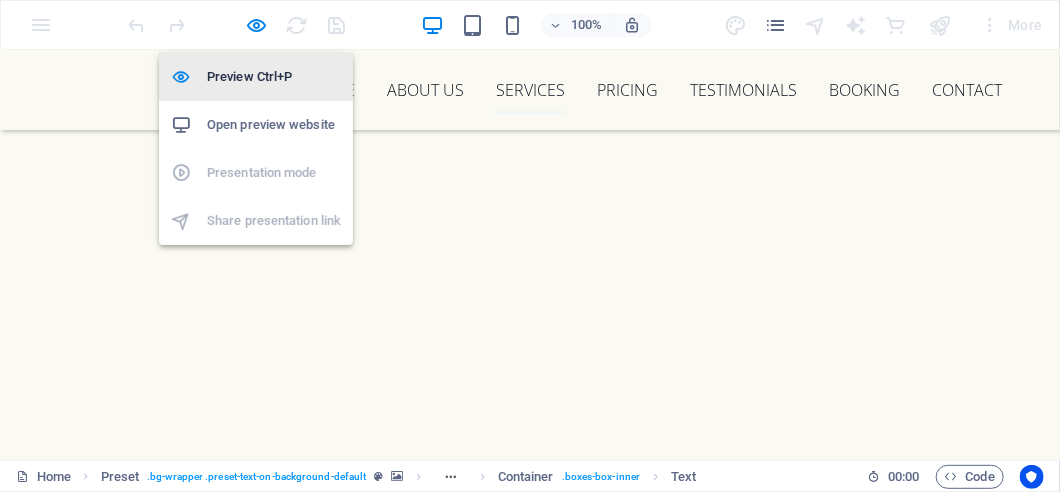 click on "Preview Ctrl+P" at bounding box center [274, 77] 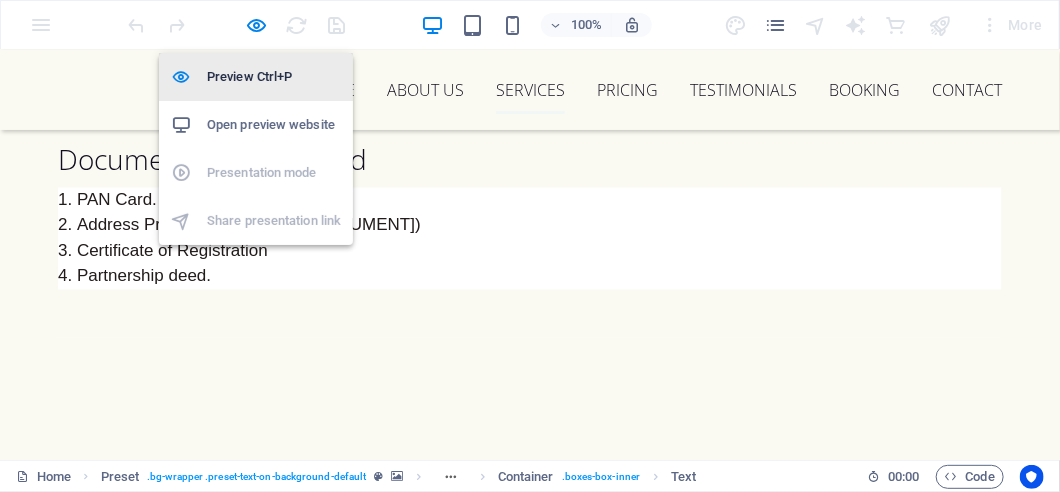 click on "Preview Ctrl+P" at bounding box center (274, 77) 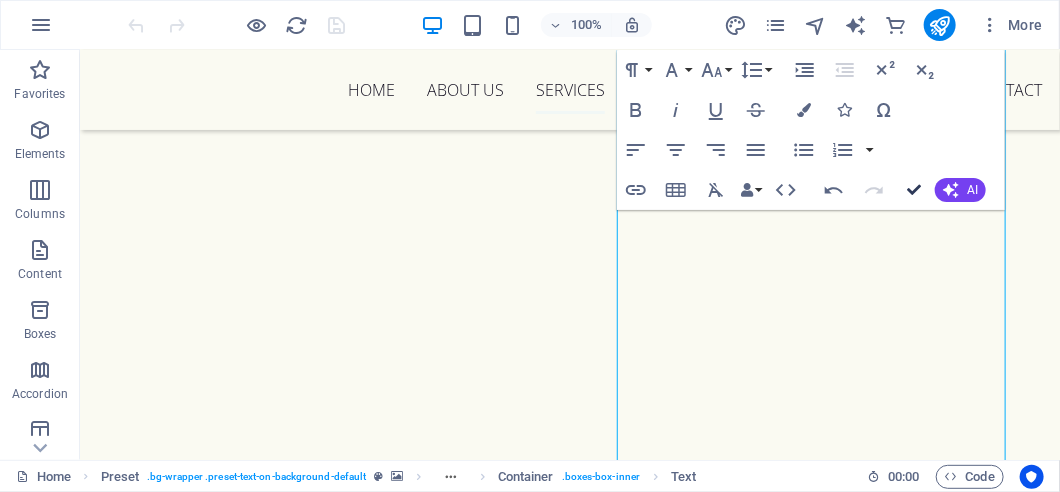 click at bounding box center (914, 190) 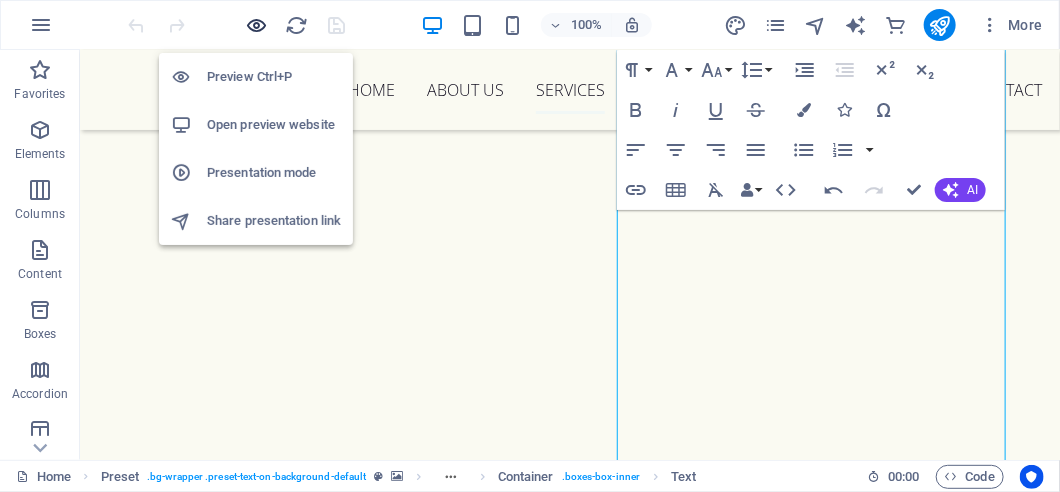 click at bounding box center [257, 25] 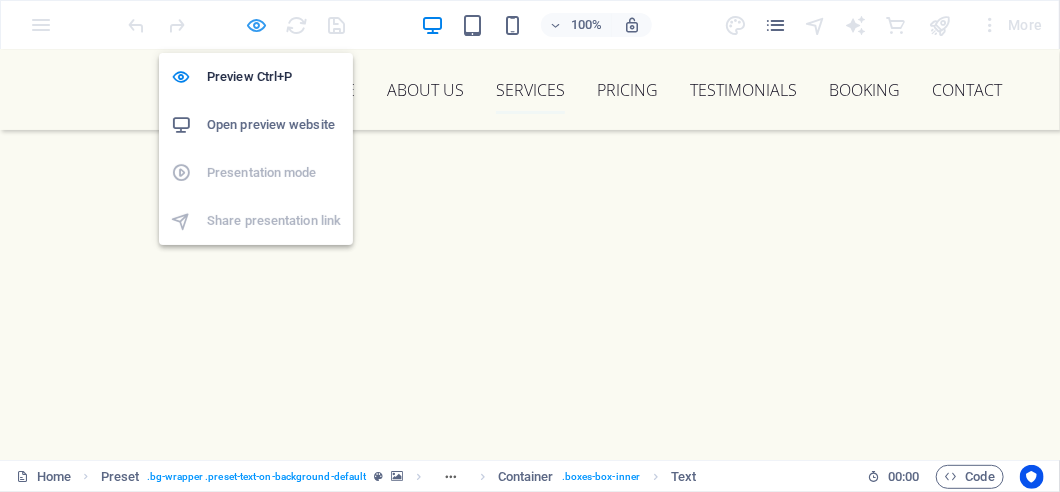 click at bounding box center (257, 25) 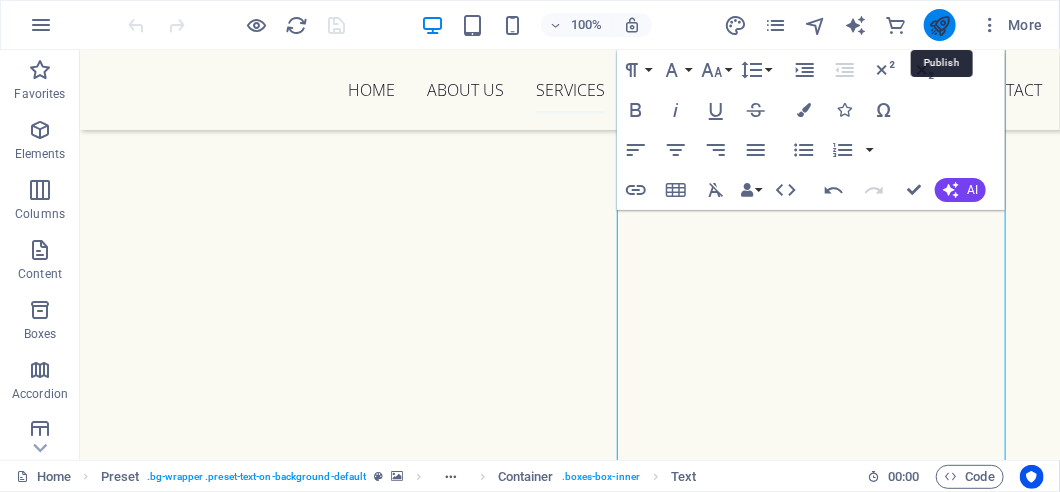 click at bounding box center (939, 25) 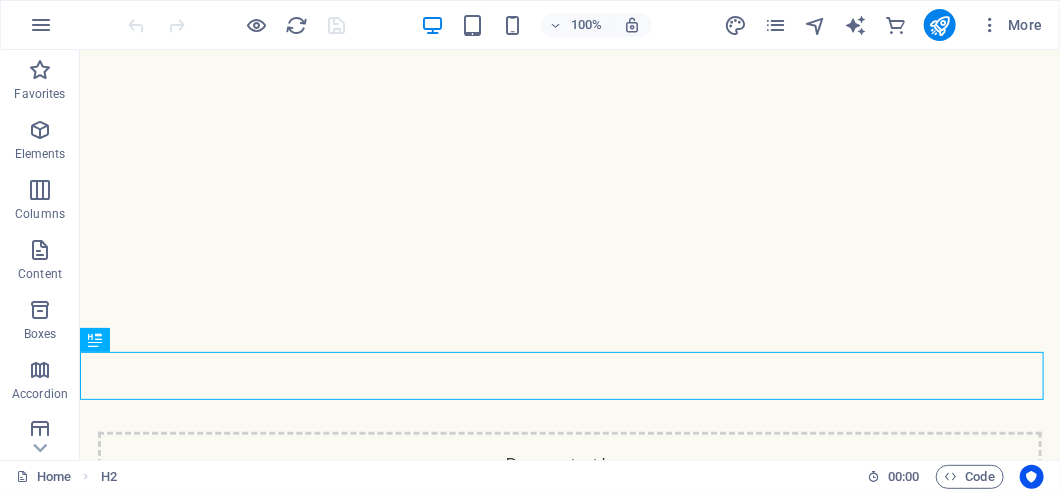 scroll, scrollTop: 0, scrollLeft: 0, axis: both 